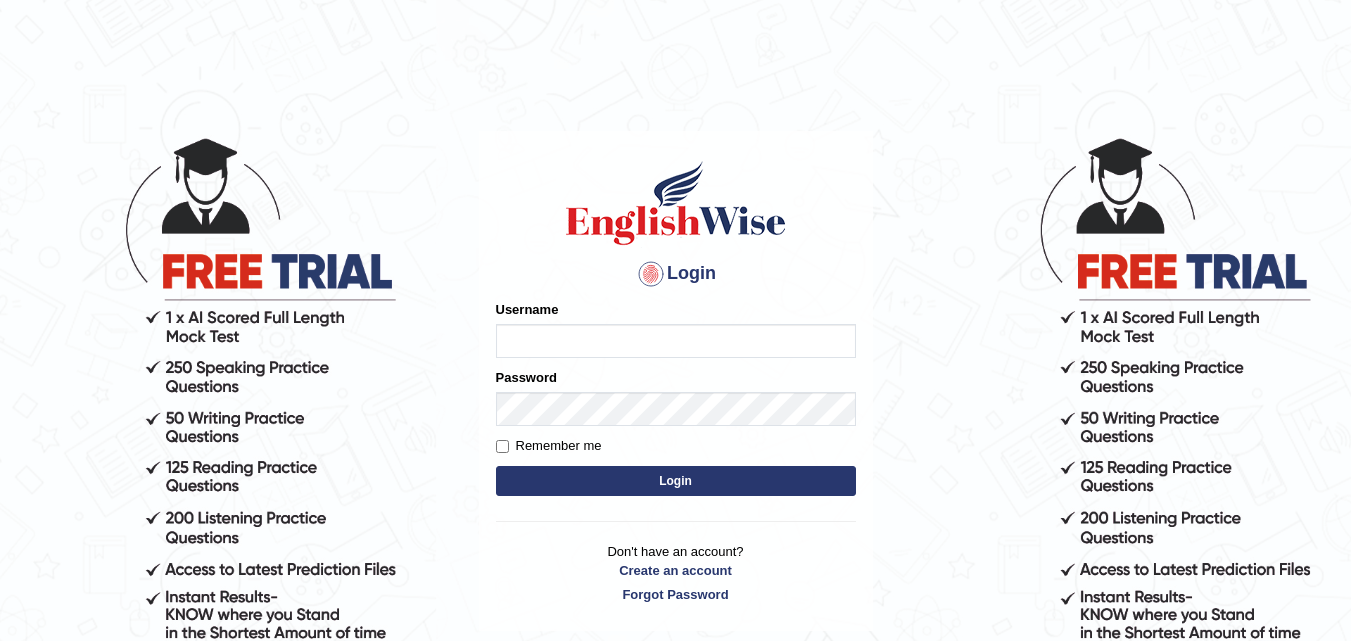 scroll, scrollTop: 0, scrollLeft: 0, axis: both 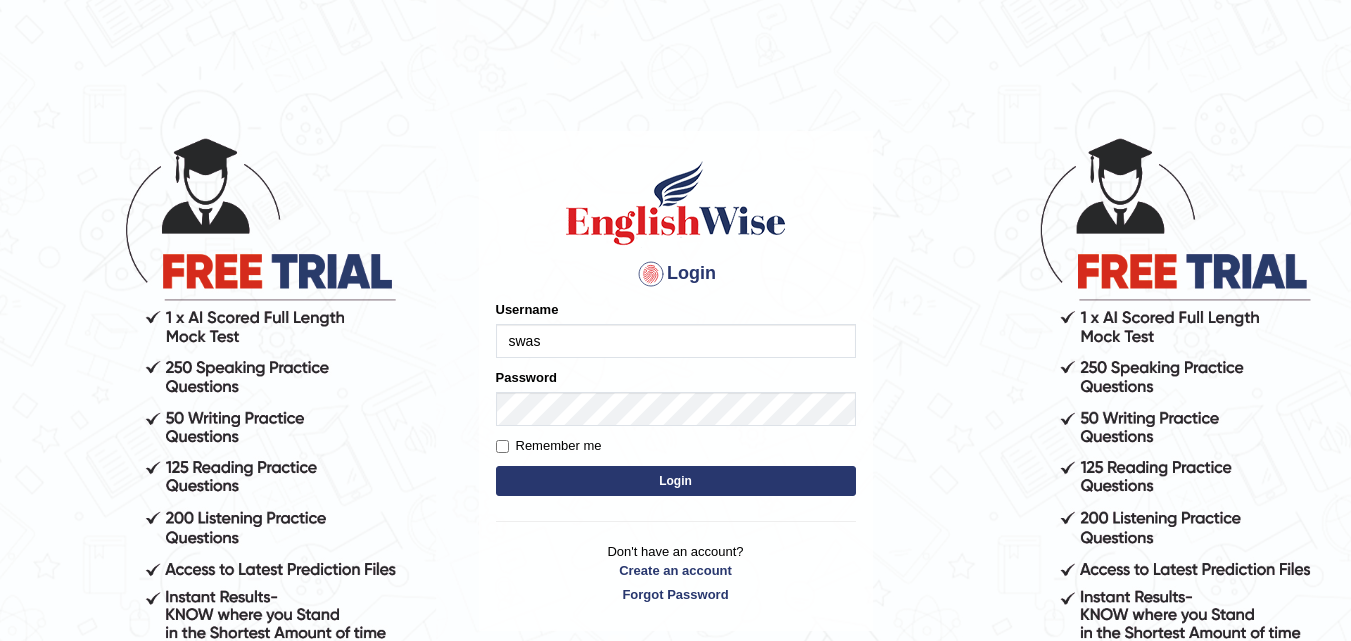 type on "swastikaa" 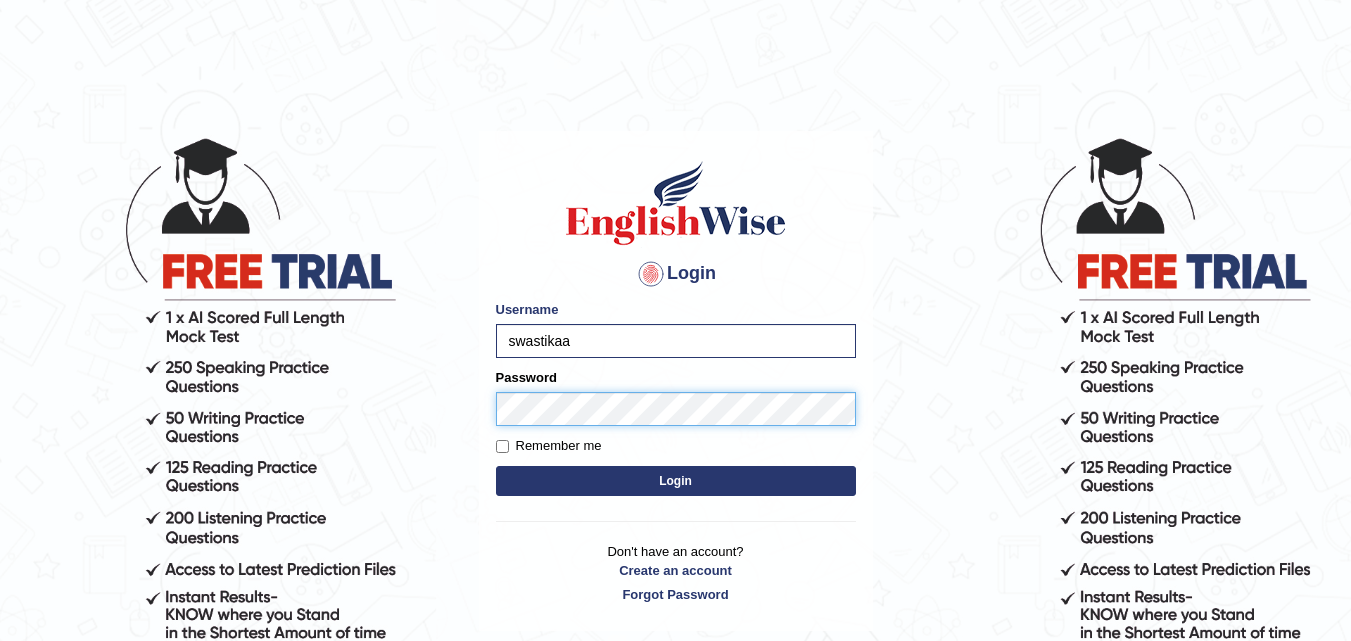 click on "Login" at bounding box center (676, 481) 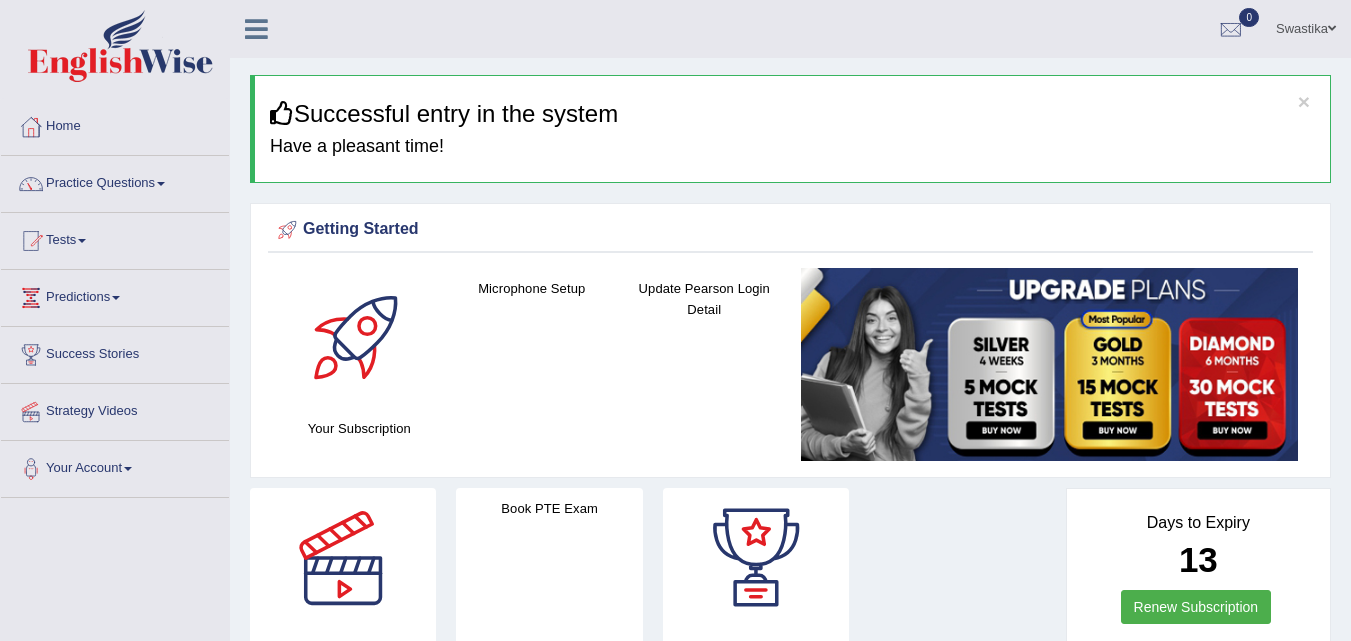 scroll, scrollTop: 0, scrollLeft: 0, axis: both 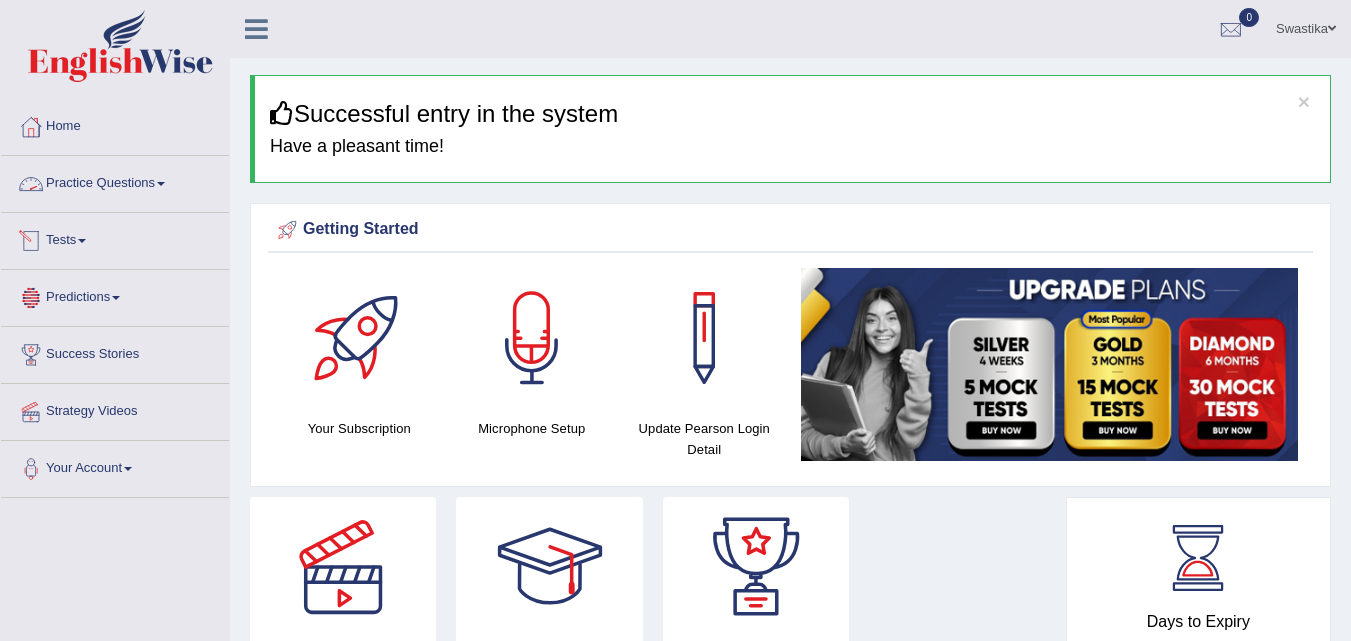 click on "Practice Questions" at bounding box center [115, 181] 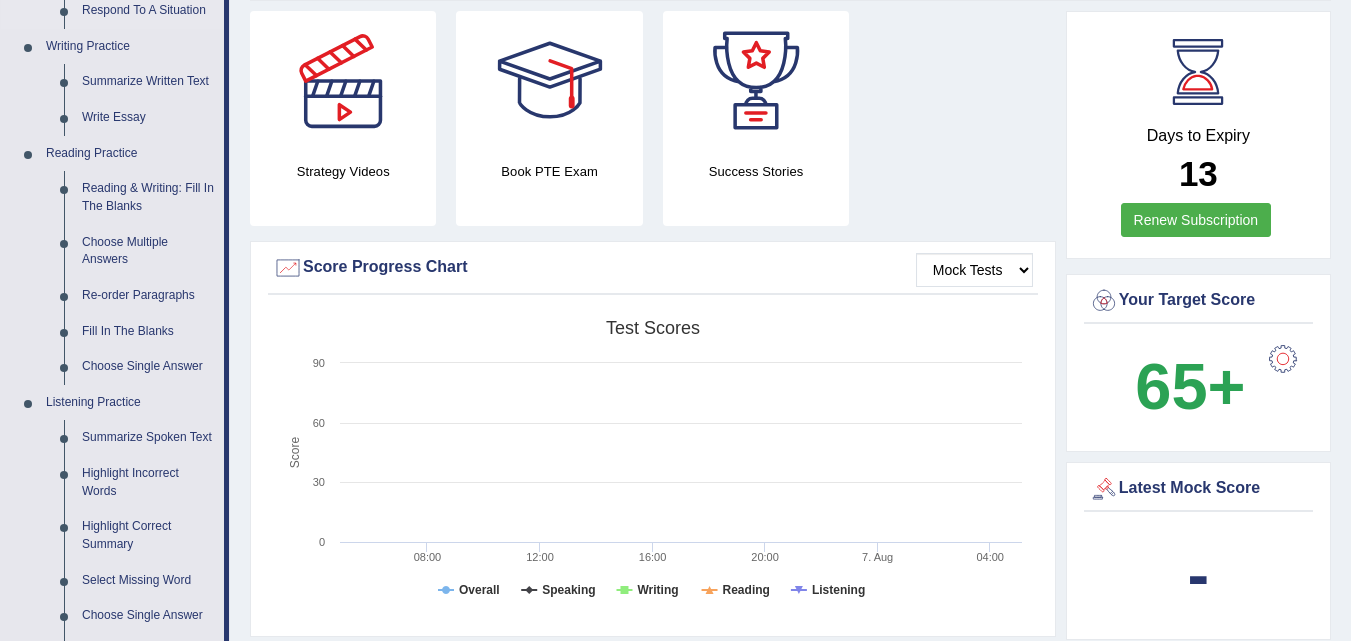 scroll, scrollTop: 500, scrollLeft: 0, axis: vertical 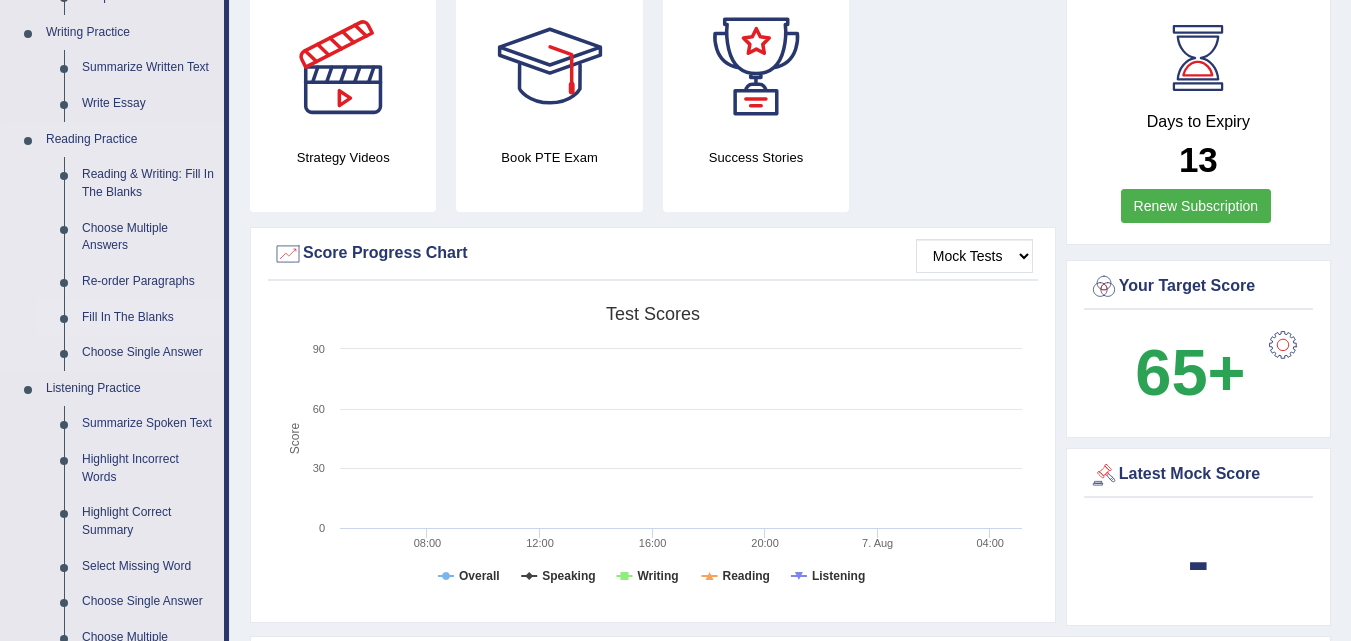 click on "Fill In The Blanks" at bounding box center [148, 318] 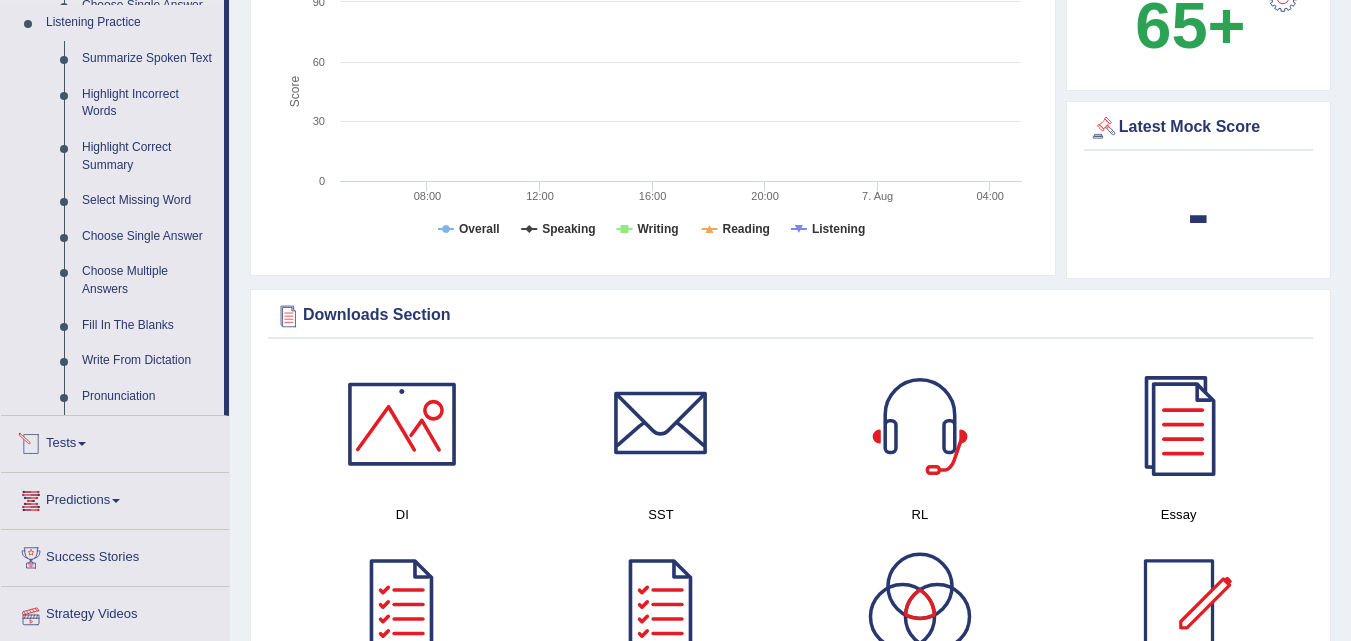 scroll, scrollTop: 1516, scrollLeft: 0, axis: vertical 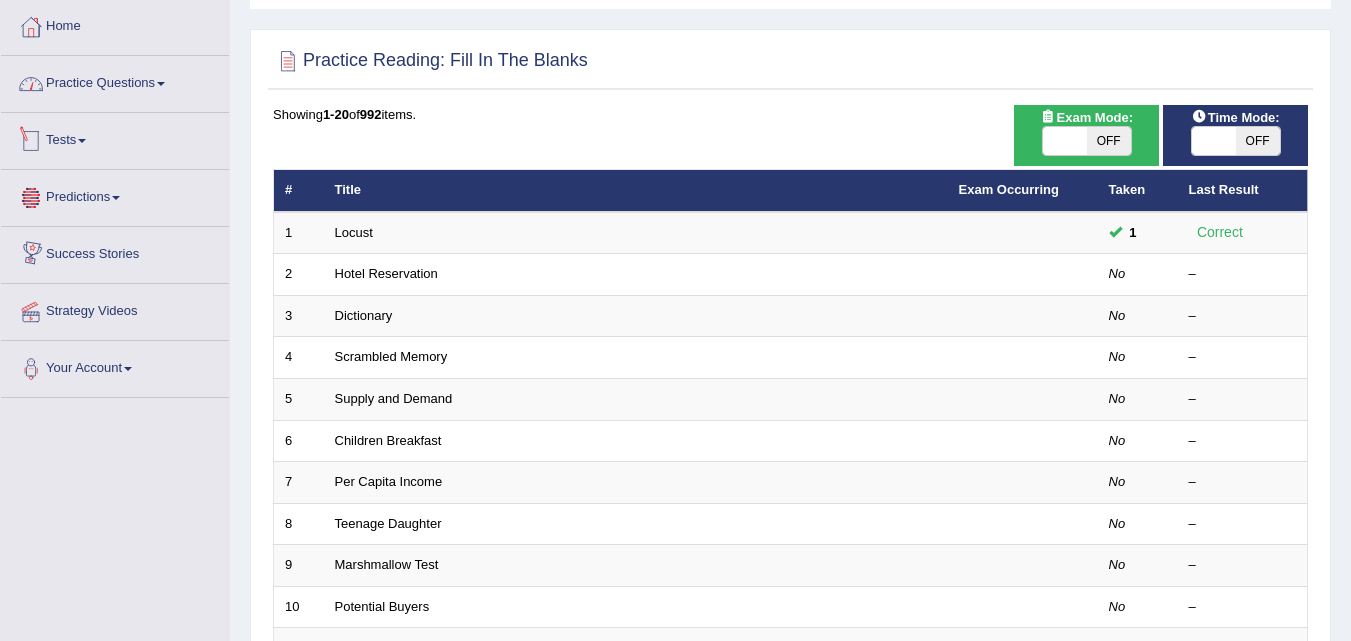 click on "Practice Questions" at bounding box center [115, 81] 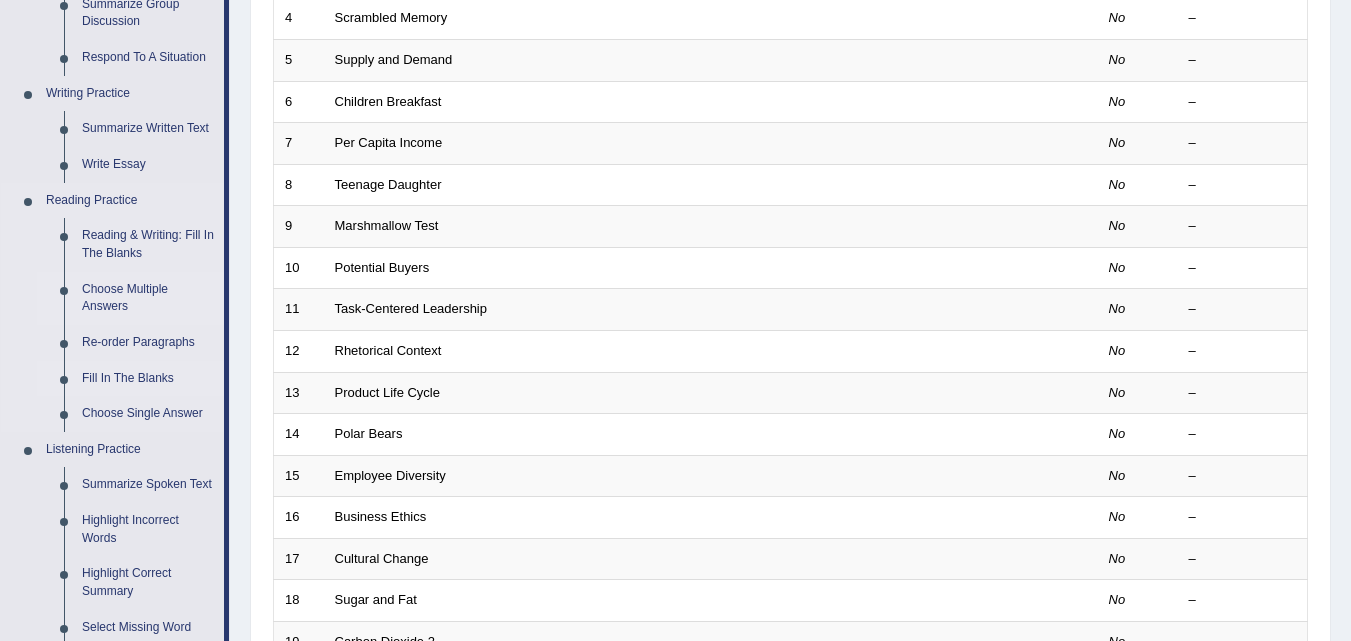 scroll, scrollTop: 500, scrollLeft: 0, axis: vertical 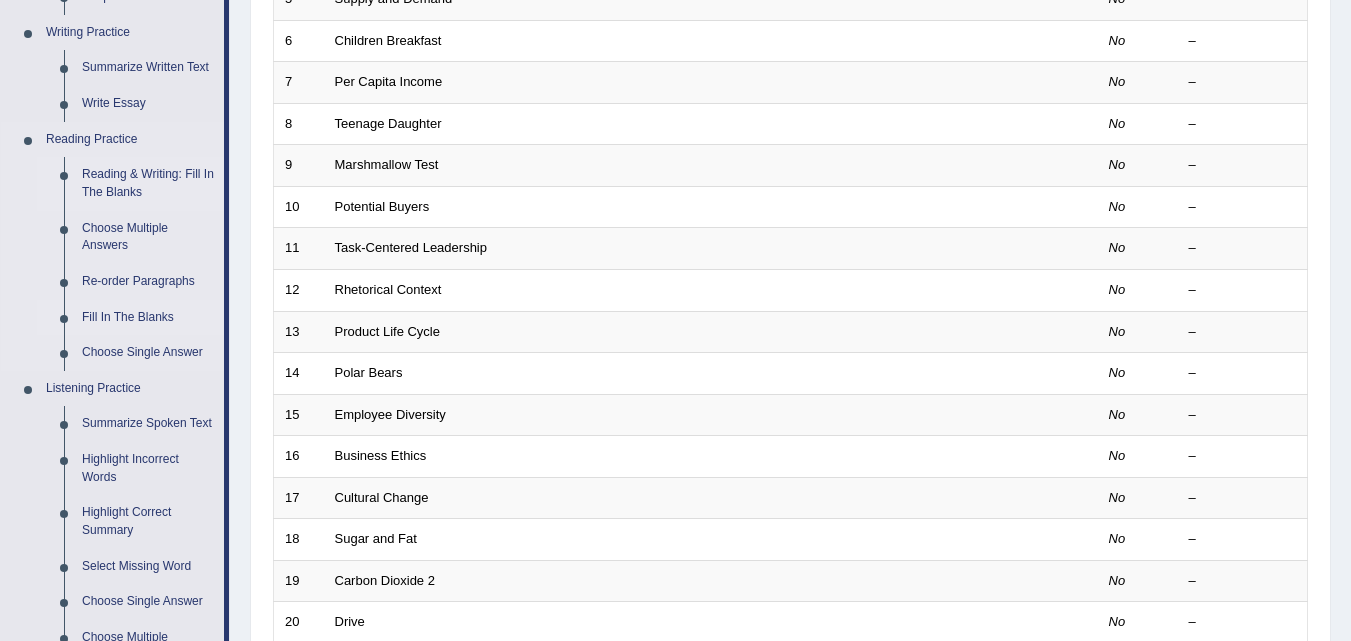 click on "Reading & Writing: Fill In The Blanks" at bounding box center (148, 183) 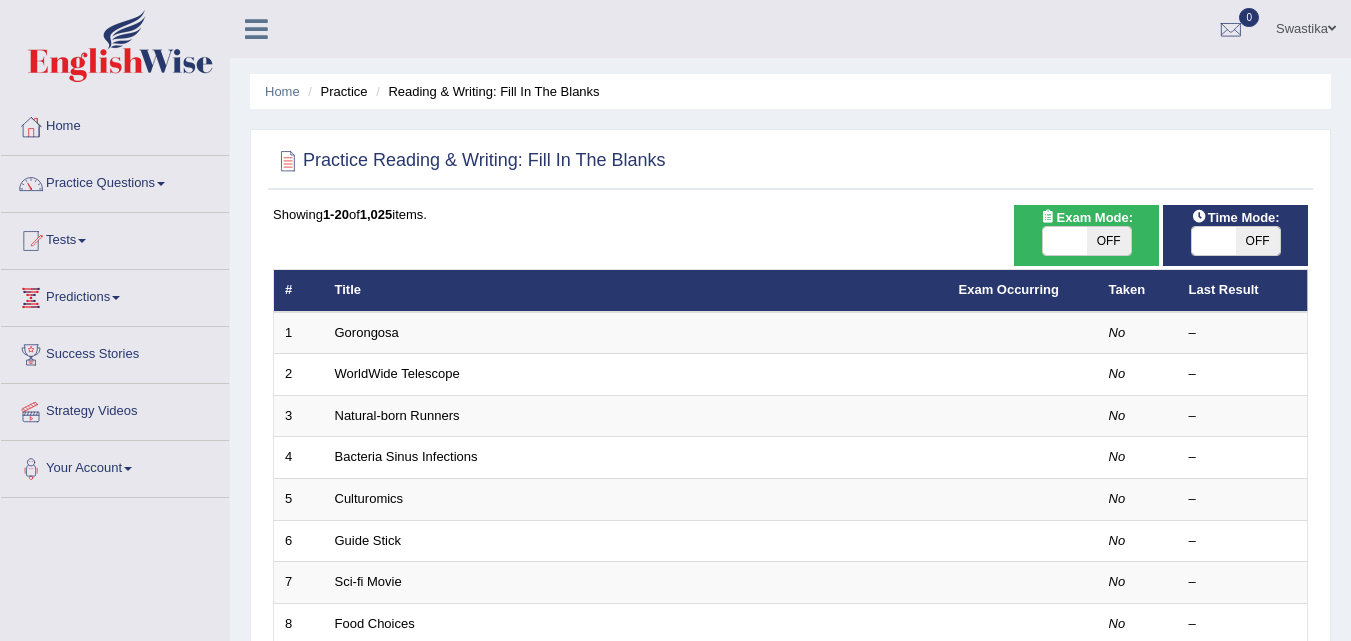 scroll, scrollTop: 0, scrollLeft: 0, axis: both 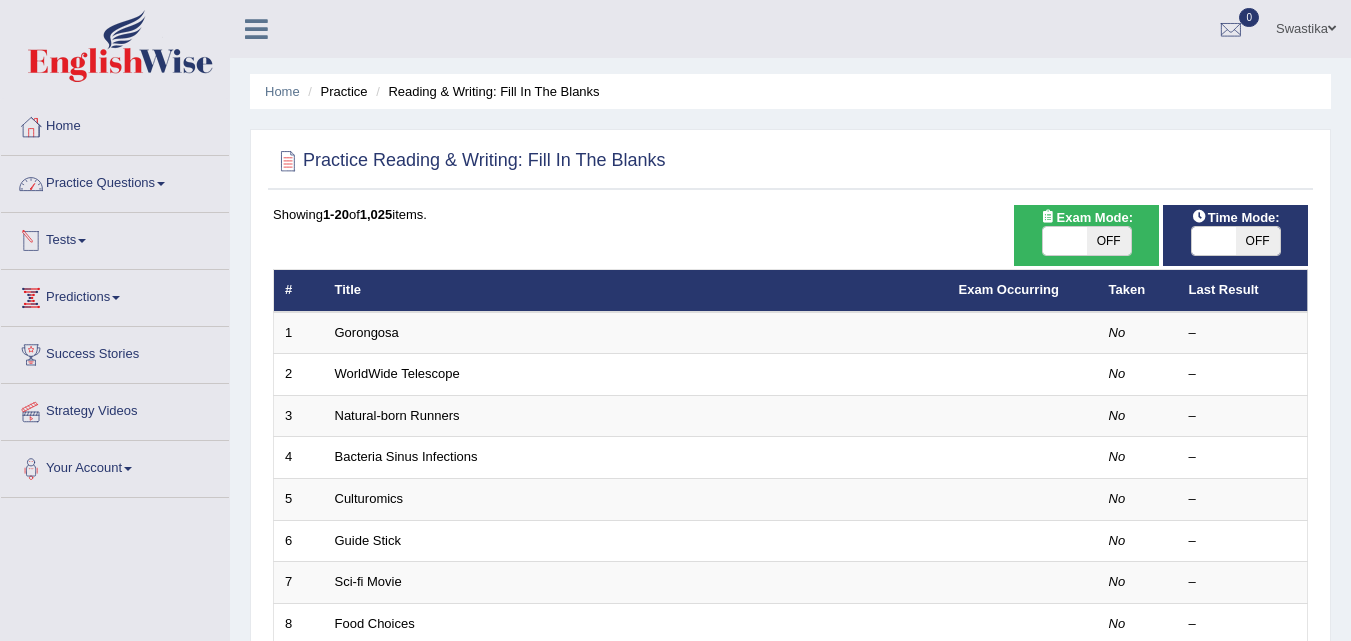 click on "Practice Questions" at bounding box center [115, 181] 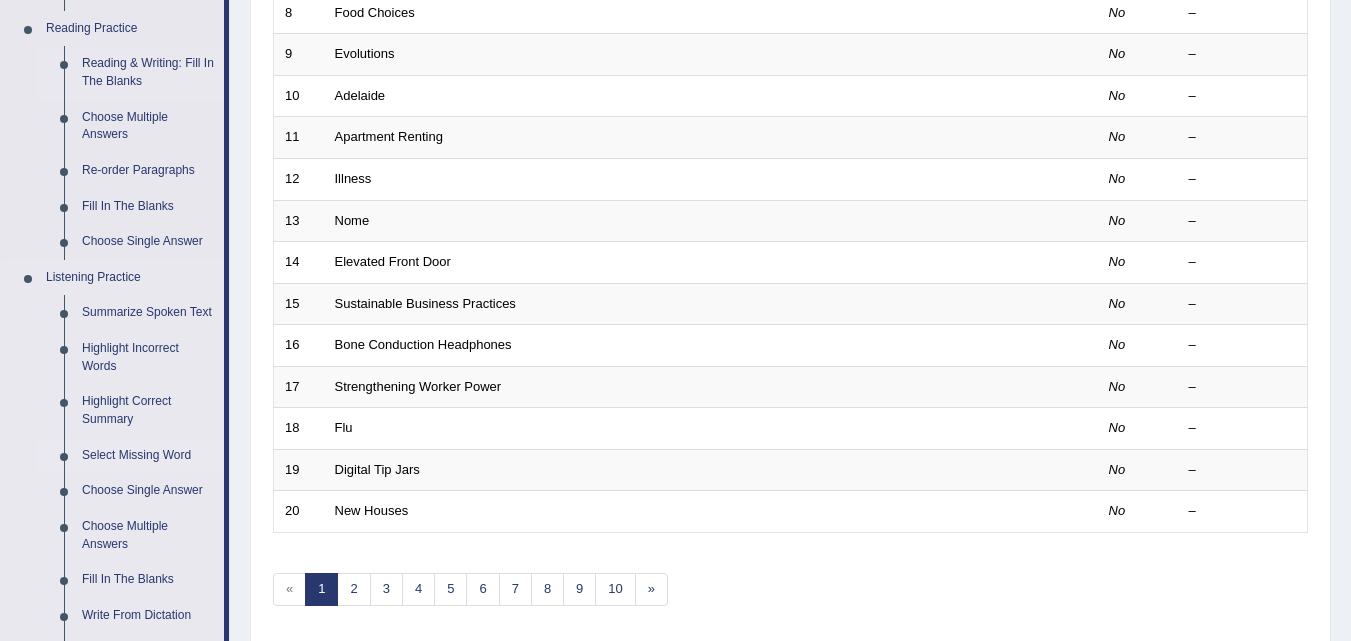 scroll, scrollTop: 500, scrollLeft: 0, axis: vertical 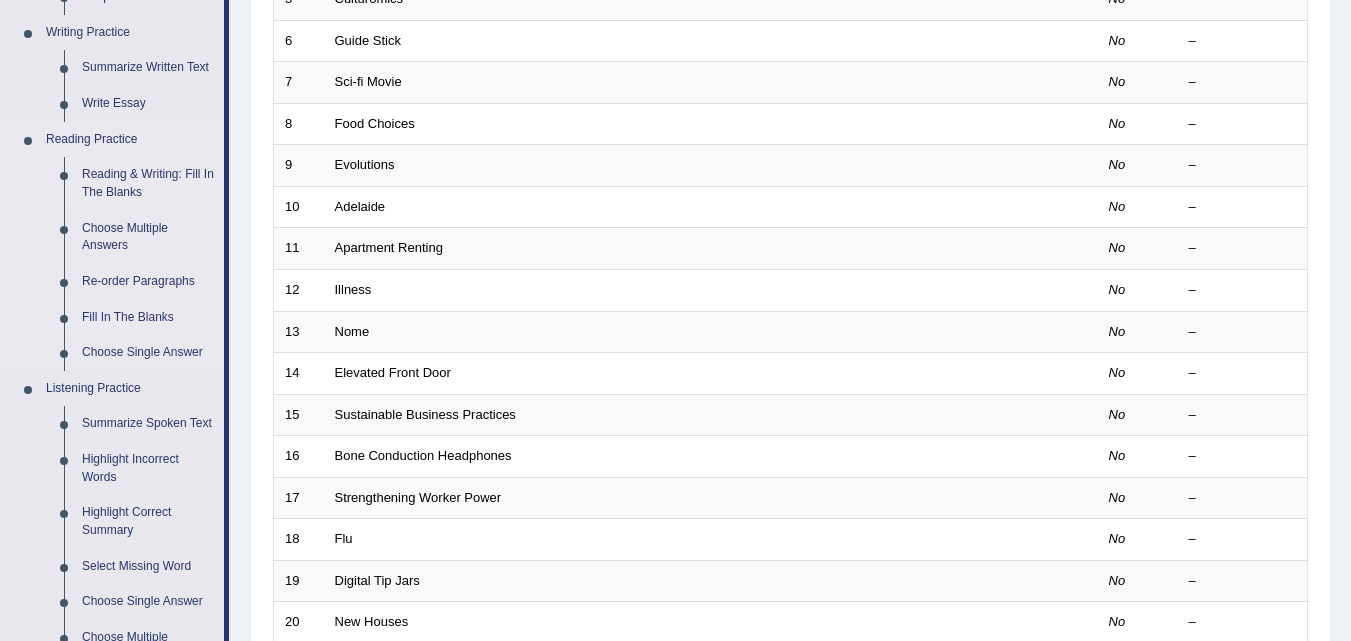click on "Fill In The Blanks" at bounding box center [148, 318] 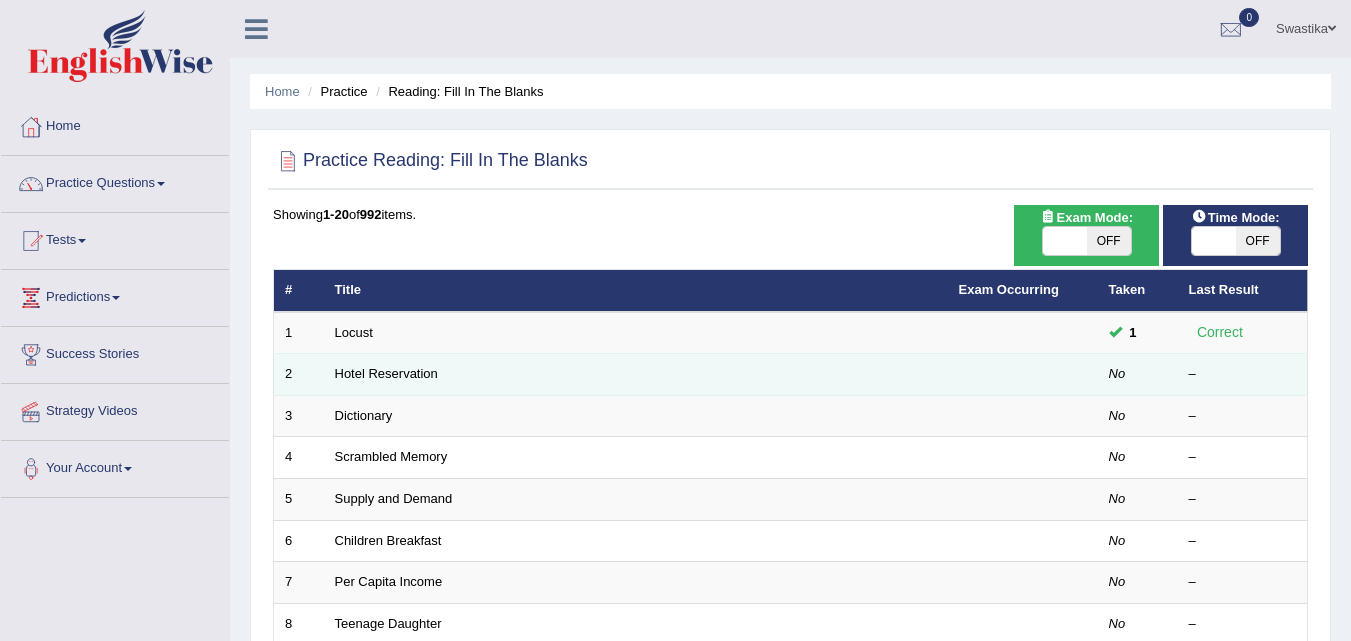 scroll, scrollTop: 0, scrollLeft: 0, axis: both 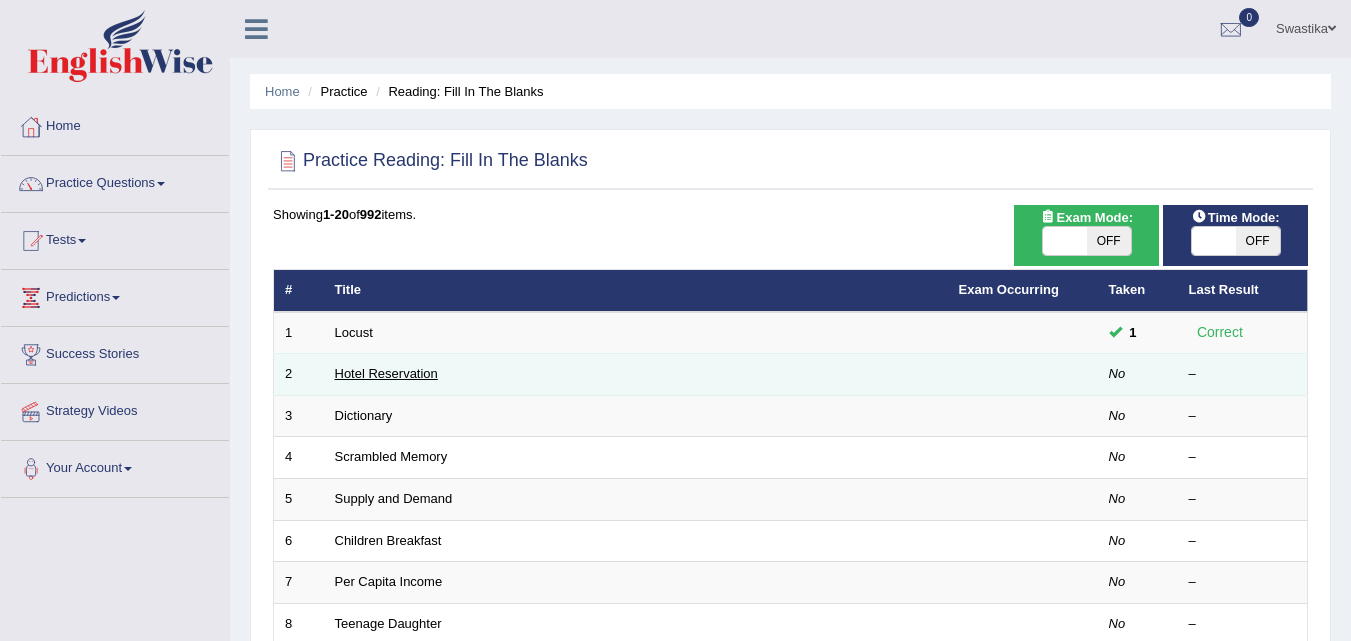 click on "Hotel Reservation" at bounding box center (386, 373) 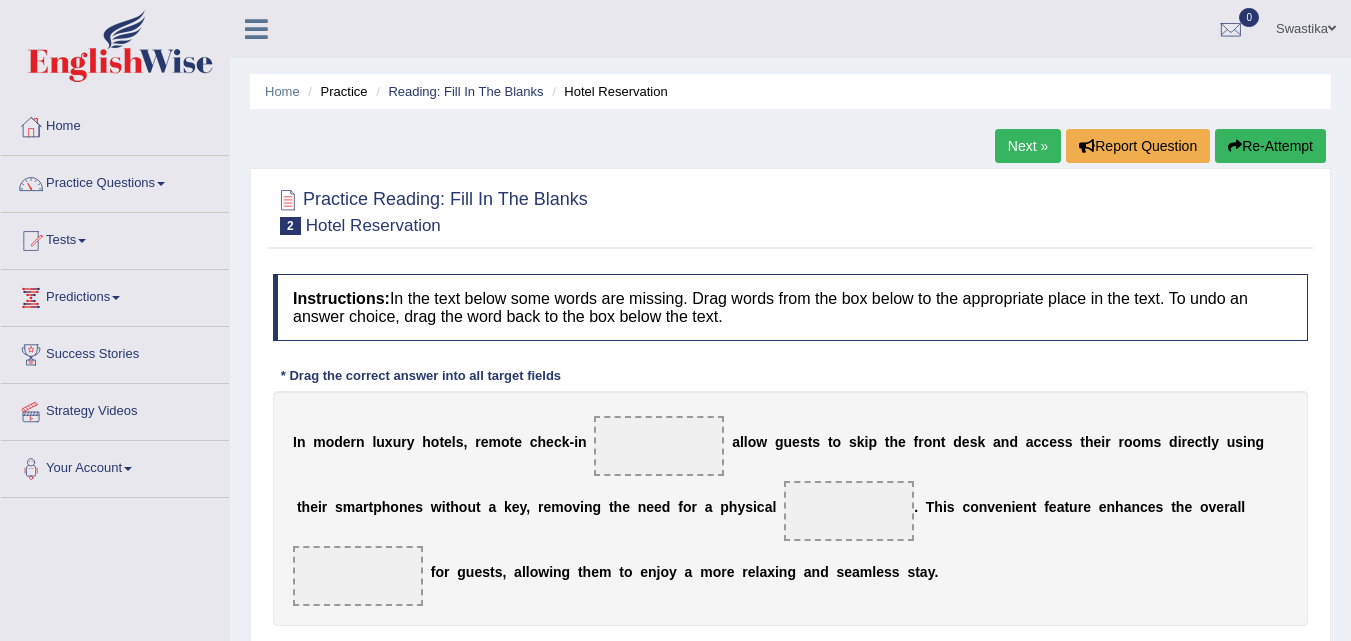 scroll, scrollTop: 0, scrollLeft: 0, axis: both 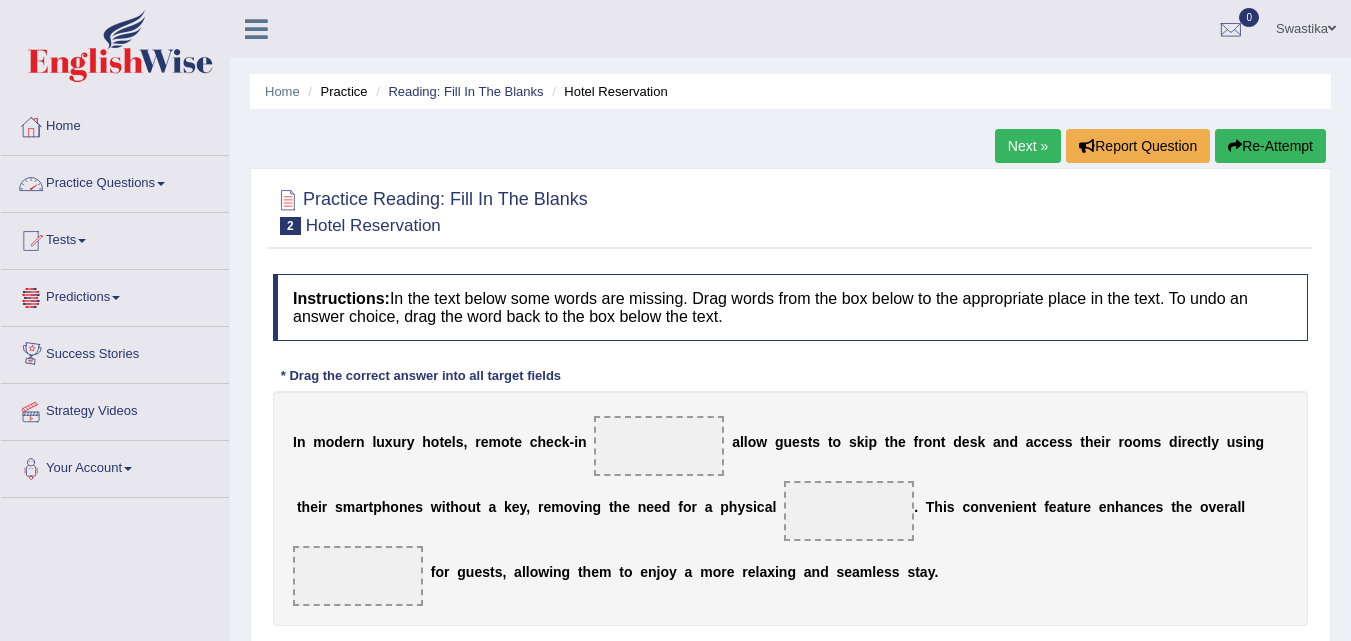 click on "Practice Questions" at bounding box center [115, 181] 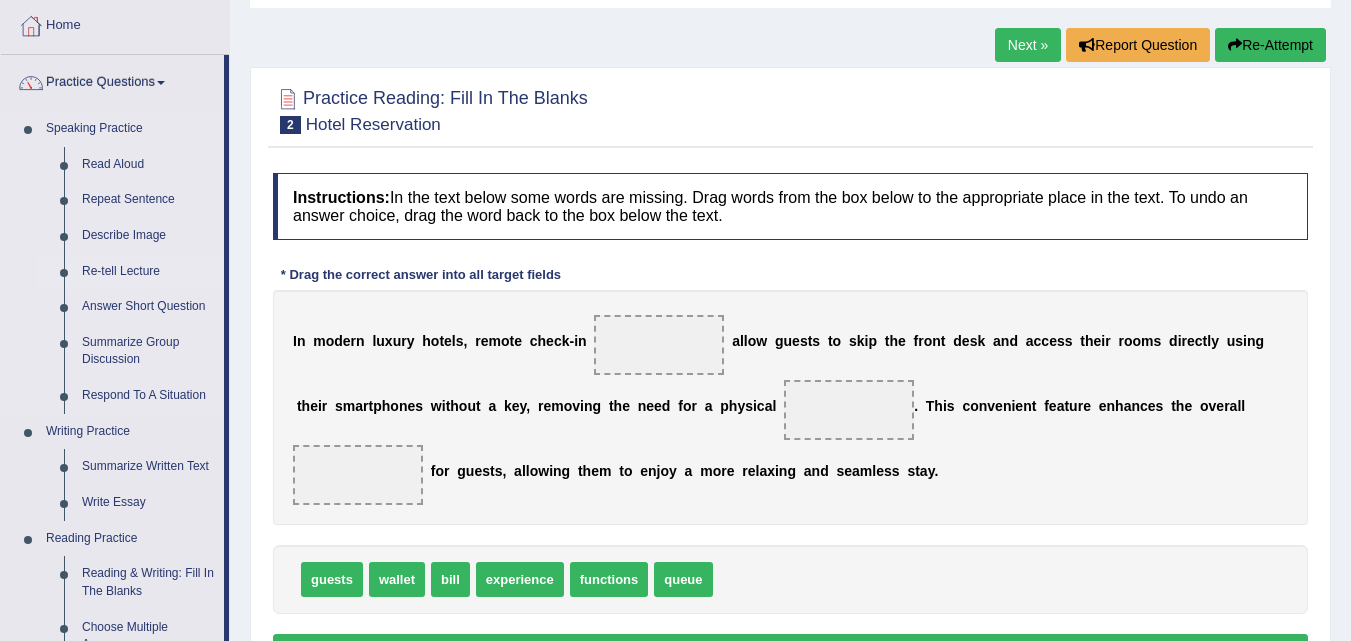 scroll, scrollTop: 300, scrollLeft: 0, axis: vertical 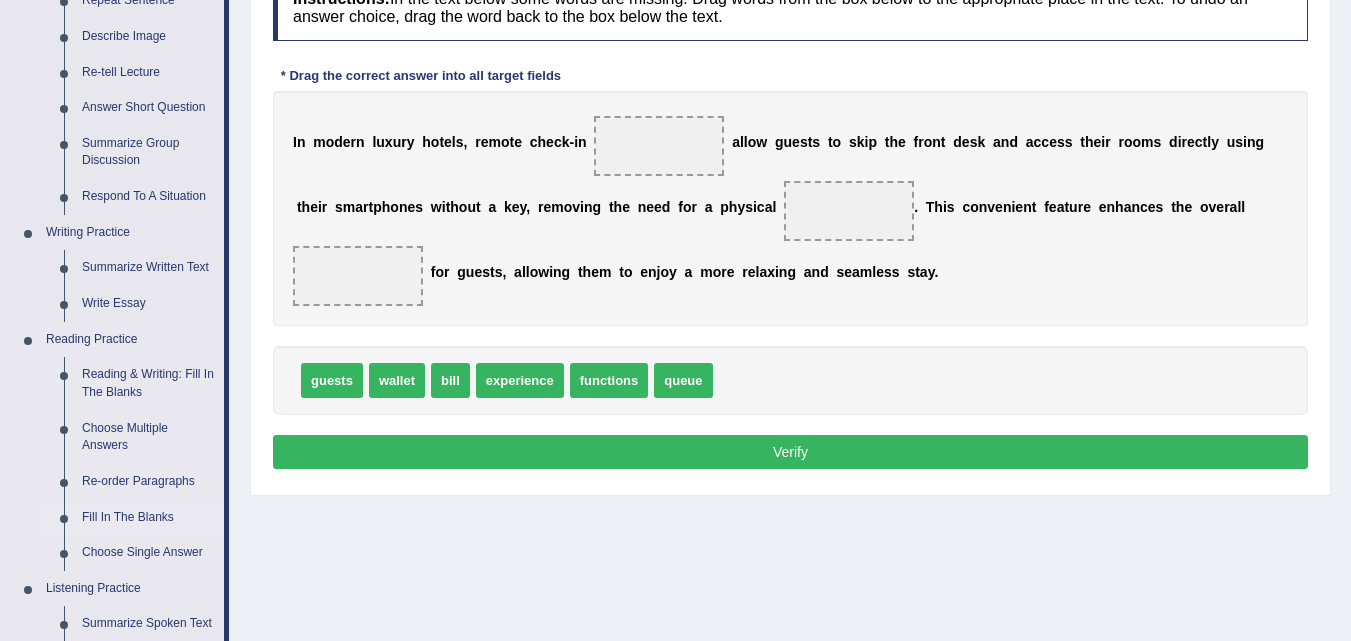 click on "Fill In The Blanks" at bounding box center [148, 518] 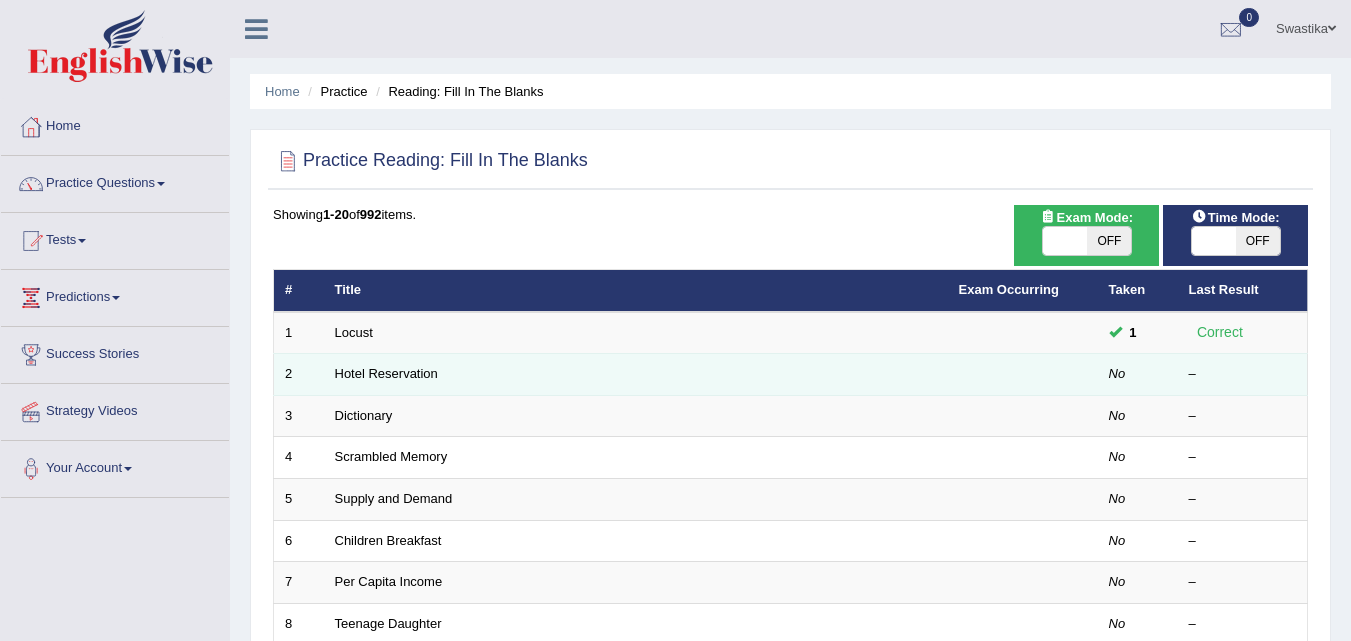 scroll, scrollTop: 0, scrollLeft: 0, axis: both 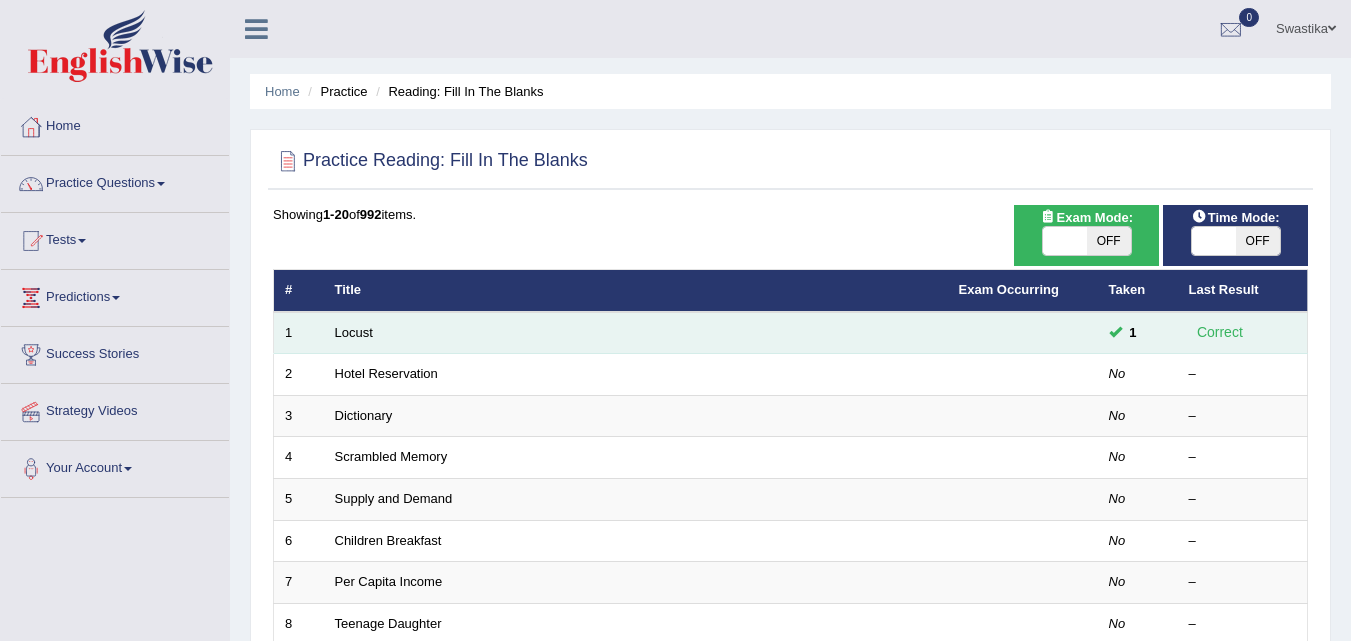 click on "Locust" at bounding box center [636, 333] 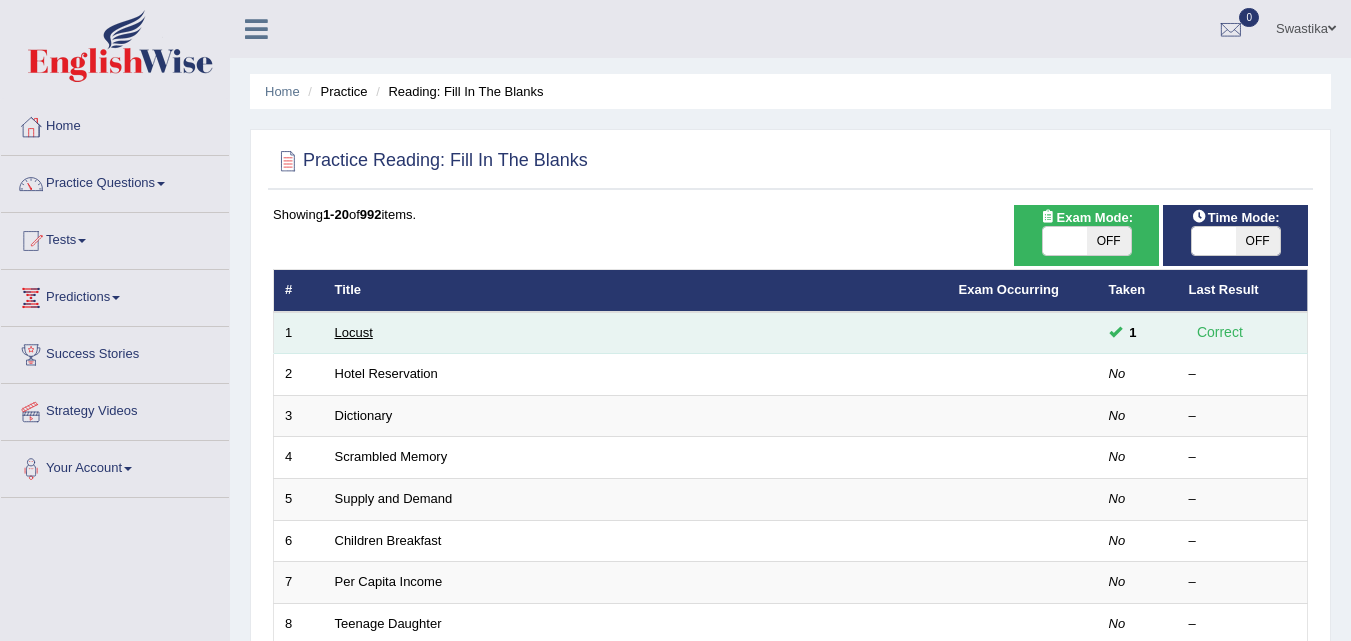 click on "Locust" at bounding box center (354, 332) 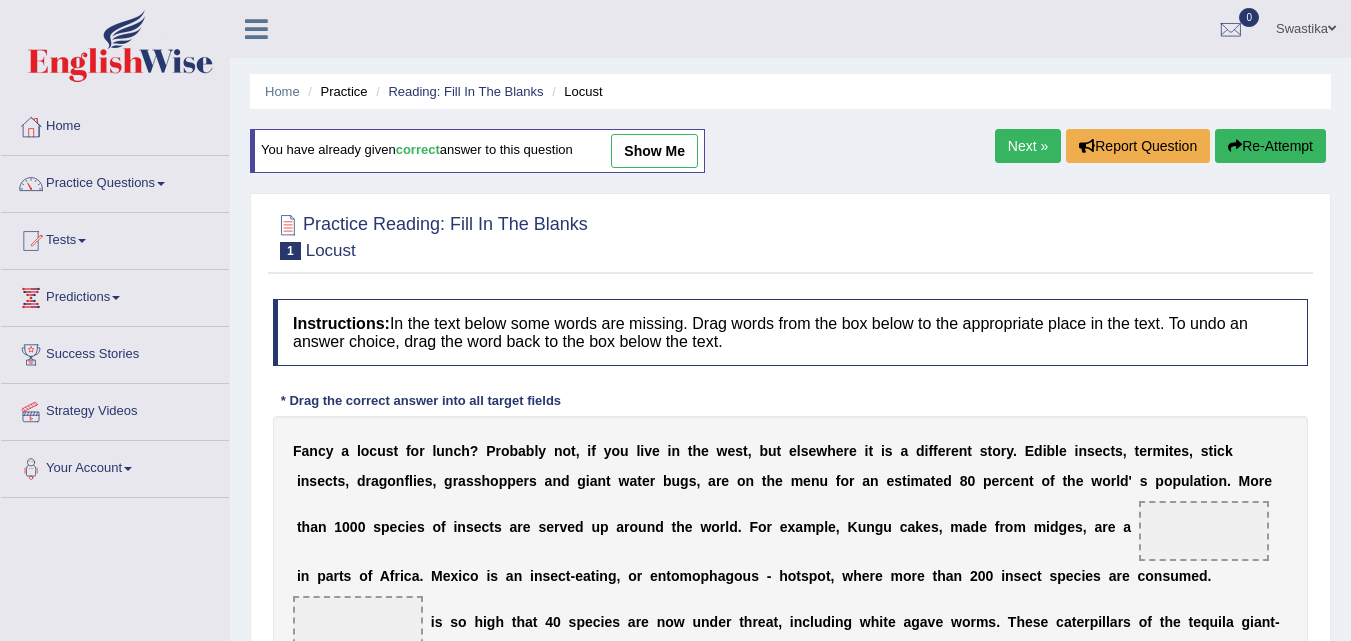 scroll, scrollTop: 400, scrollLeft: 0, axis: vertical 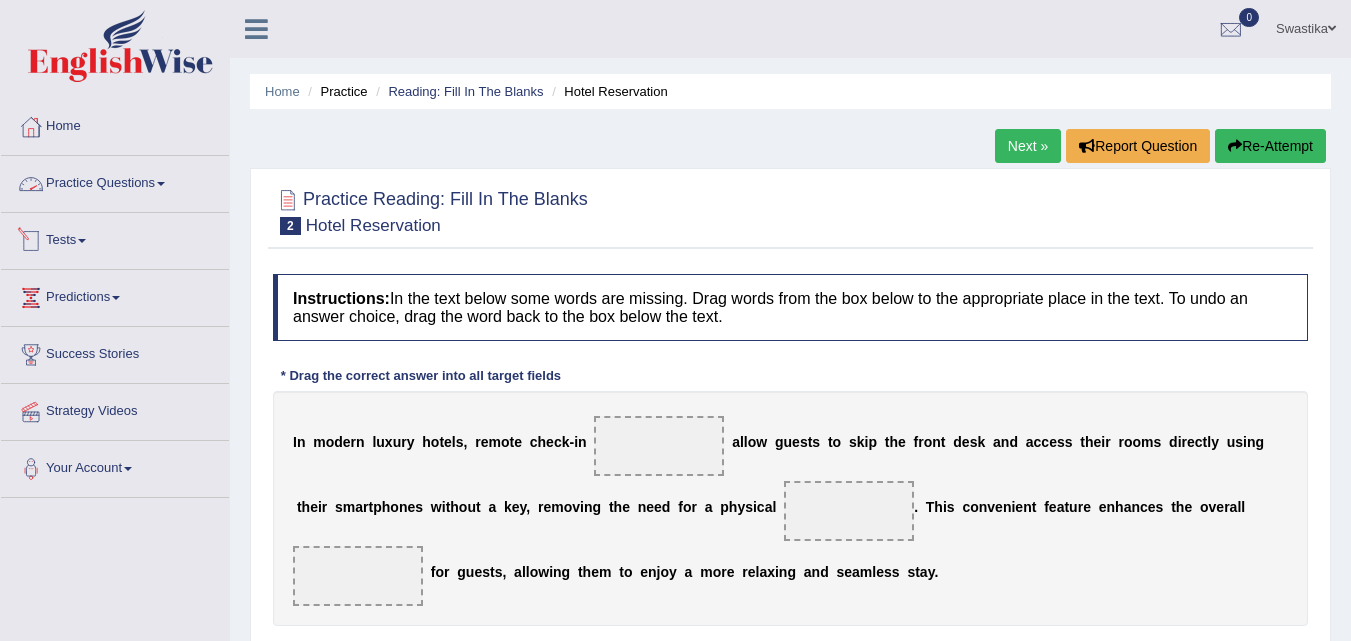 click on "Practice Questions" at bounding box center [115, 181] 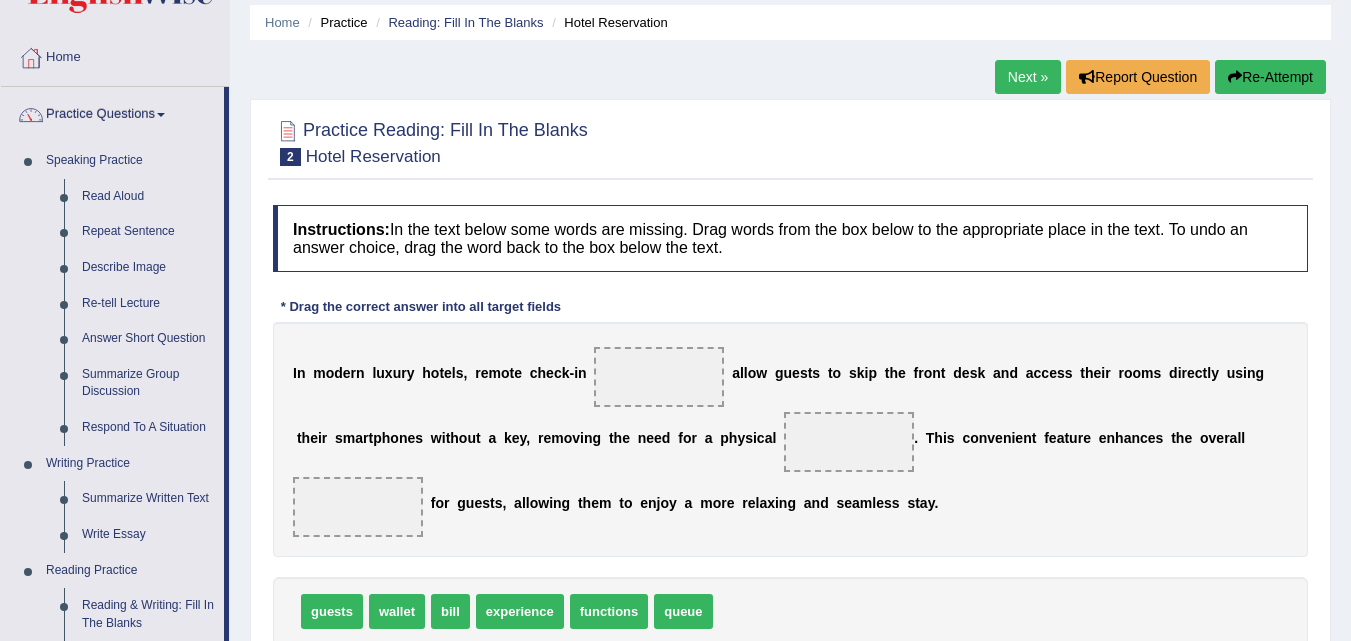 scroll, scrollTop: 100, scrollLeft: 0, axis: vertical 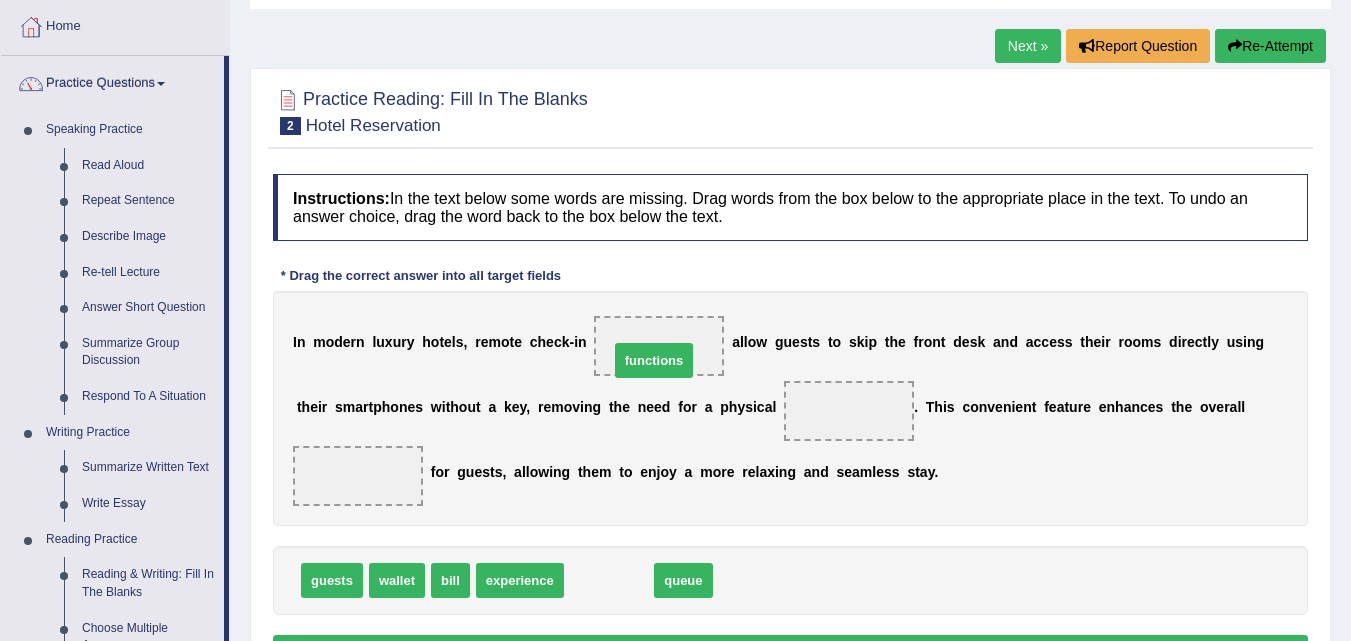drag, startPoint x: 598, startPoint y: 587, endPoint x: 643, endPoint y: 367, distance: 224.55511 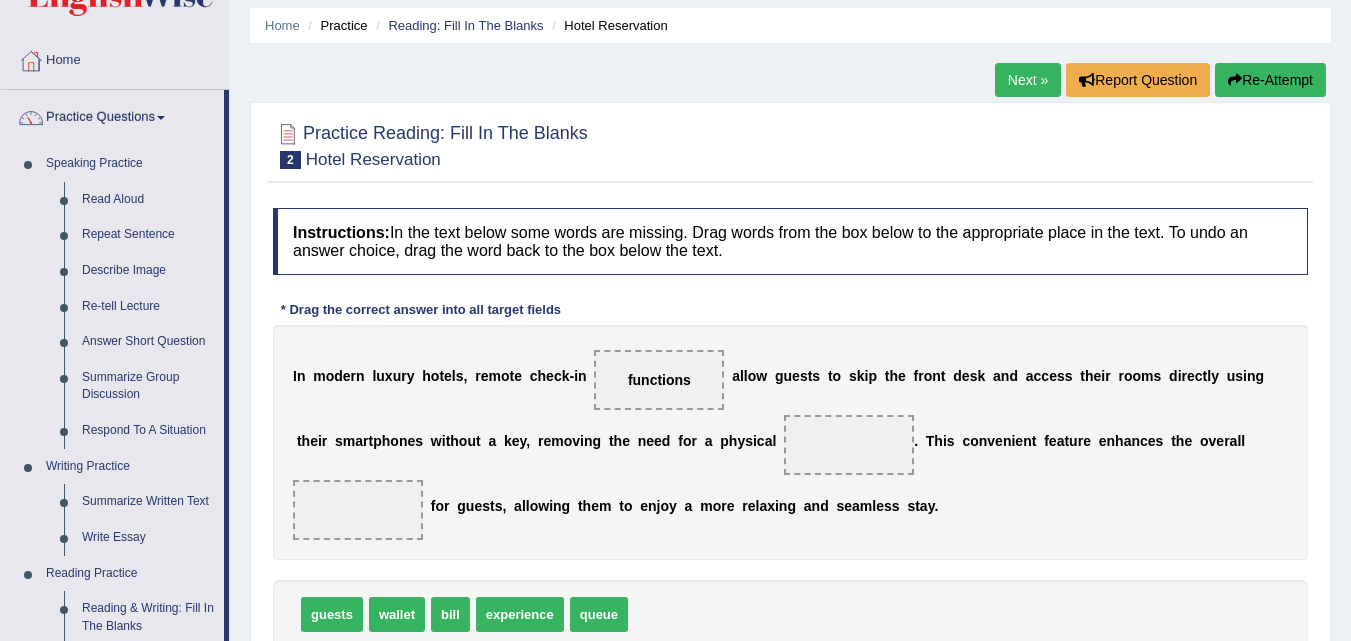 scroll, scrollTop: 100, scrollLeft: 0, axis: vertical 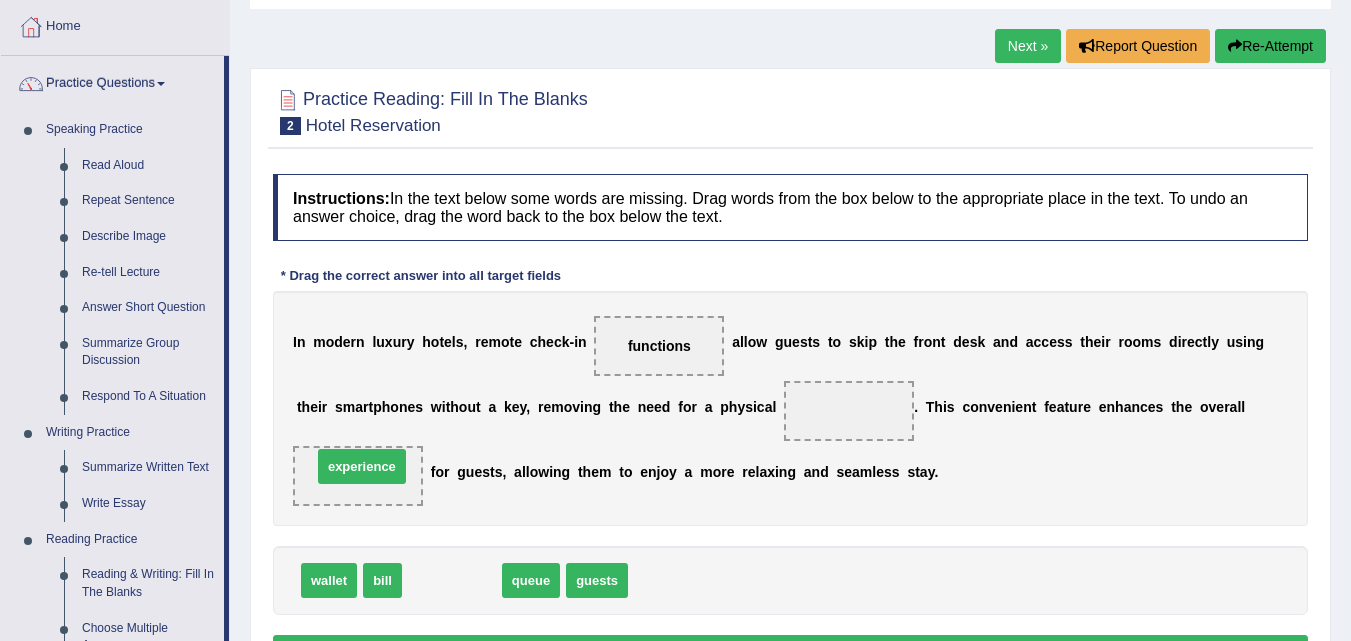 drag, startPoint x: 454, startPoint y: 588, endPoint x: 364, endPoint y: 474, distance: 145.24461 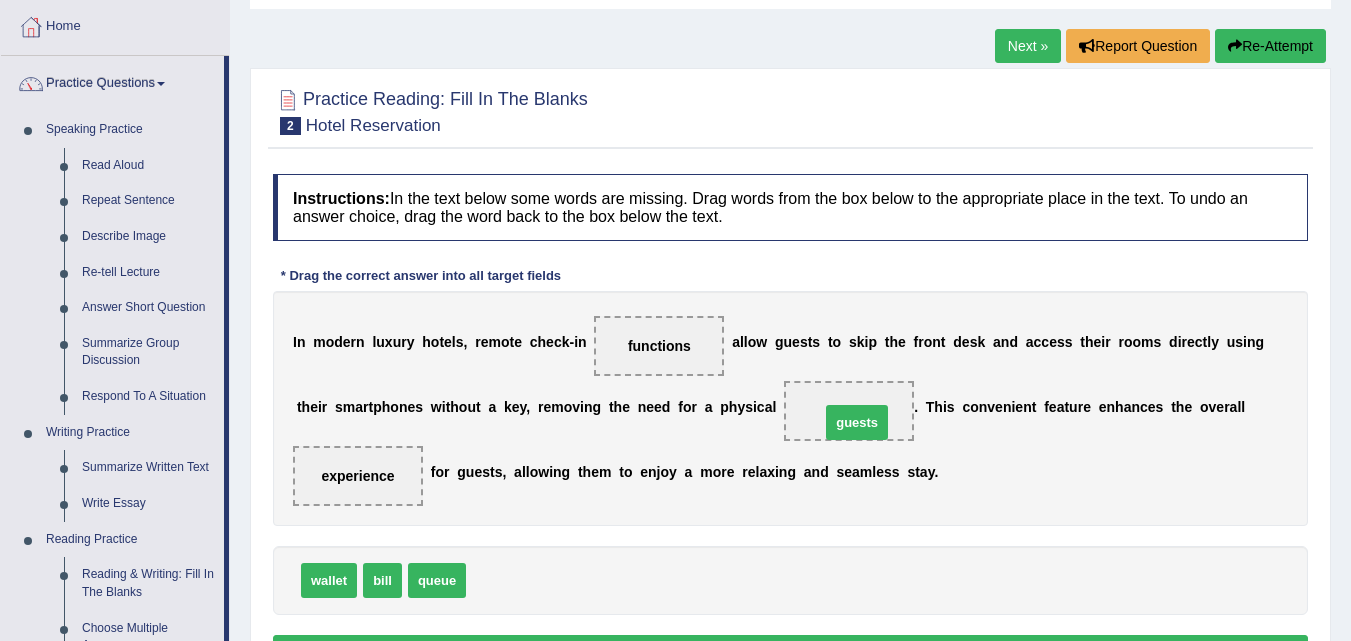 drag, startPoint x: 487, startPoint y: 580, endPoint x: 865, endPoint y: 415, distance: 412.44272 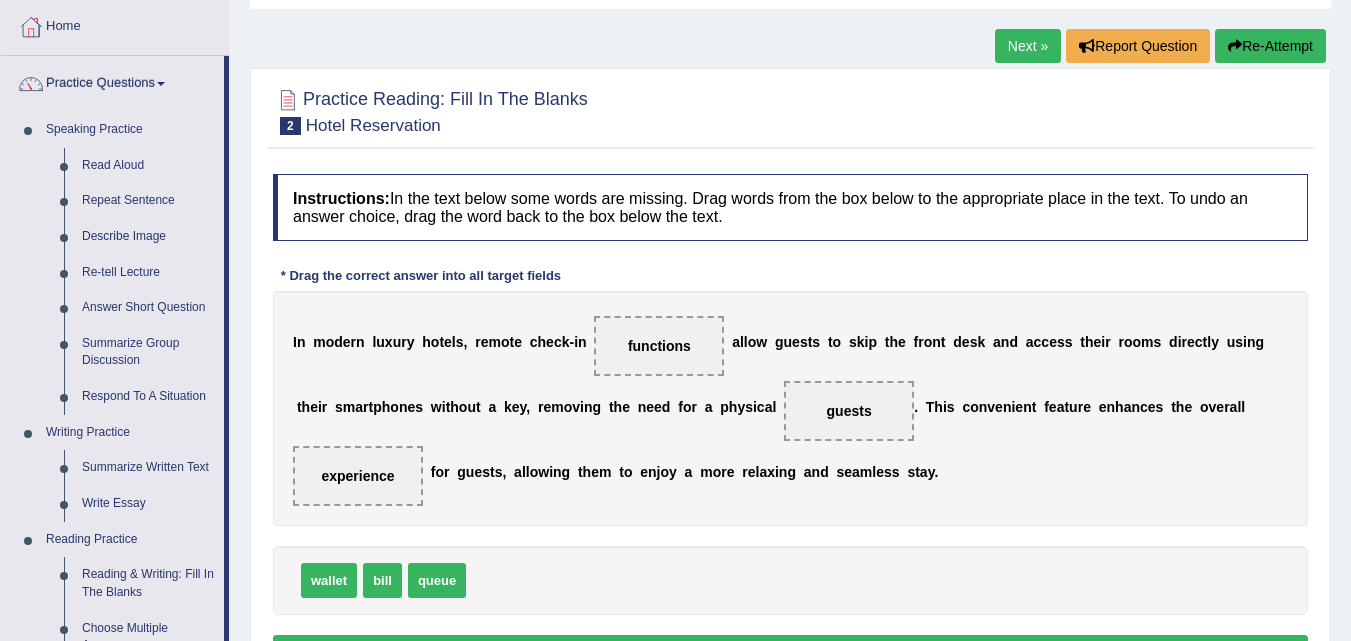 scroll, scrollTop: 200, scrollLeft: 0, axis: vertical 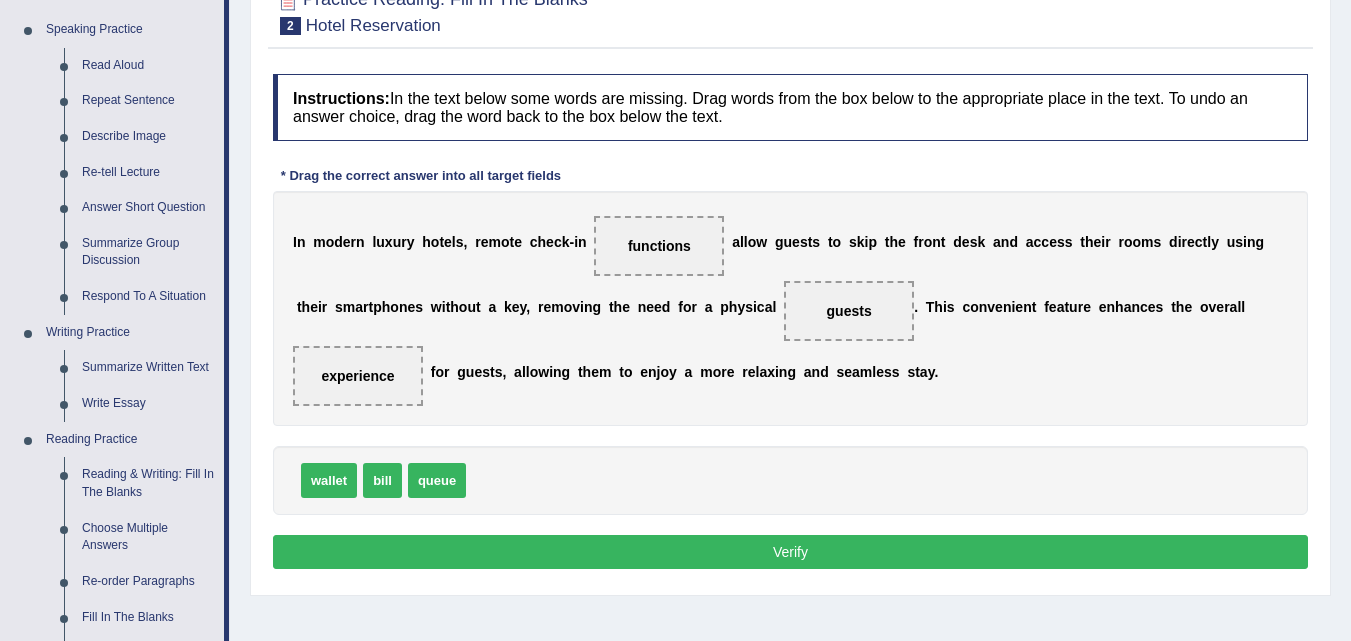 click on "Verify" at bounding box center [790, 552] 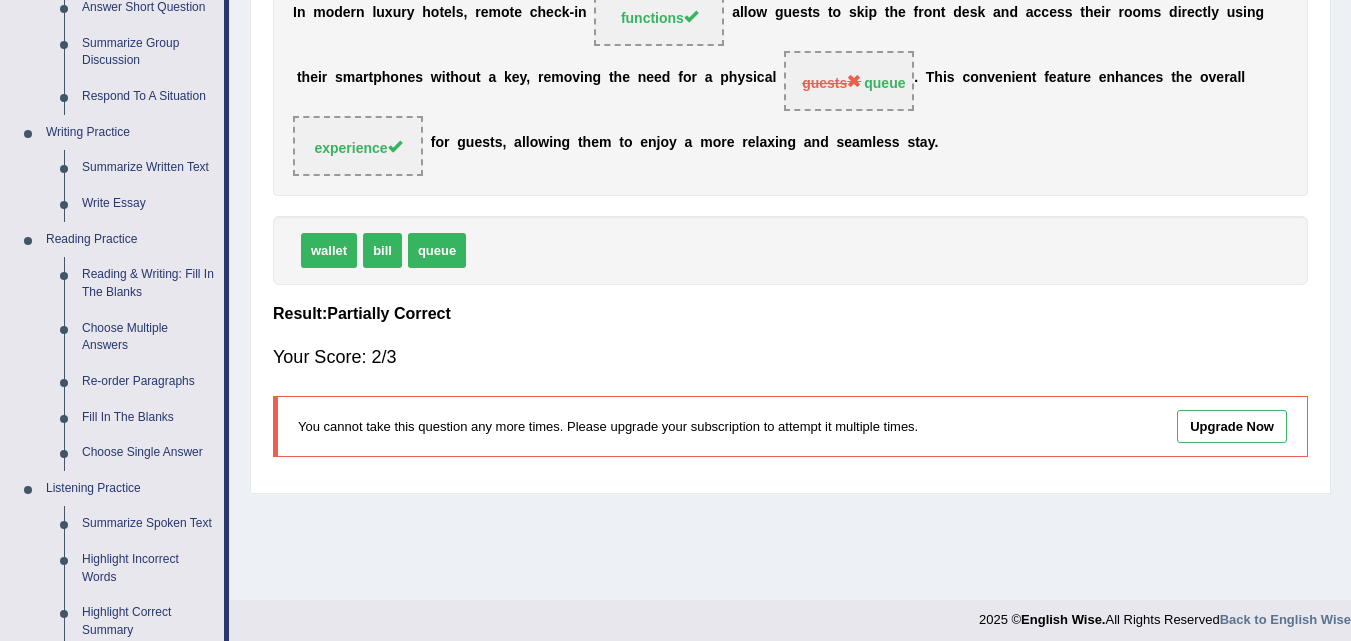 scroll, scrollTop: 0, scrollLeft: 0, axis: both 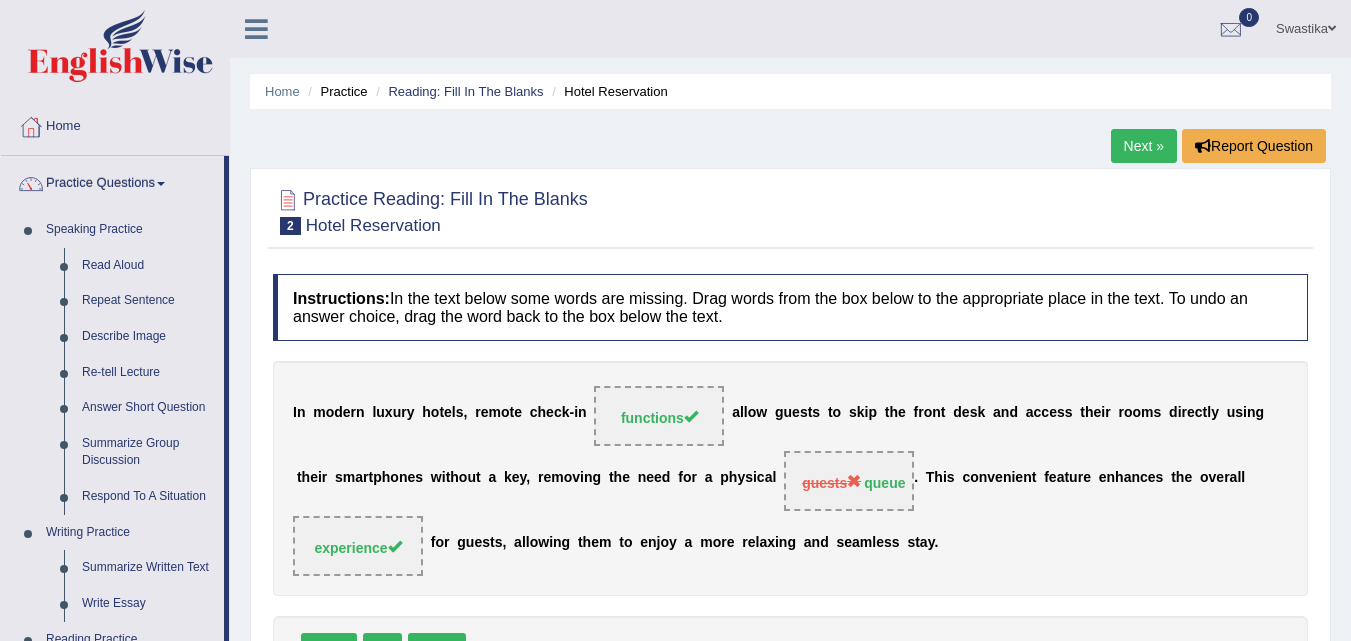 click on "Next »" at bounding box center (1144, 146) 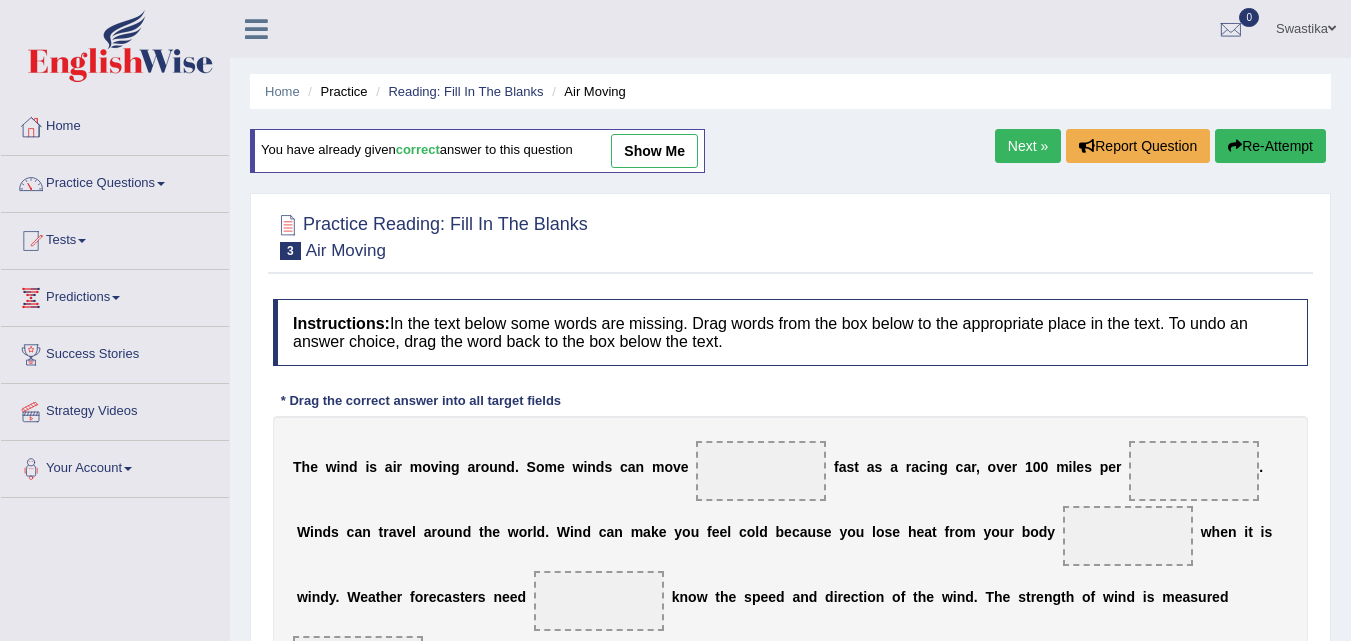 scroll, scrollTop: 0, scrollLeft: 0, axis: both 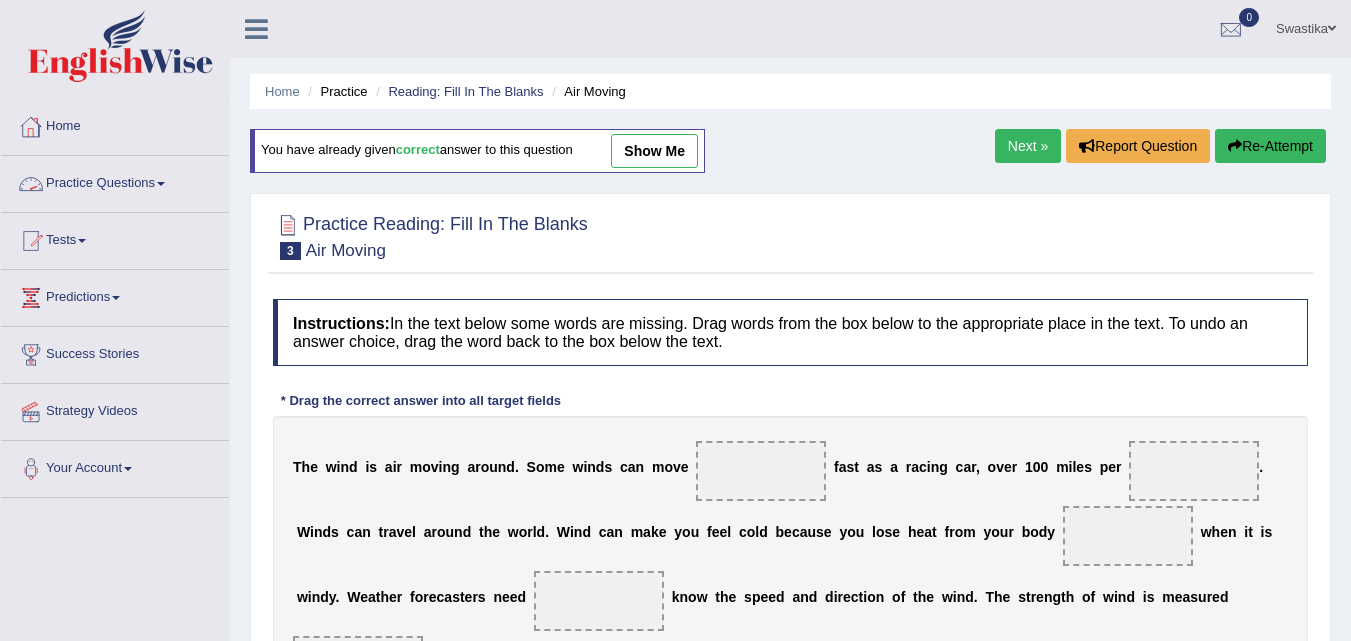 click on "Practice Questions" at bounding box center [115, 181] 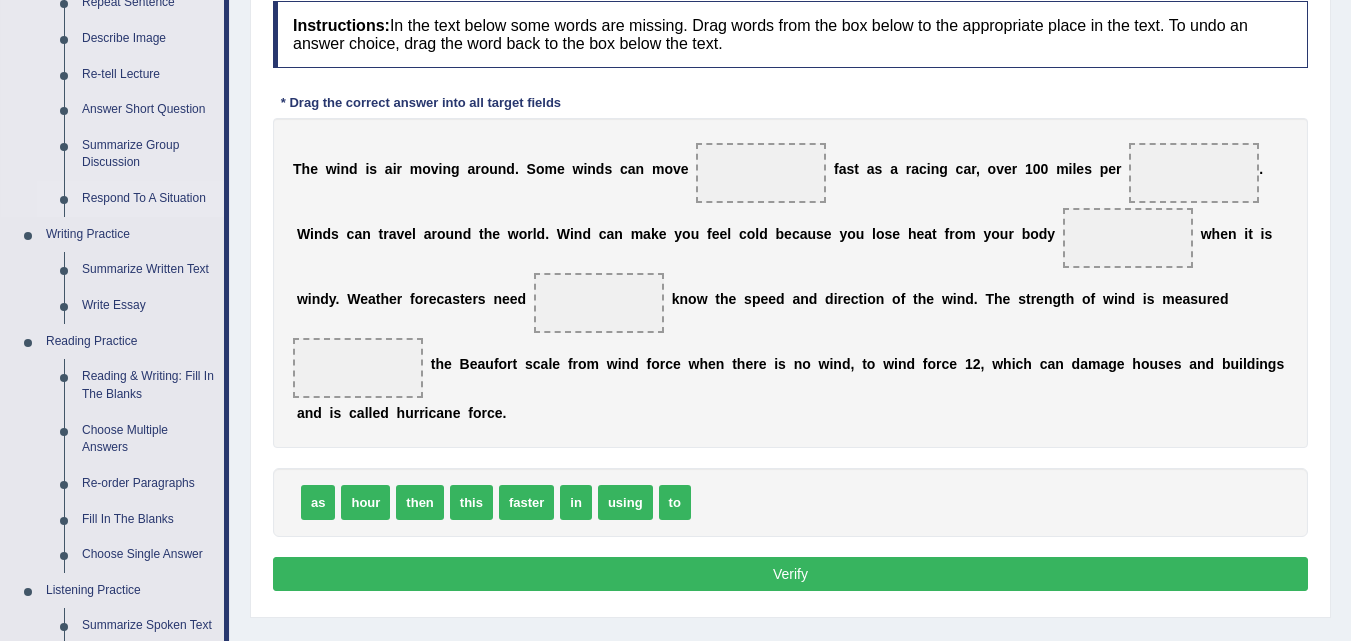 scroll, scrollTop: 300, scrollLeft: 0, axis: vertical 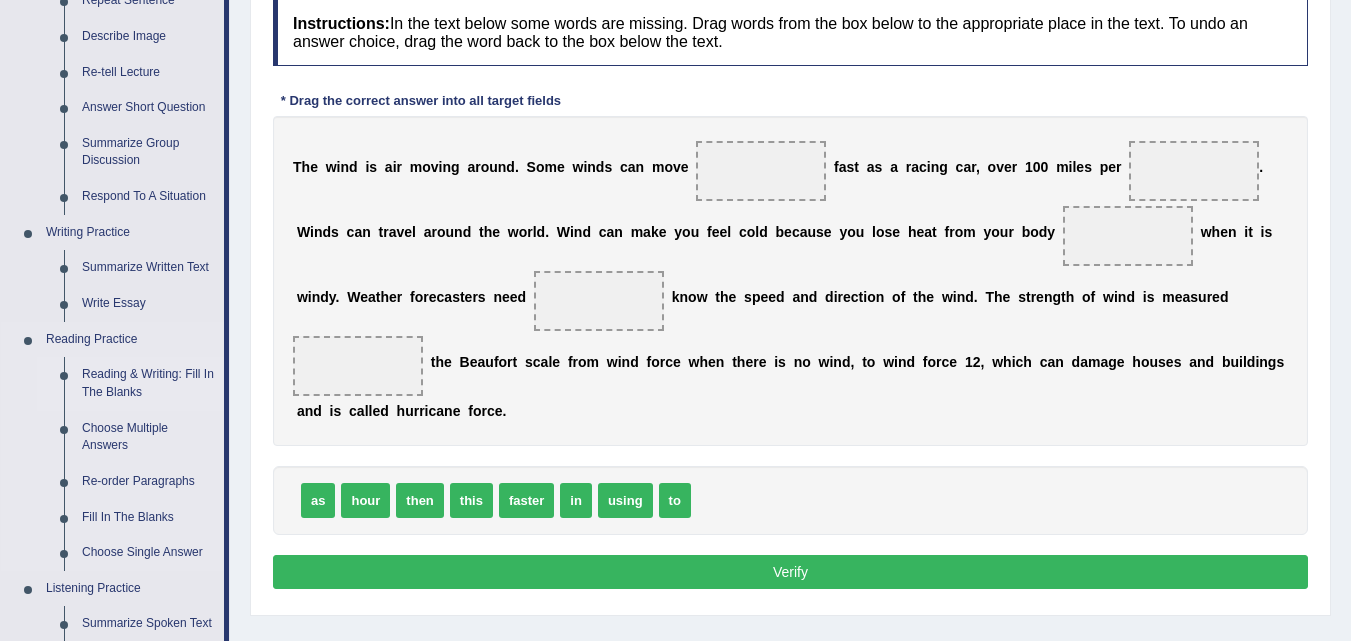 click on "Reading & Writing: Fill In The Blanks" at bounding box center [148, 383] 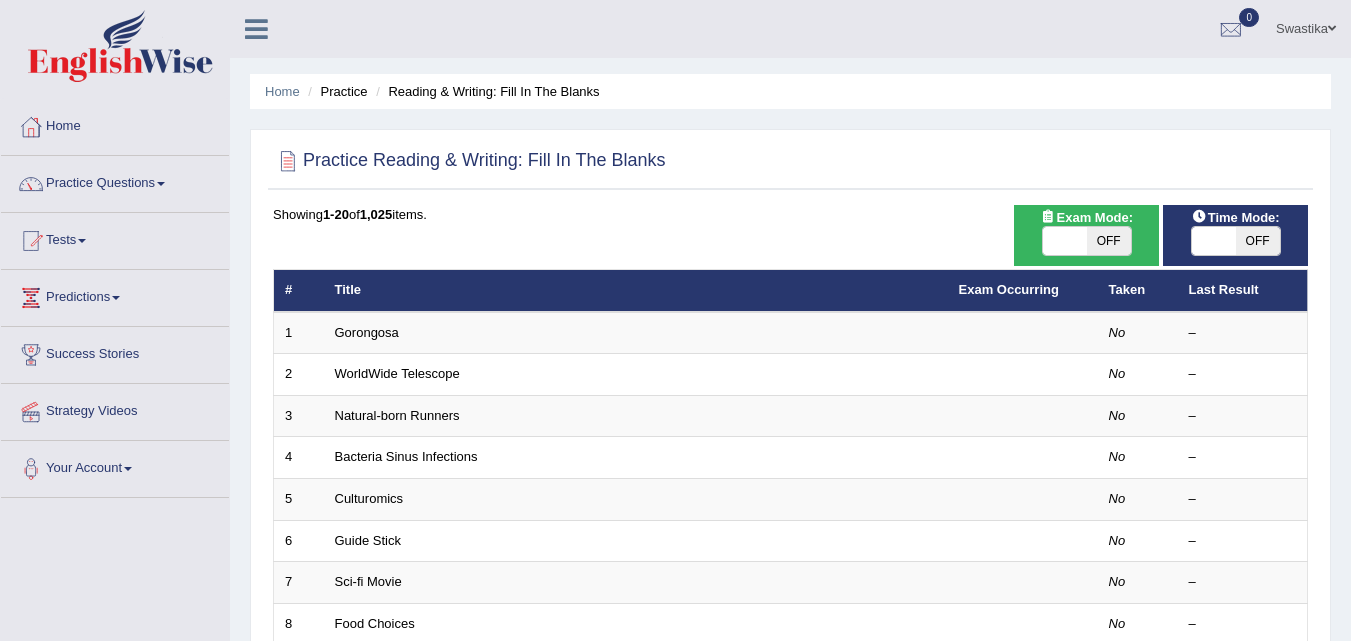scroll, scrollTop: 0, scrollLeft: 0, axis: both 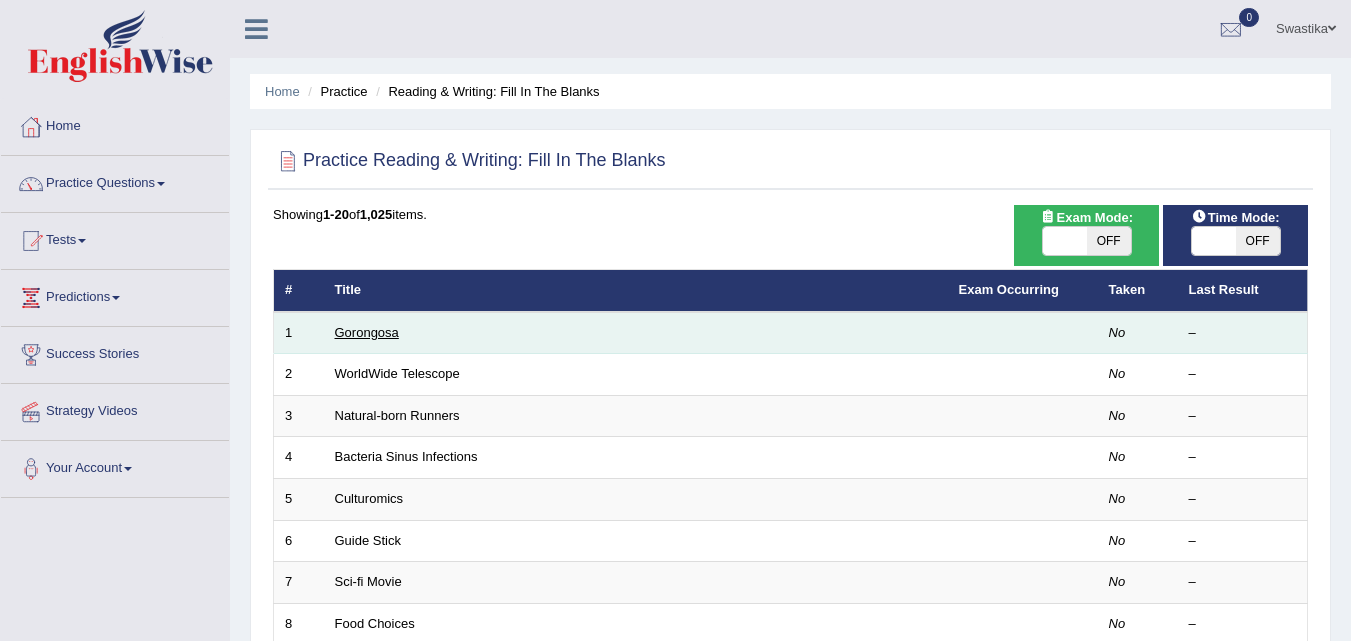 click on "Gorongosa" at bounding box center [367, 332] 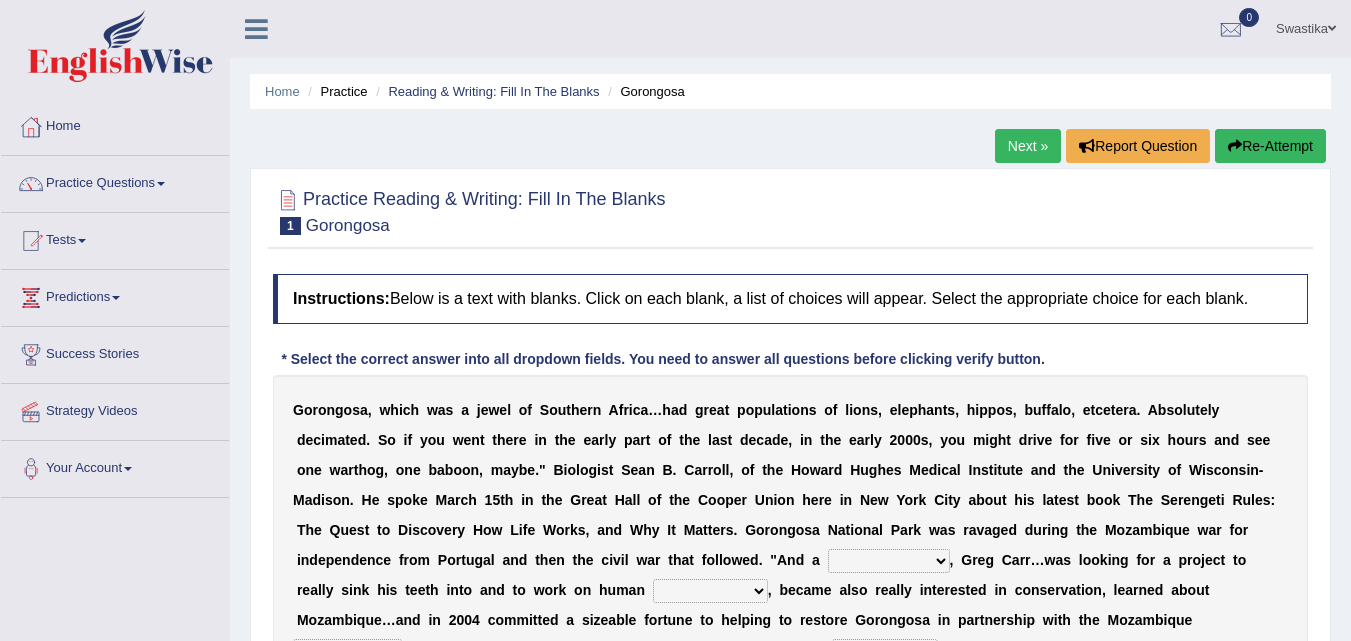 scroll, scrollTop: 0, scrollLeft: 0, axis: both 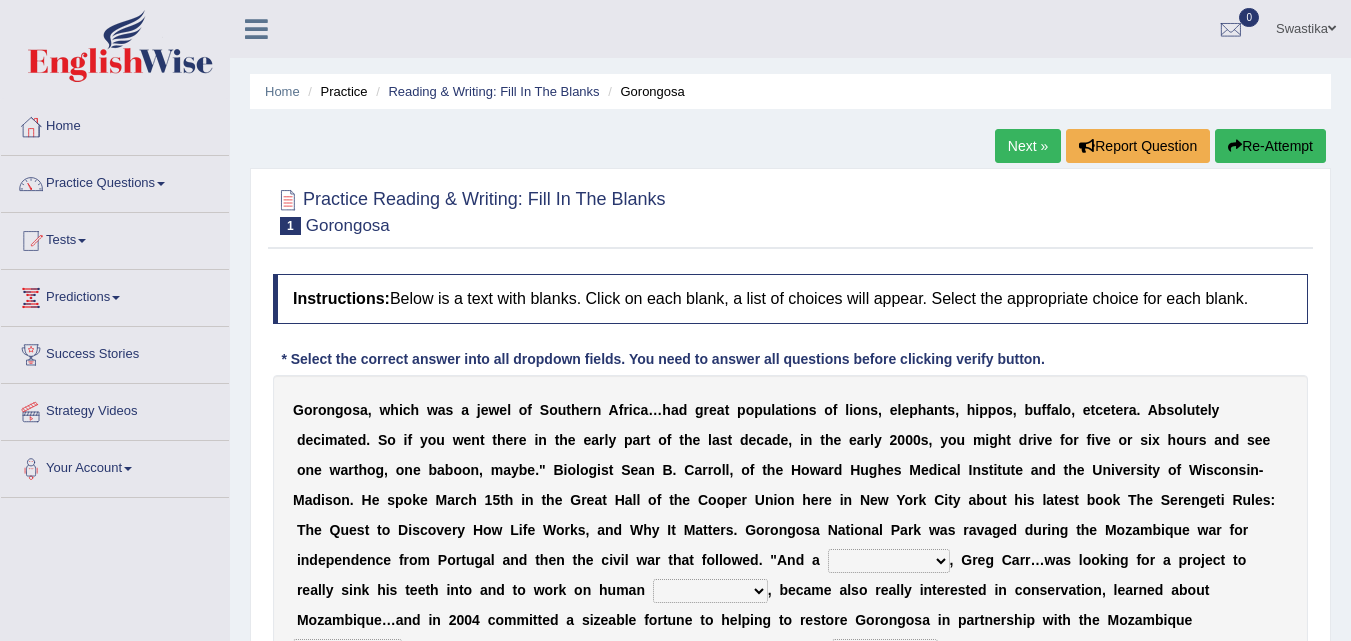 click on "passion solstice ballast philanthropist" at bounding box center [889, 561] 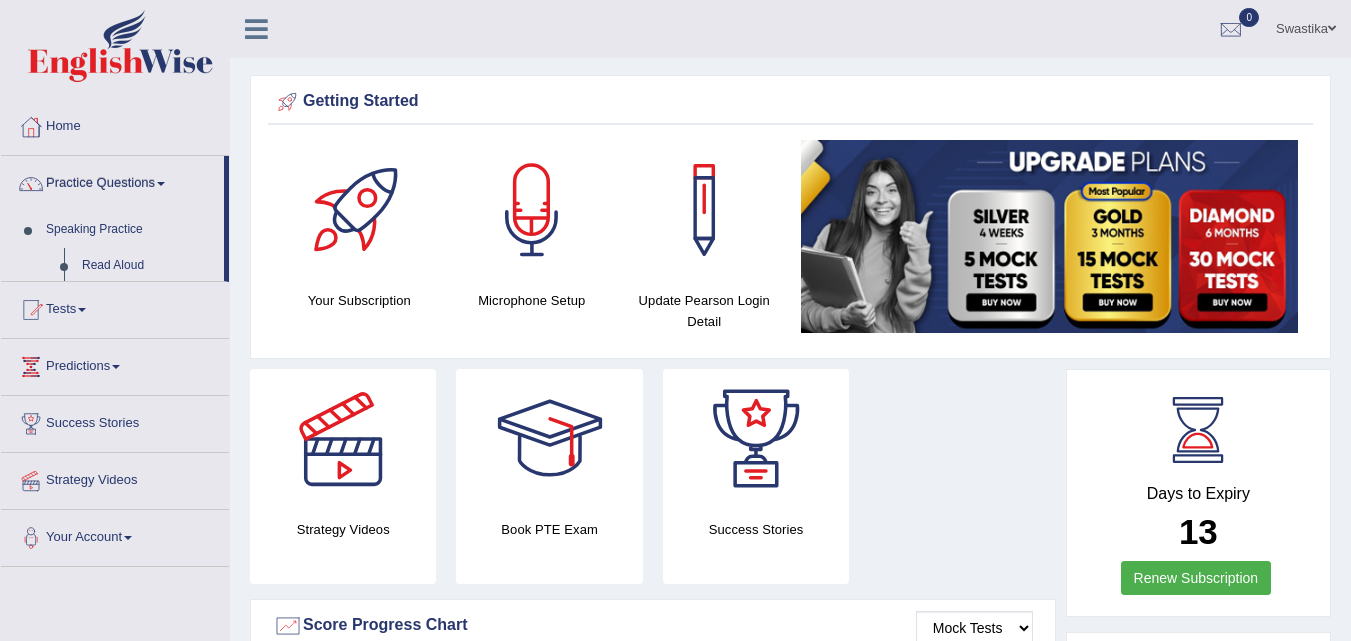 scroll, scrollTop: 0, scrollLeft: 0, axis: both 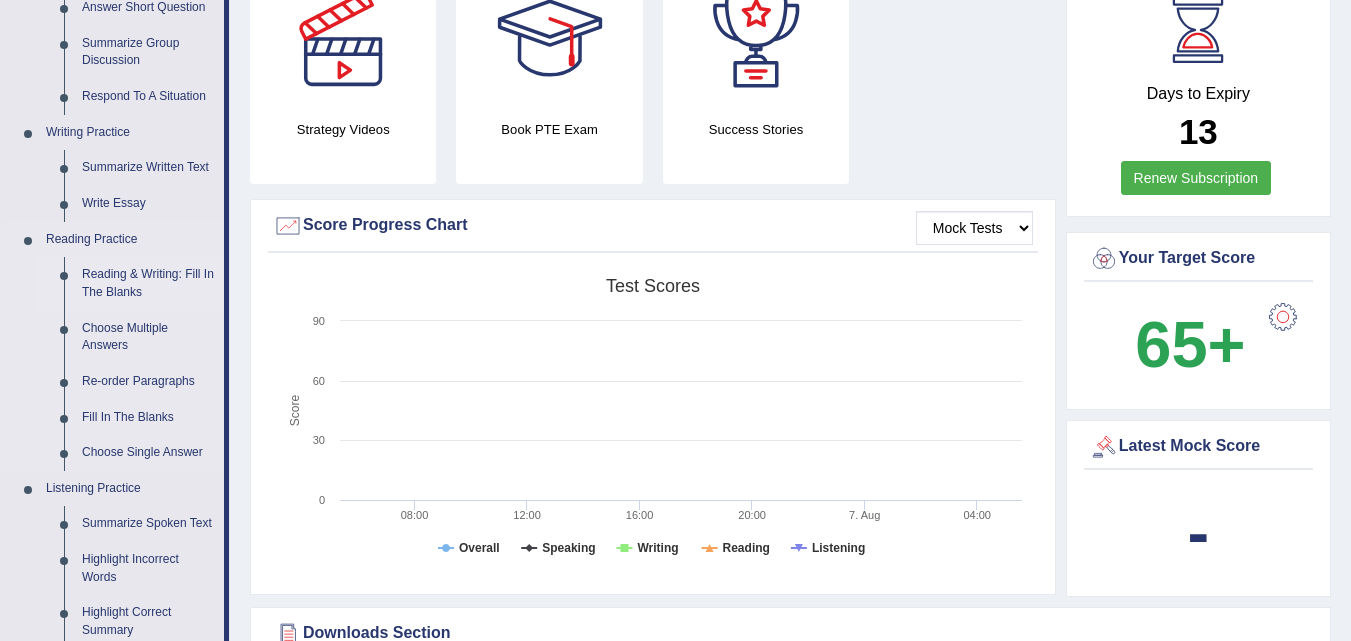 click on "Reading & Writing: Fill In The Blanks" at bounding box center (148, 283) 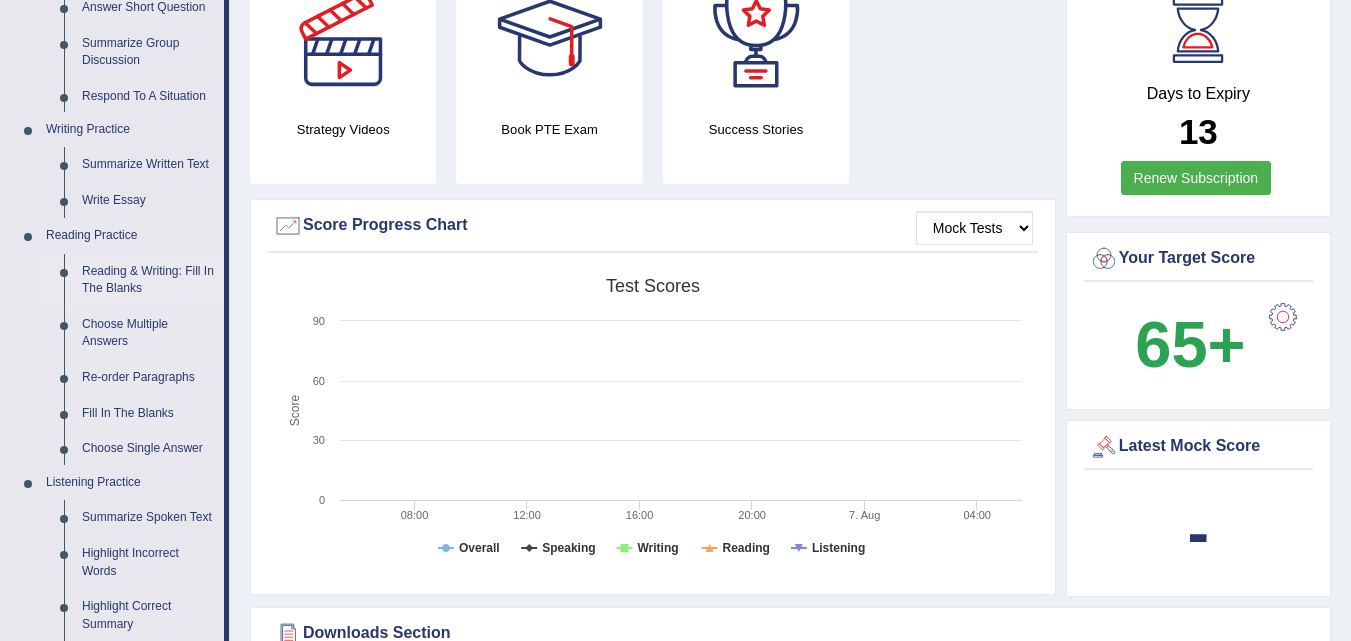 click on "Reading & Writing: Fill In The Blanks" at bounding box center [148, 280] 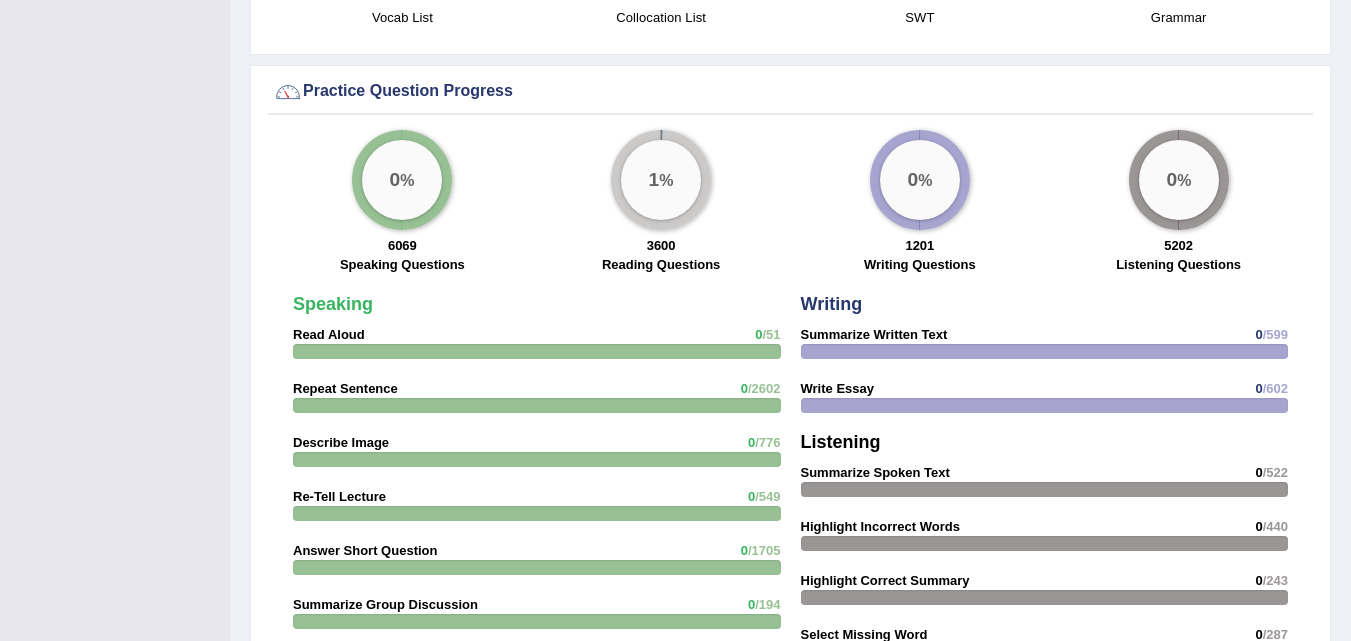 scroll, scrollTop: 970, scrollLeft: 0, axis: vertical 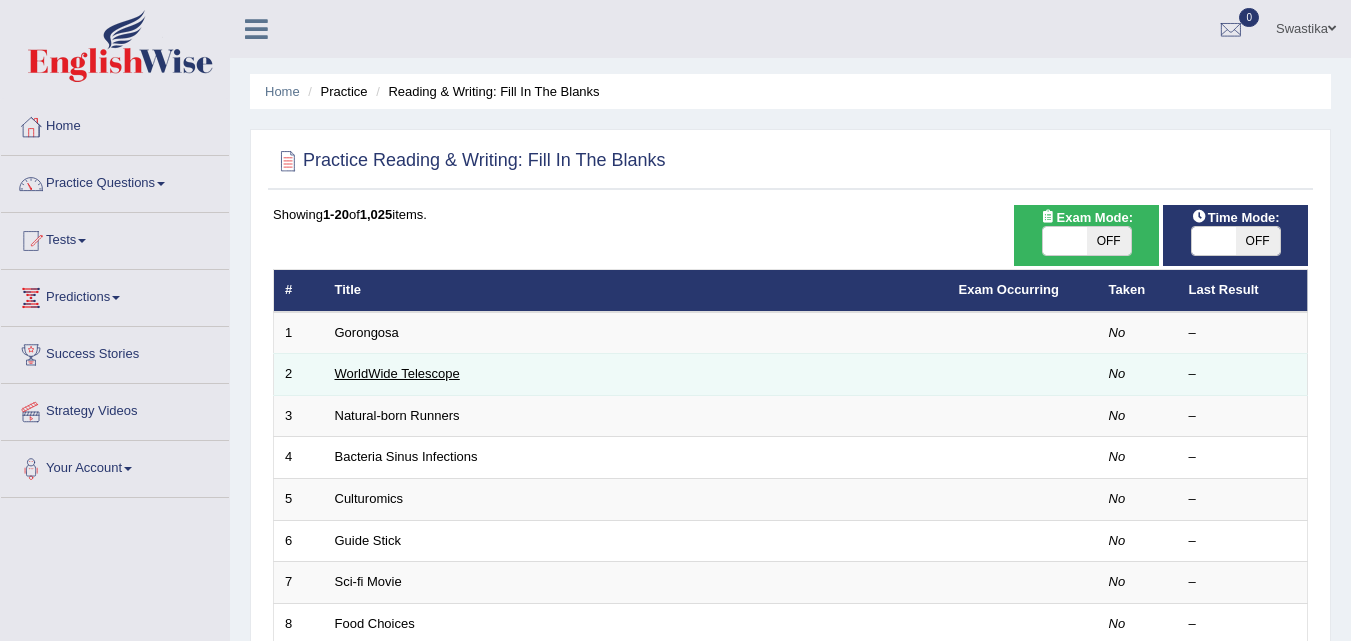 click on "WorldWide Telescope" at bounding box center (397, 373) 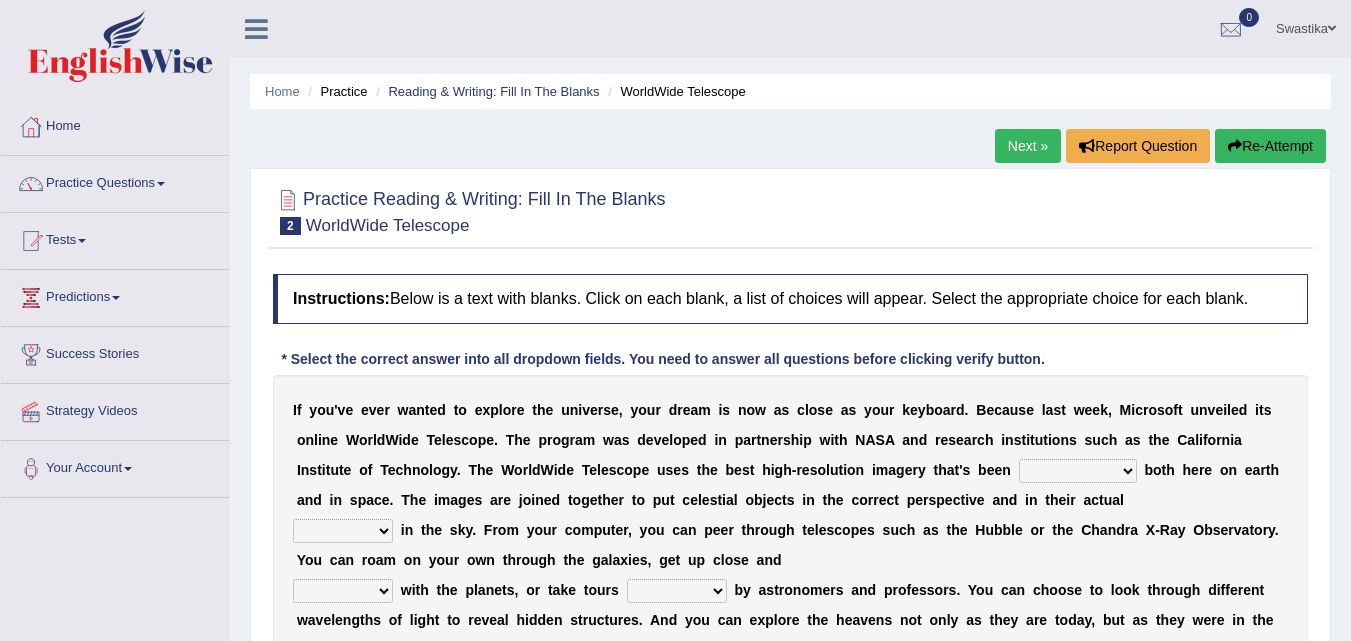 scroll, scrollTop: 0, scrollLeft: 0, axis: both 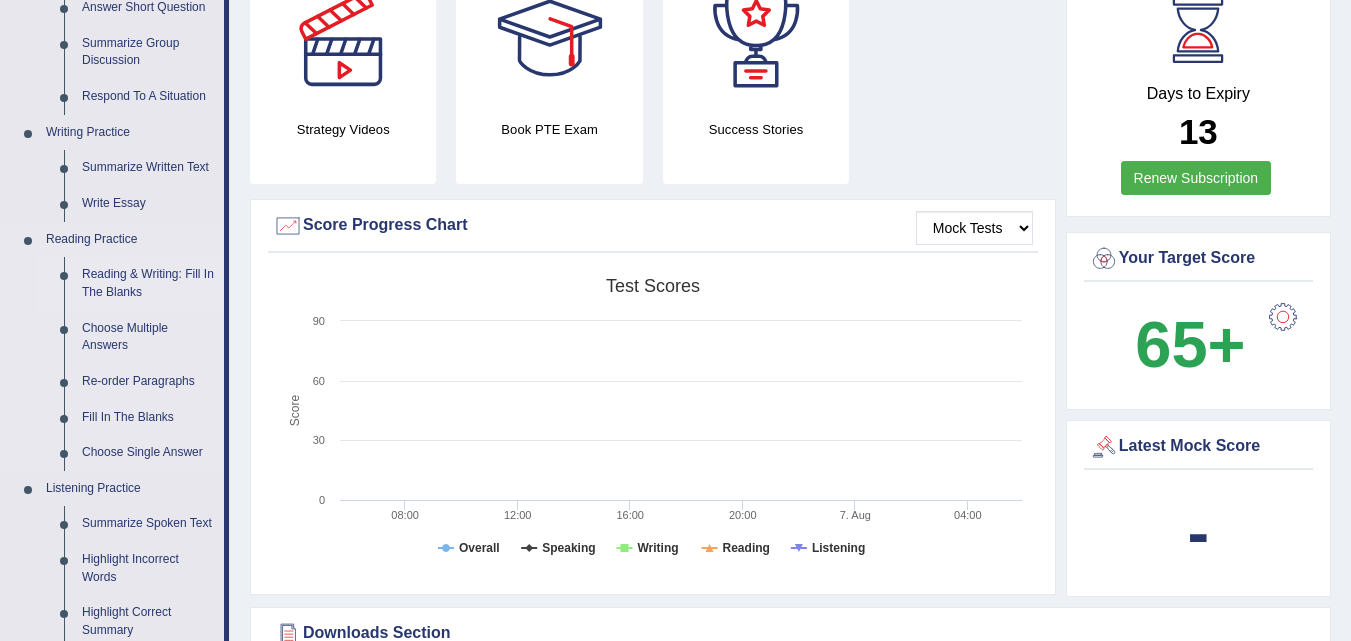 click on "Reading & Writing: Fill In The Blanks" at bounding box center (148, 283) 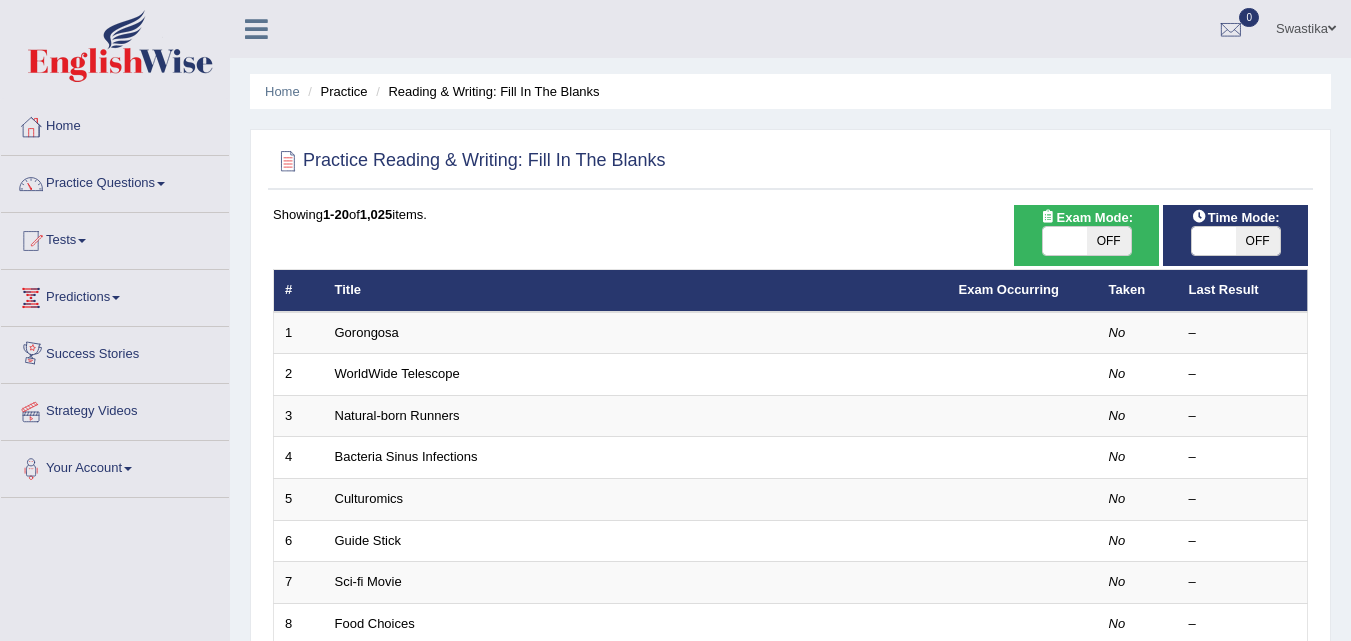 scroll, scrollTop: 0, scrollLeft: 0, axis: both 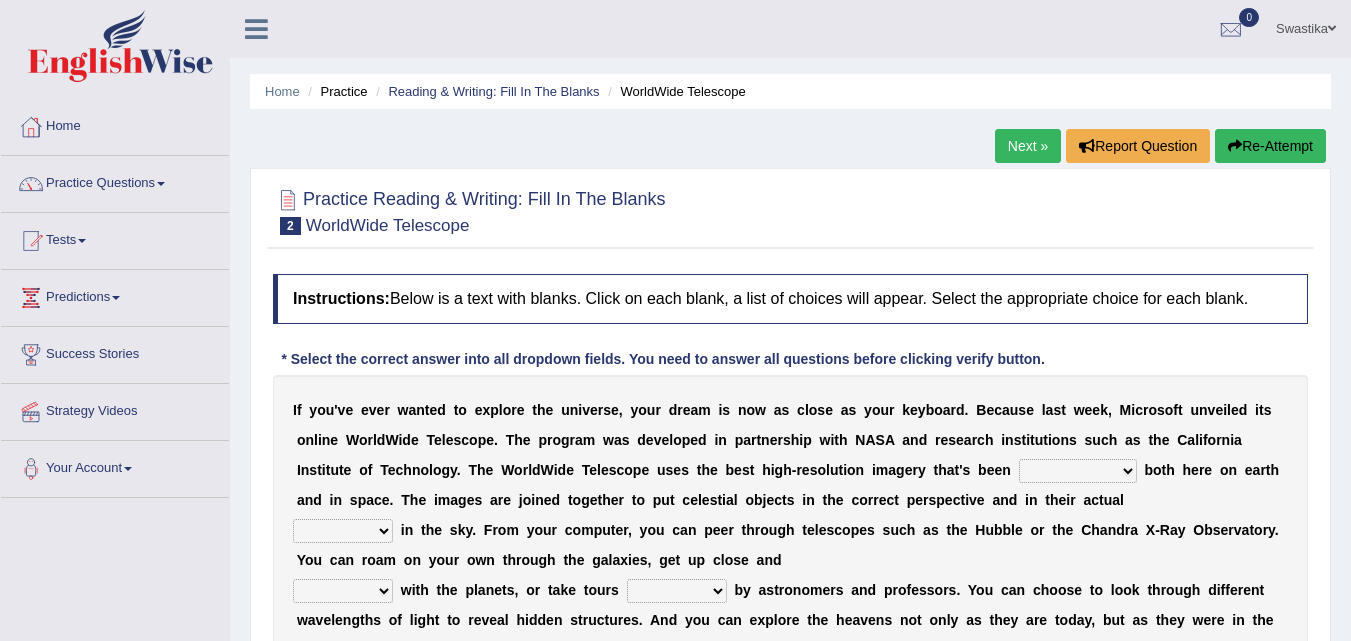 click on "degraded ascended remonstrated generated" at bounding box center [1078, 471] 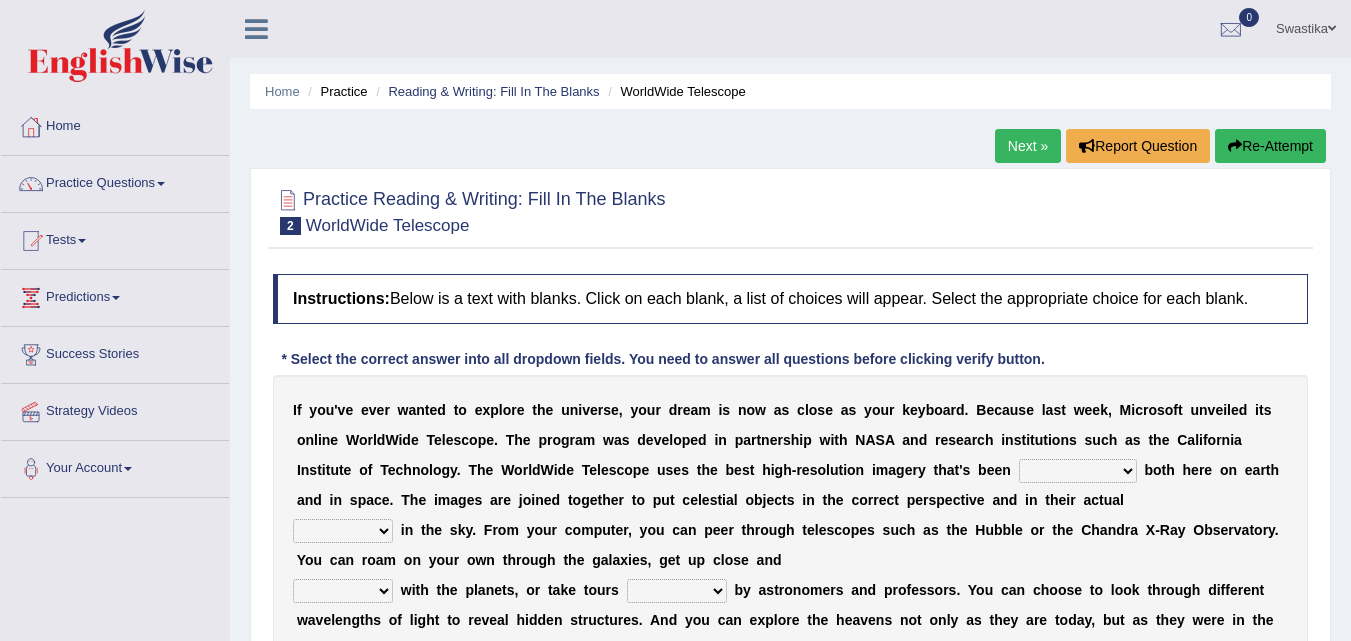select on "generated" 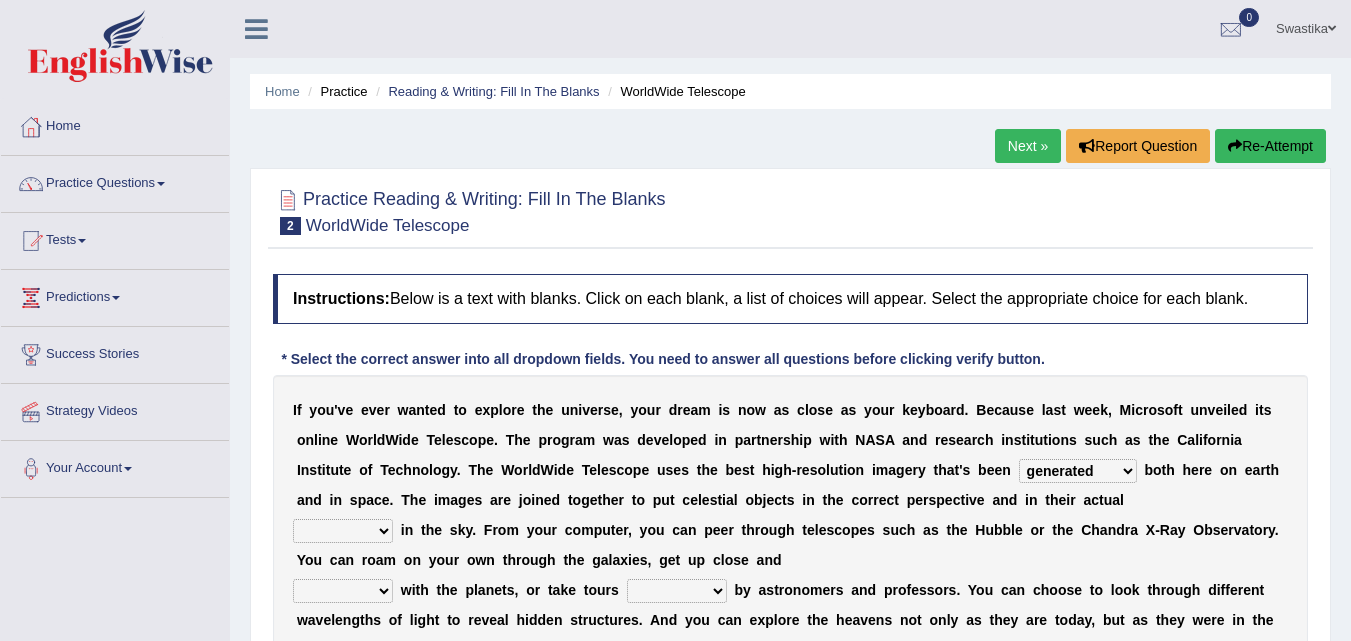 click on "degraded ascended remonstrated generated" at bounding box center (1078, 471) 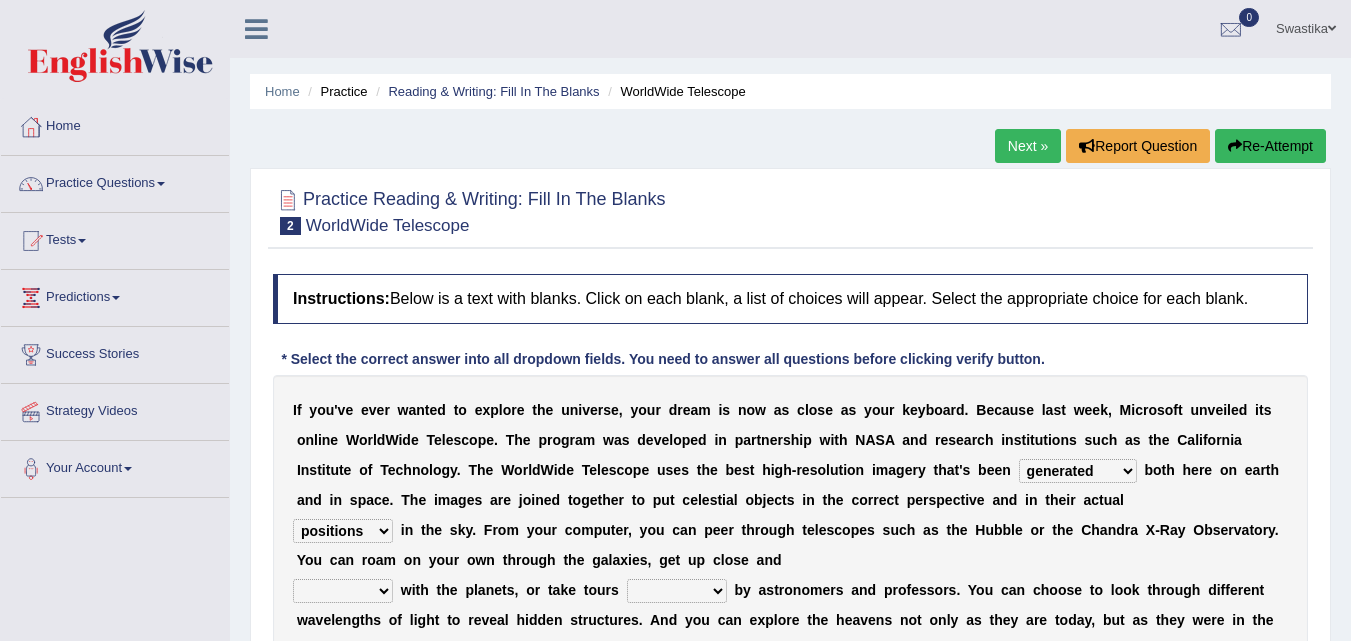 click on "aspects parts conditions positions" at bounding box center [343, 531] 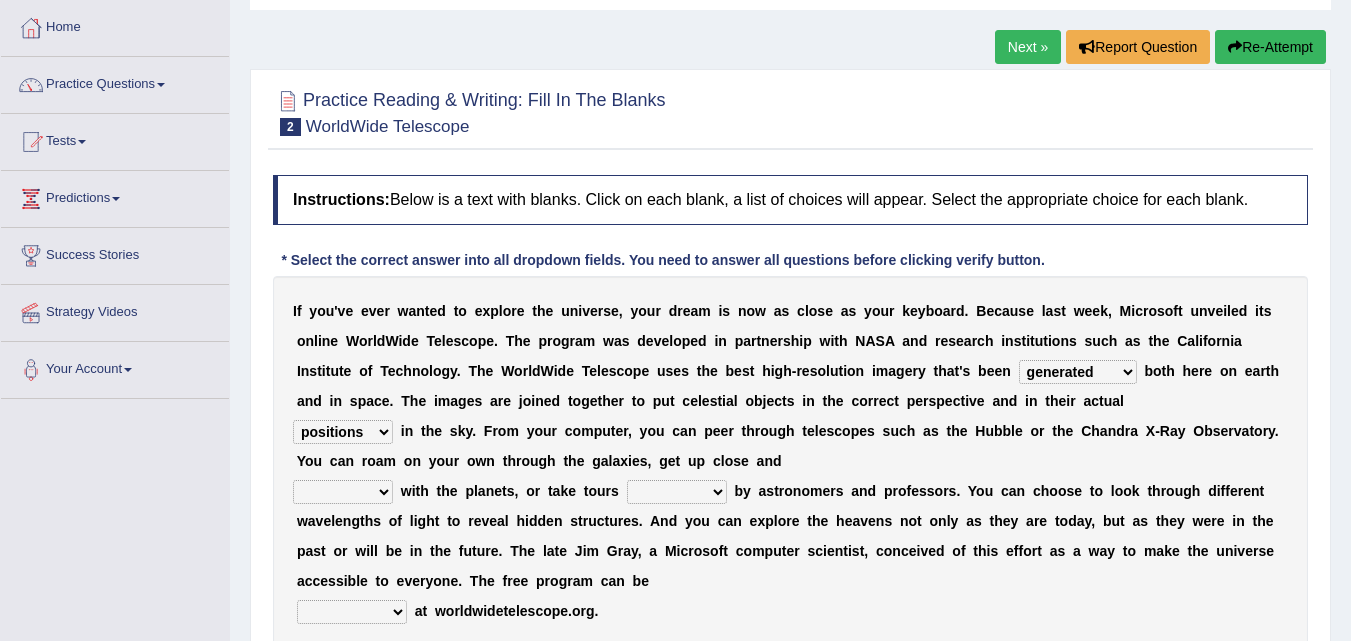 scroll, scrollTop: 100, scrollLeft: 0, axis: vertical 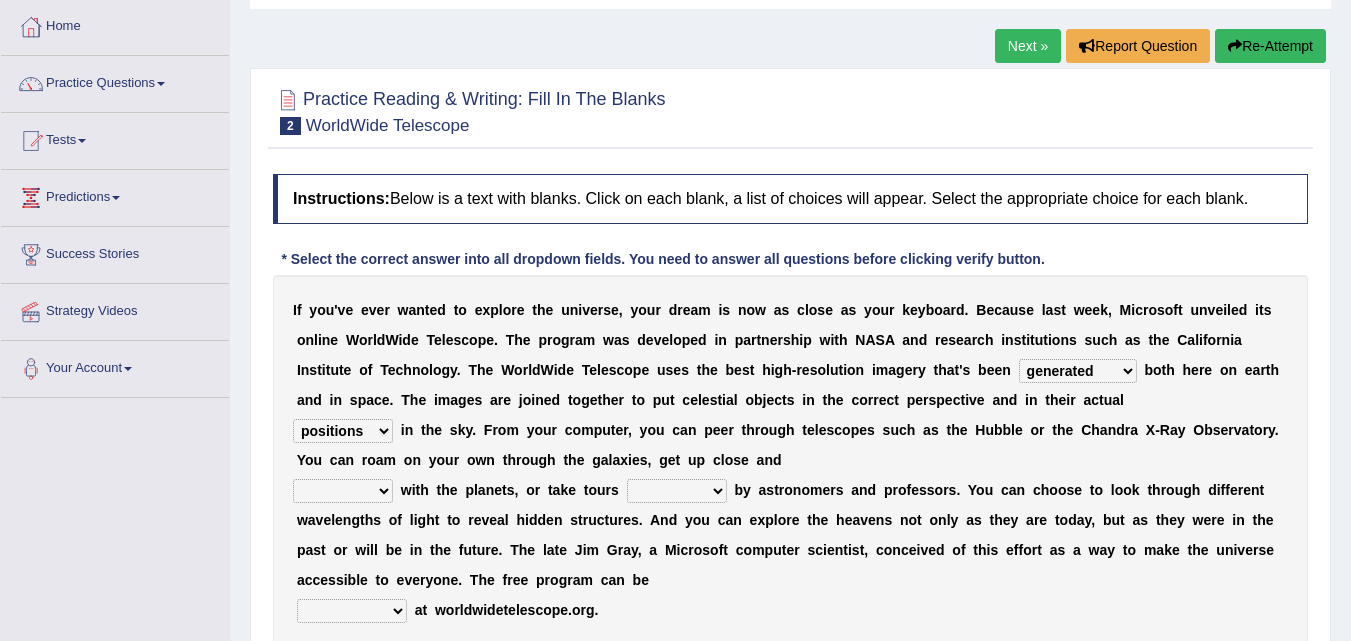 click on "personal individual apart polite" at bounding box center [343, 491] 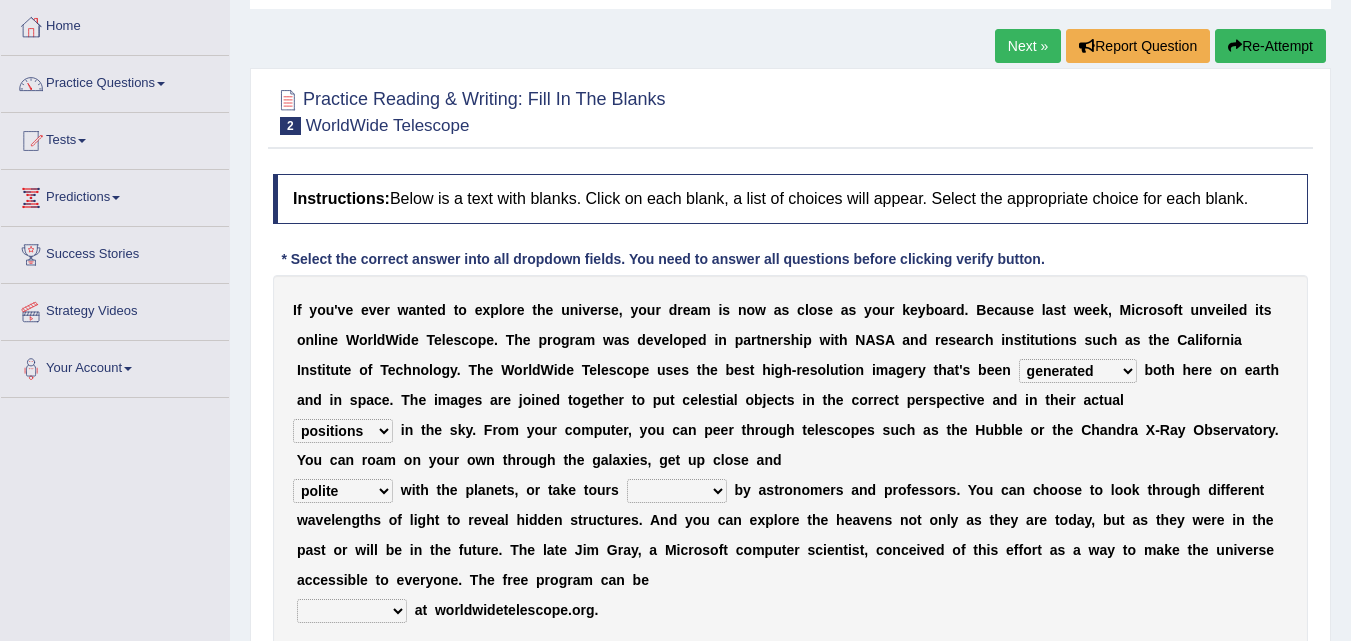 click on "personal individual apart polite" at bounding box center [343, 491] 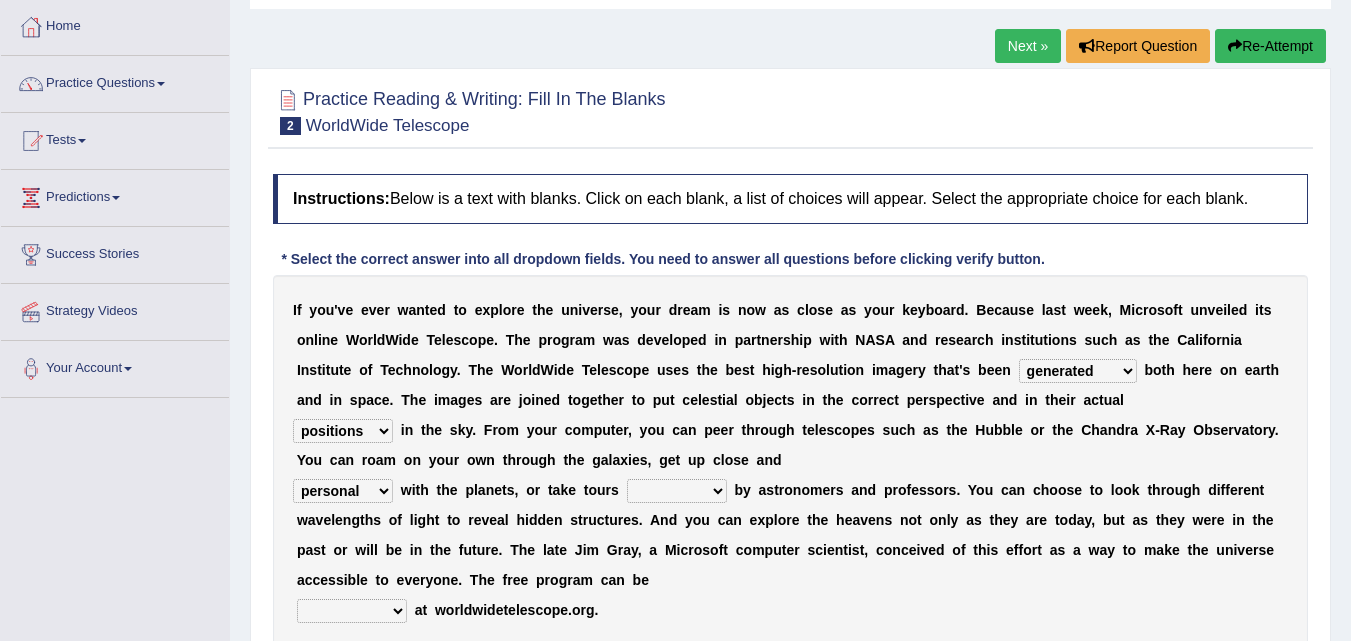 click on "personal individual apart polite" at bounding box center [343, 491] 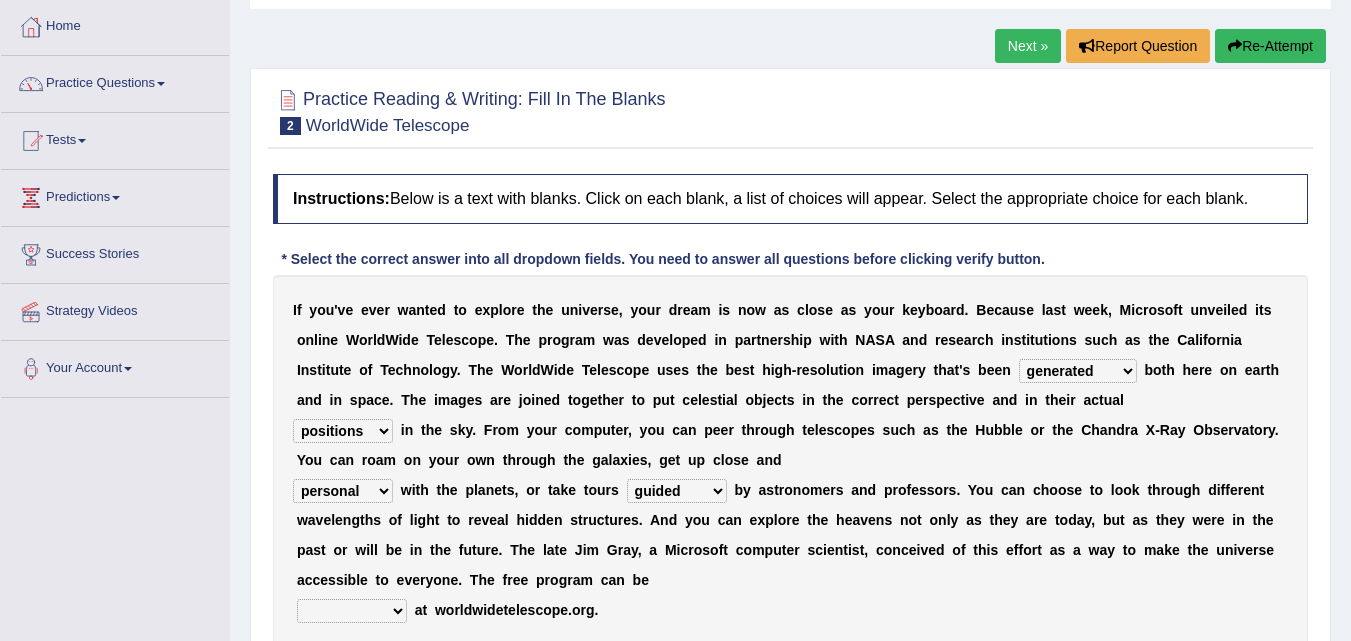 scroll, scrollTop: 200, scrollLeft: 0, axis: vertical 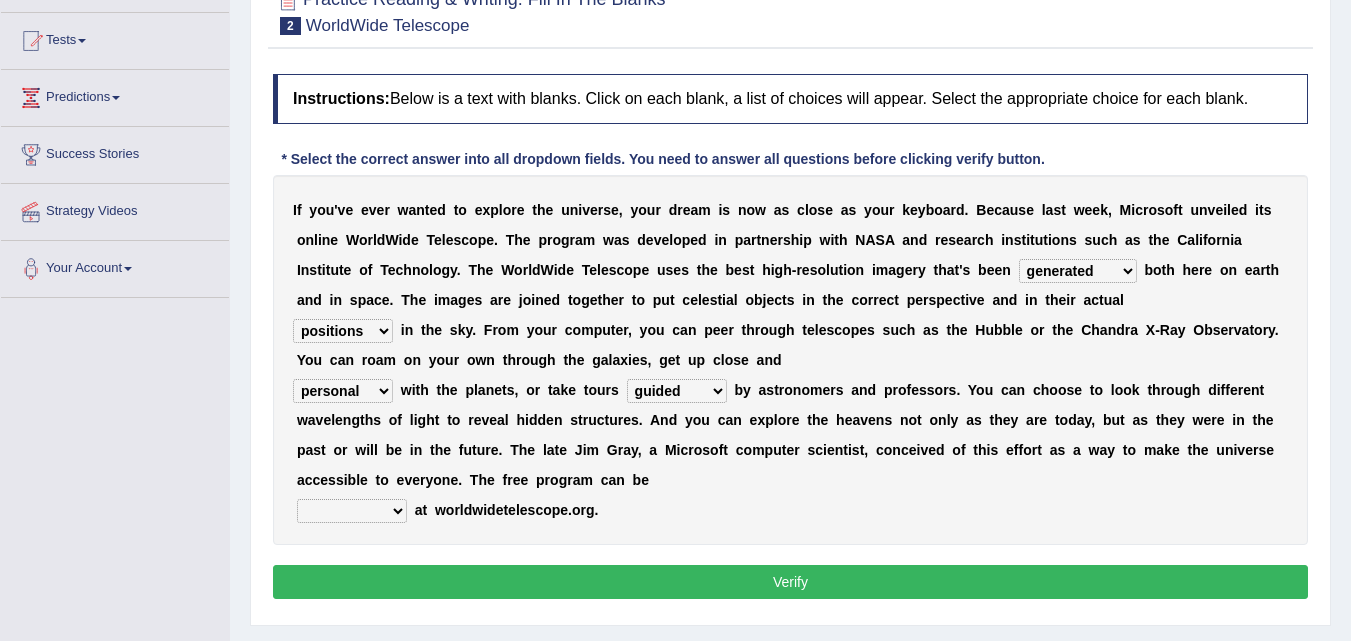 click on "upheld downloaded loaded posted" at bounding box center (352, 511) 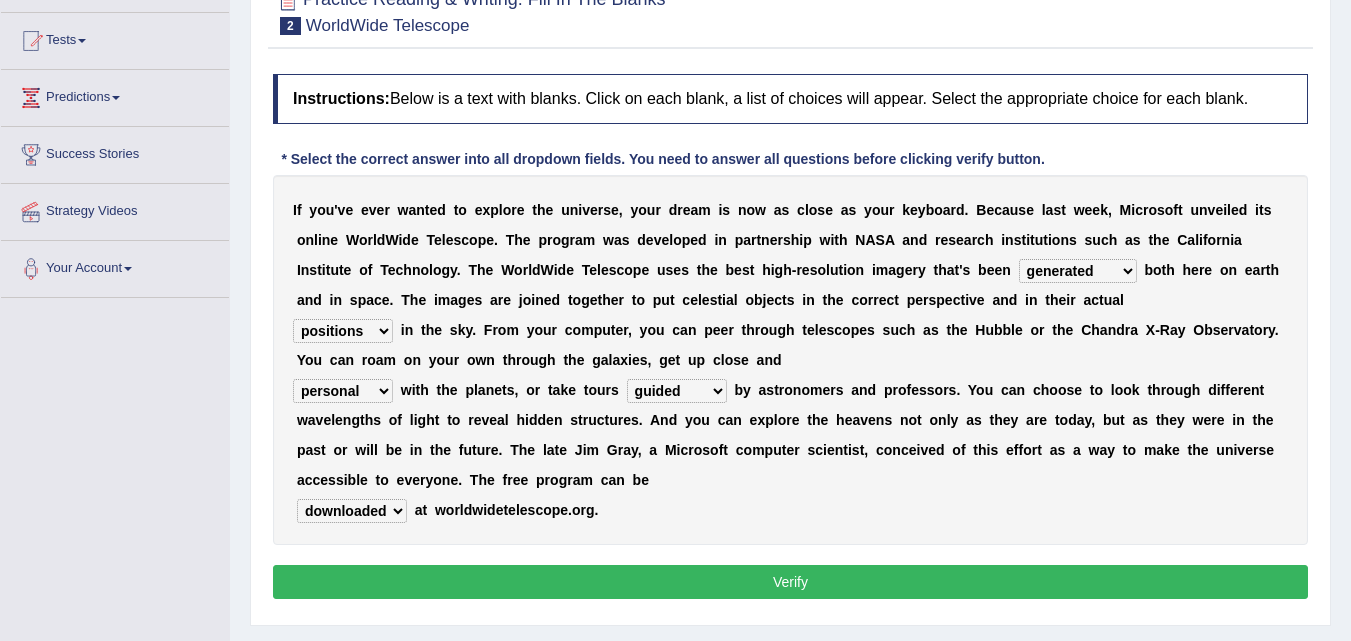 click on "personal individual apart polite" at bounding box center [343, 391] 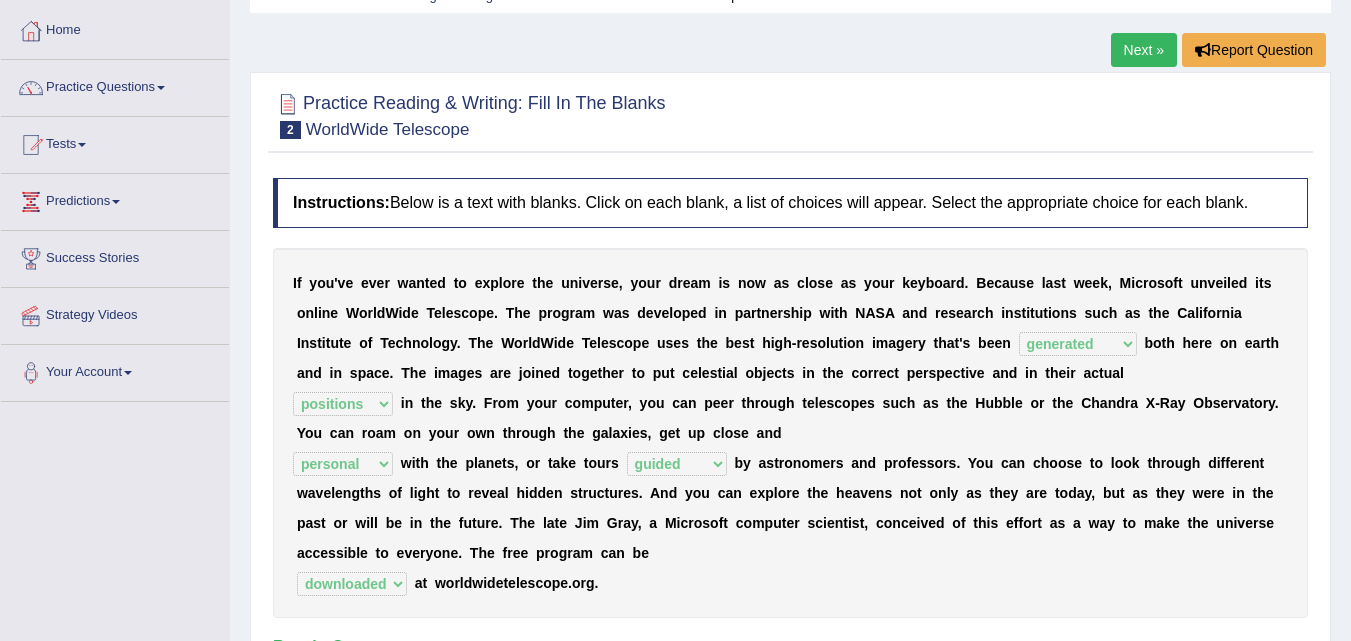 scroll, scrollTop: 0, scrollLeft: 0, axis: both 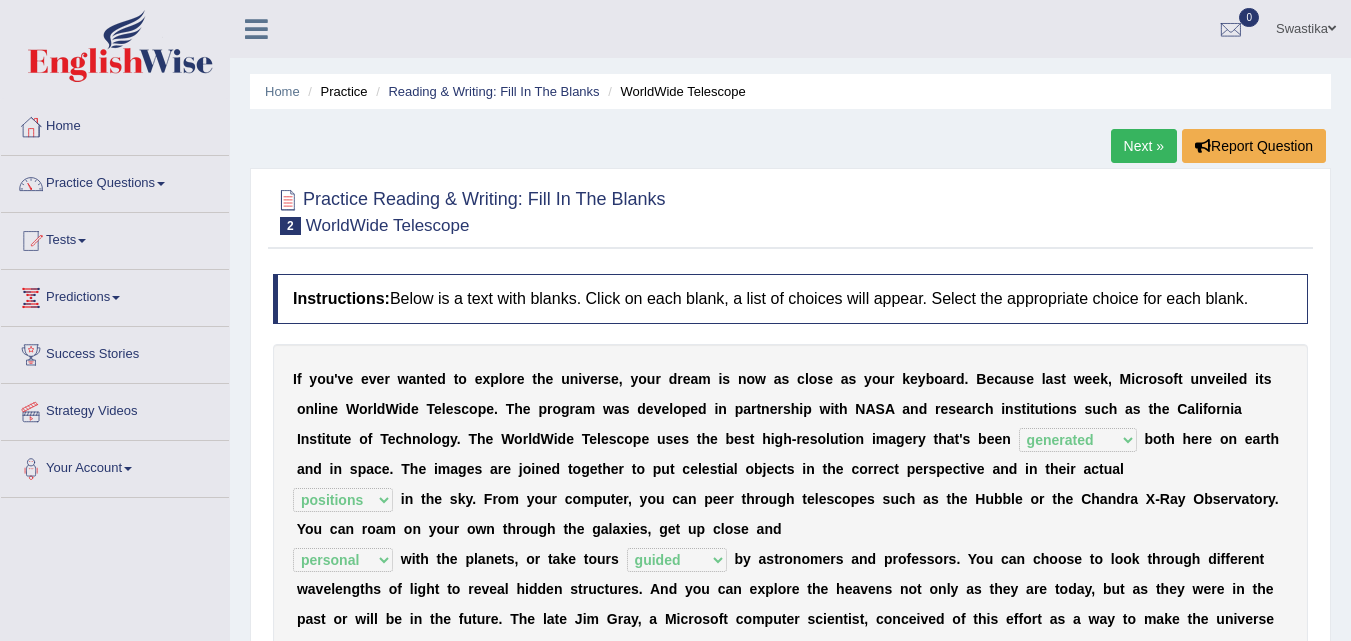 click on "Next »" at bounding box center [1144, 146] 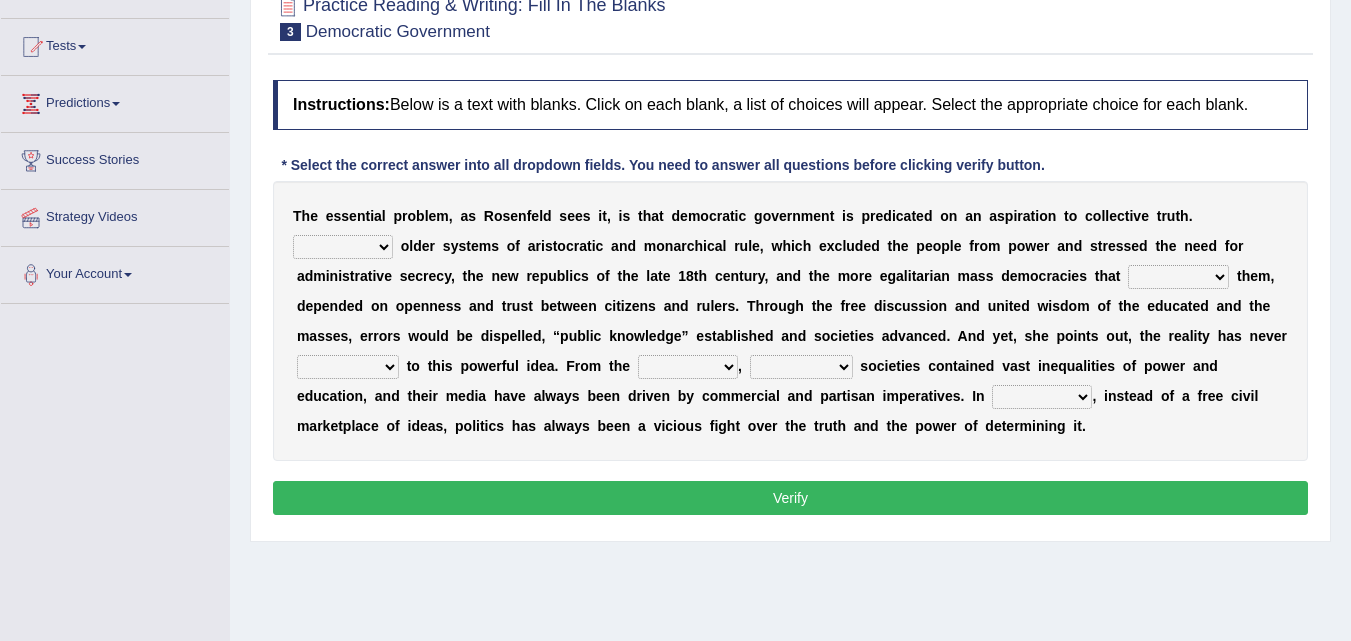 scroll, scrollTop: 200, scrollLeft: 0, axis: vertical 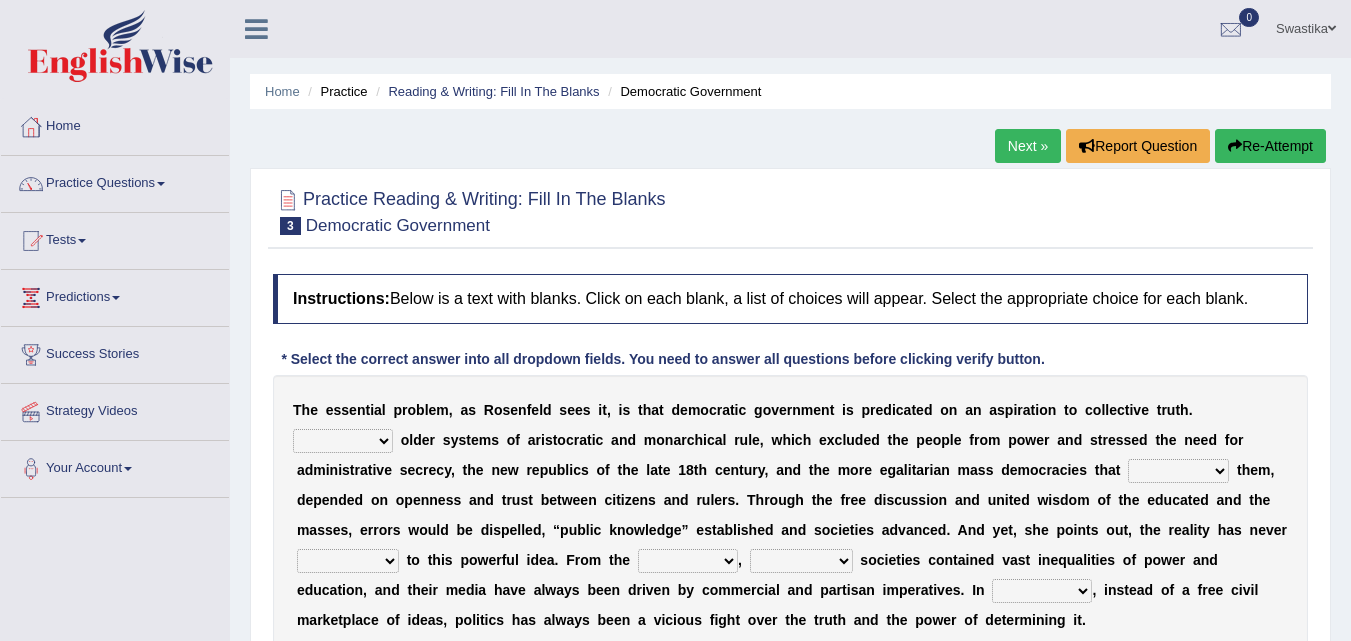 click on "Like Unlike Likely Safely" at bounding box center [343, 441] 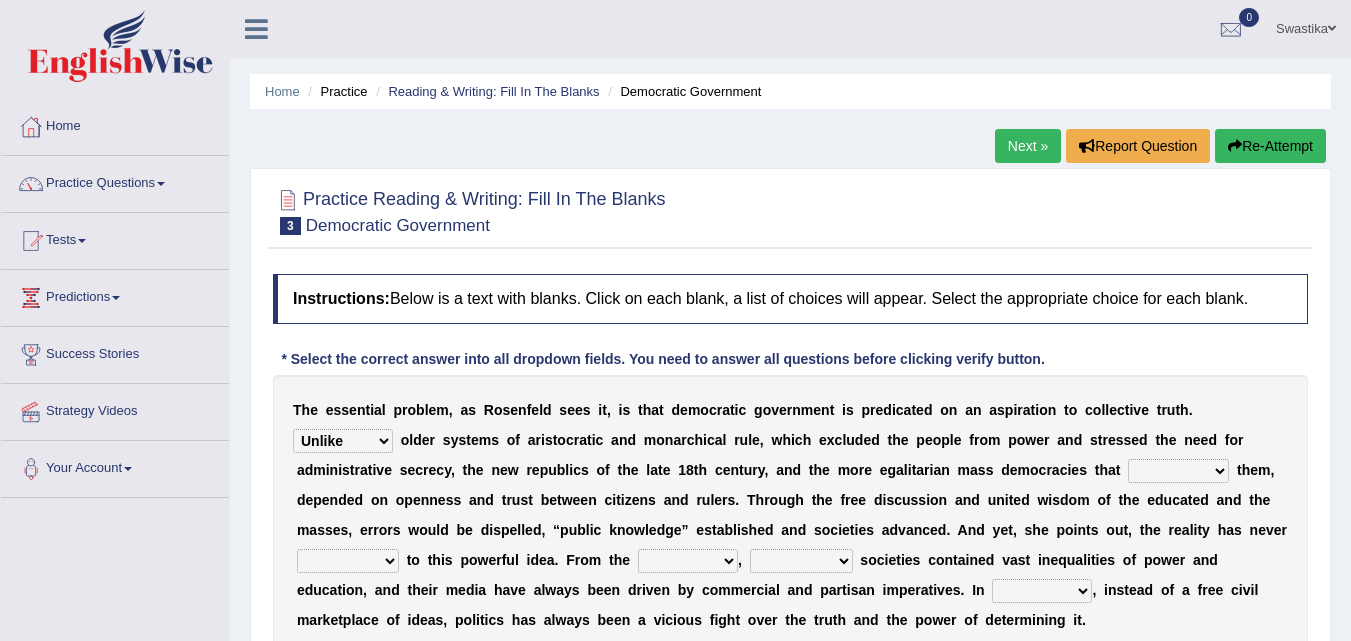 click on "Like Unlike Likely Safely" at bounding box center (343, 441) 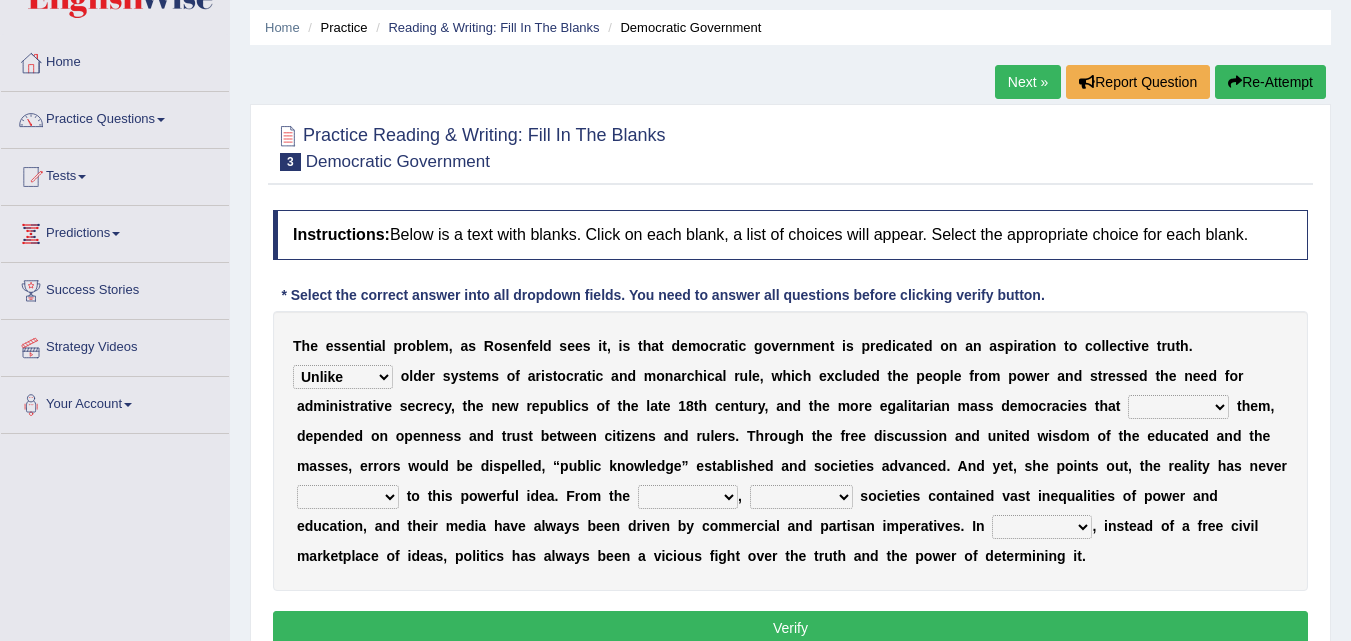 scroll, scrollTop: 0, scrollLeft: 0, axis: both 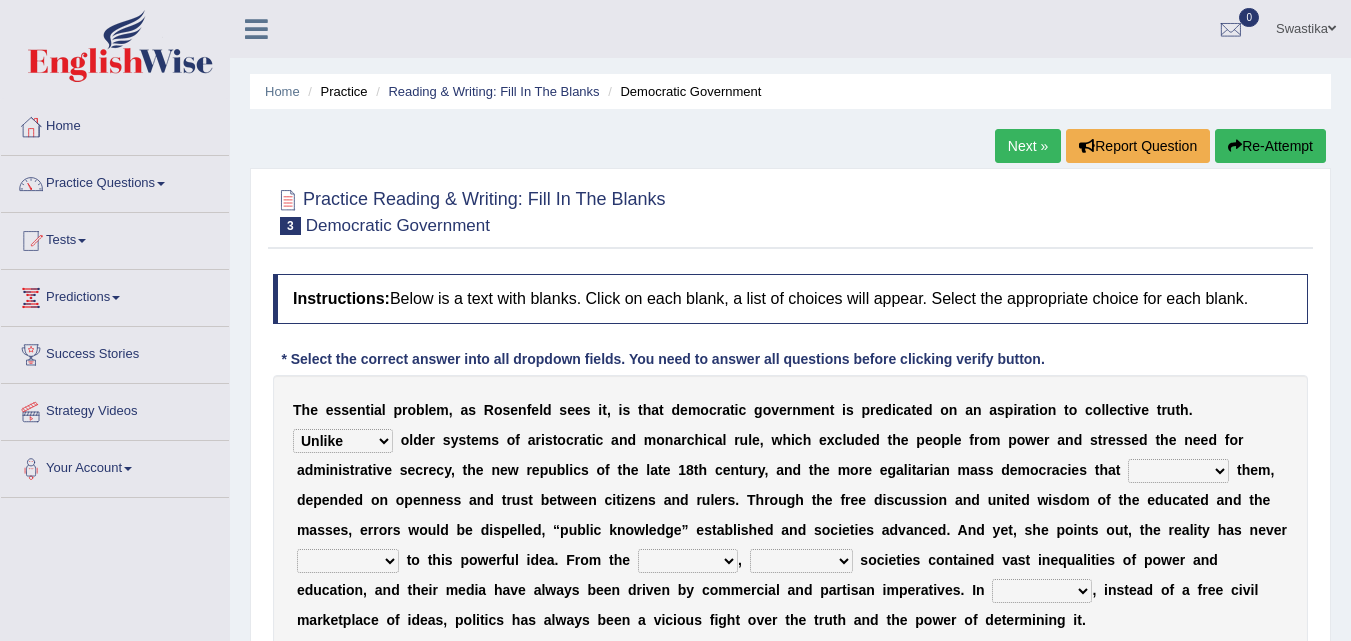 click on "readed grated succeeded printed" at bounding box center [1178, 471] 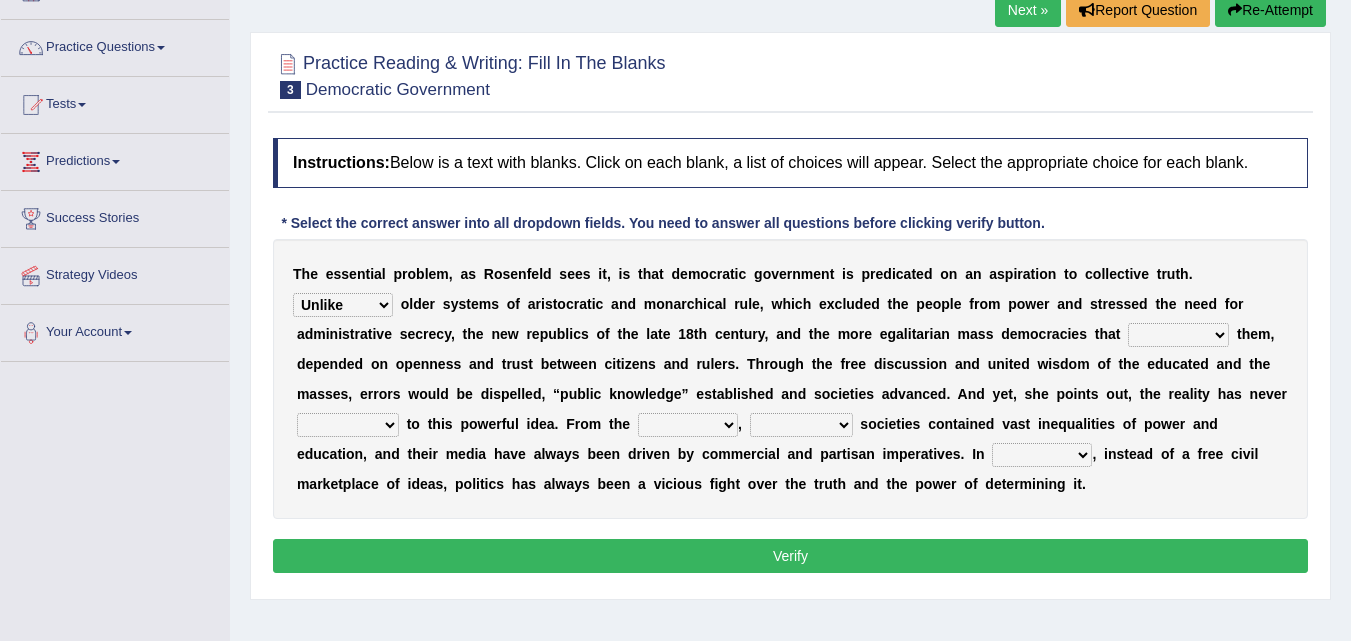 scroll, scrollTop: 100, scrollLeft: 0, axis: vertical 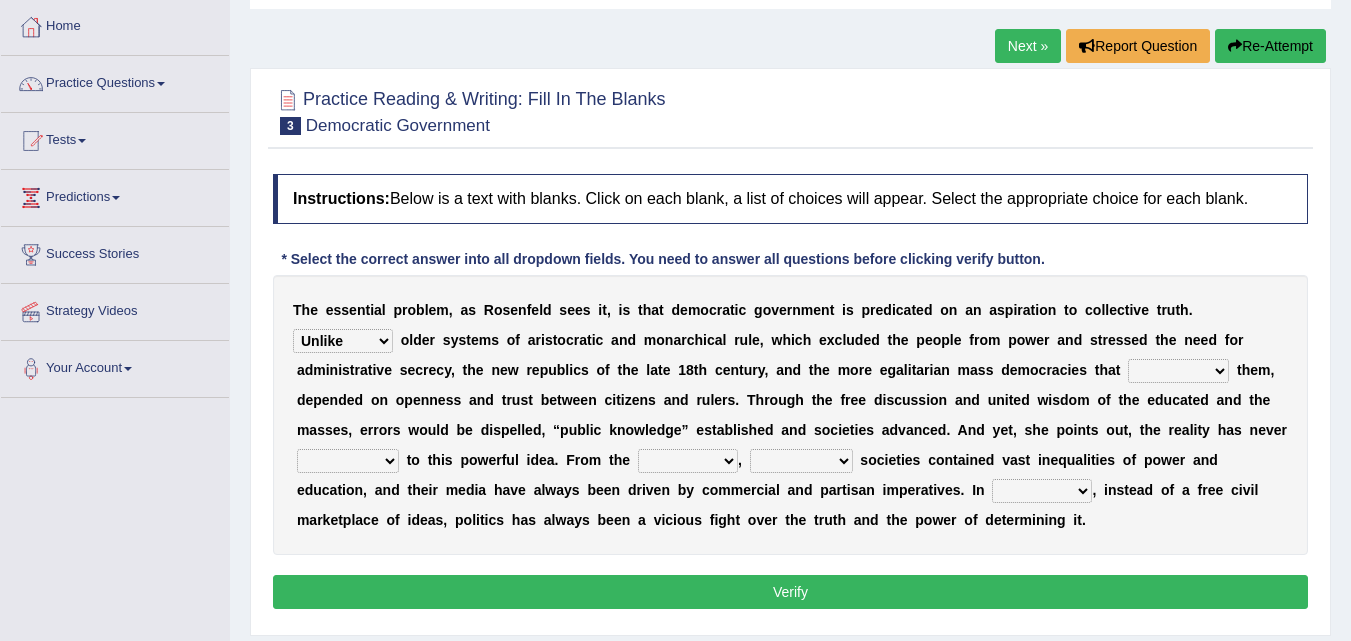 click on "readed grated succeeded printed" at bounding box center (1178, 371) 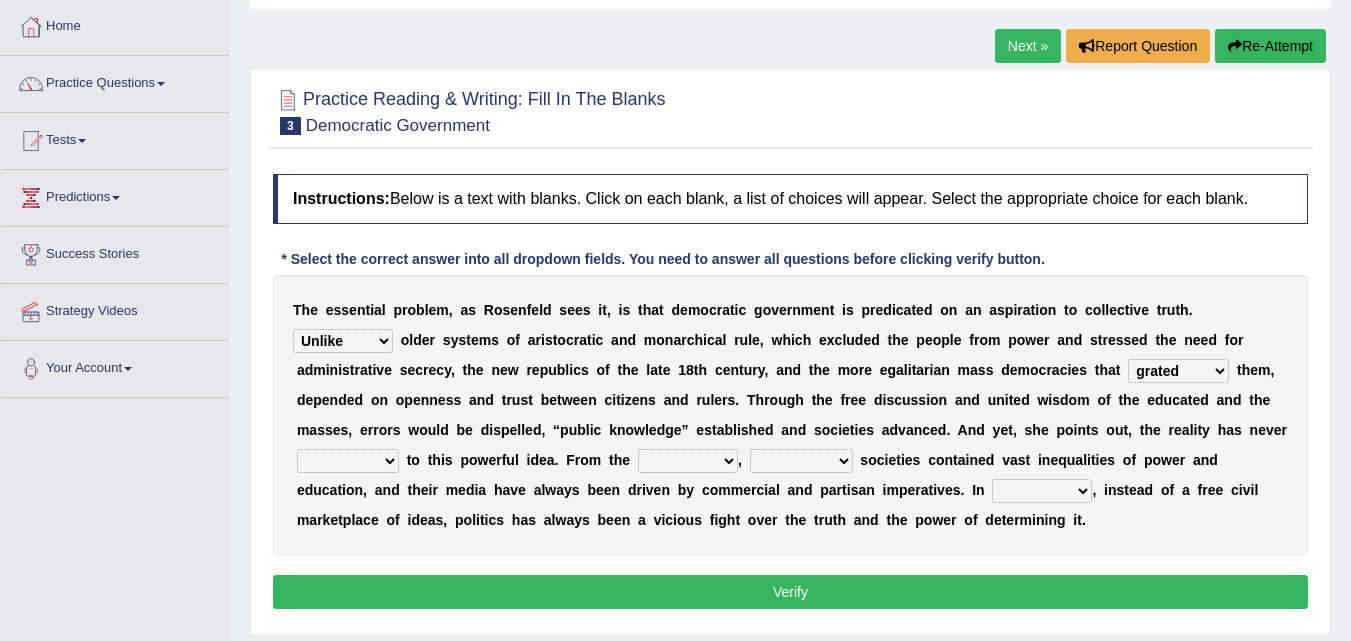 click on "readed grated succeeded printed" at bounding box center (1178, 371) 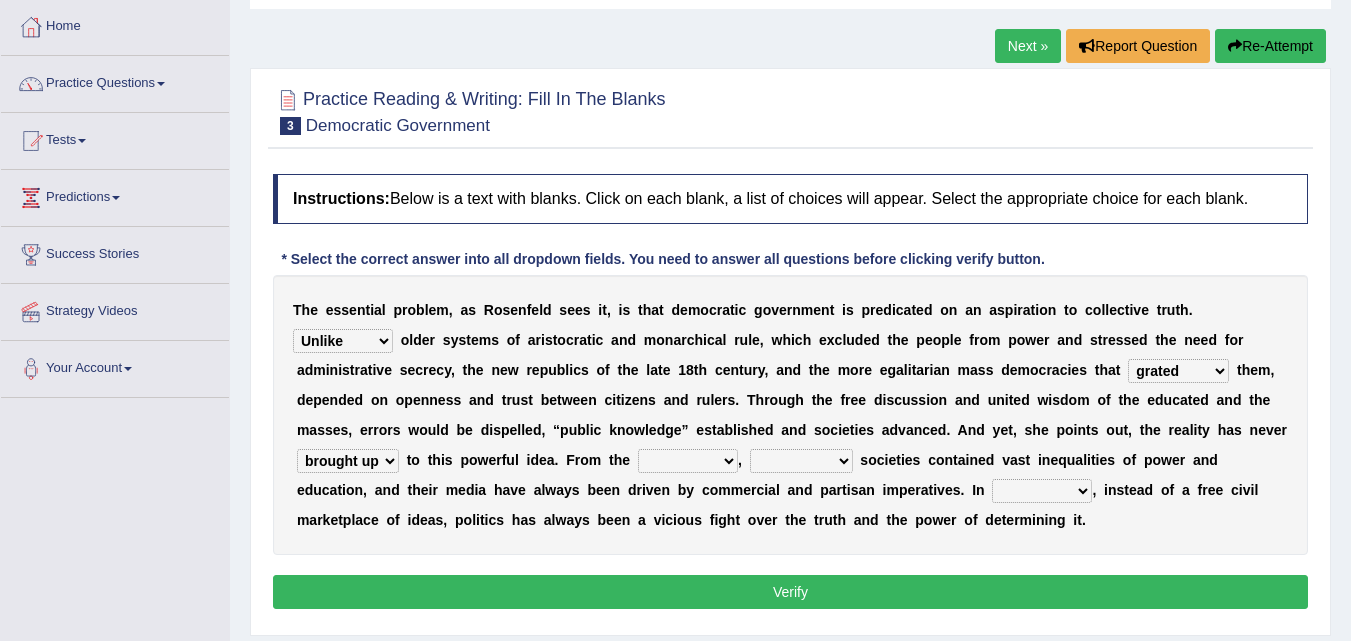 click on "saved up stood up brought up lived up" at bounding box center (348, 461) 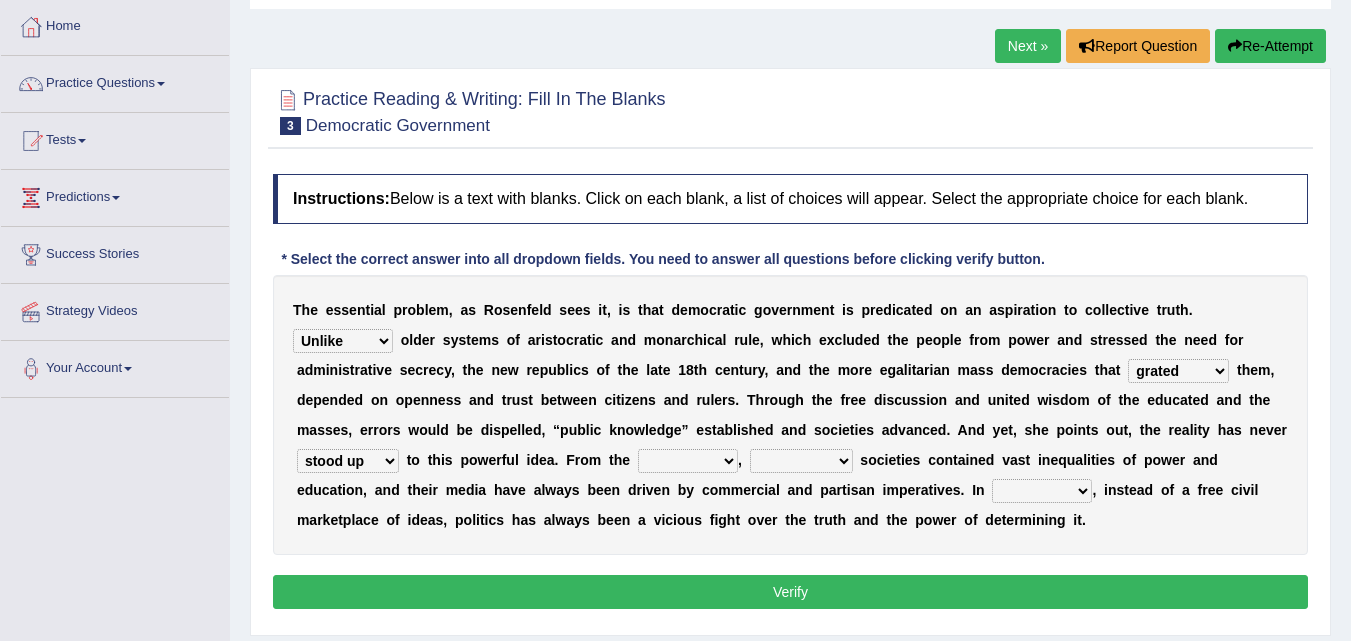 click on "saved up stood up brought up lived up" at bounding box center (348, 461) 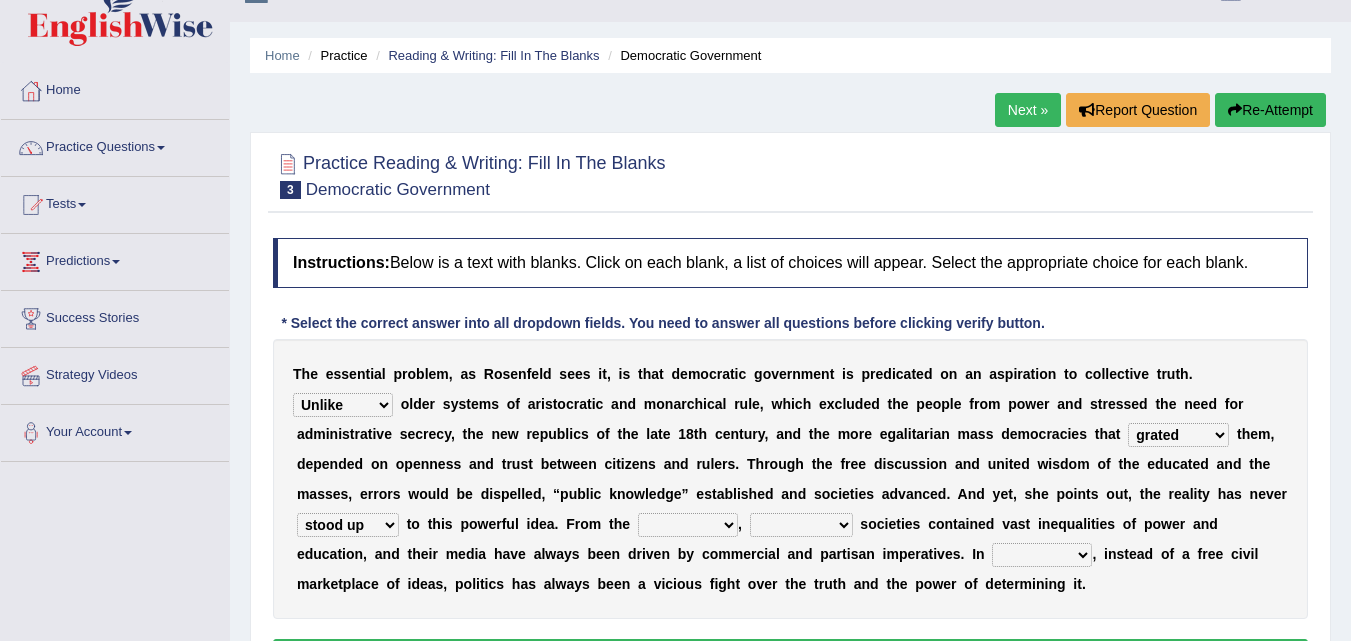 scroll, scrollTop: 0, scrollLeft: 0, axis: both 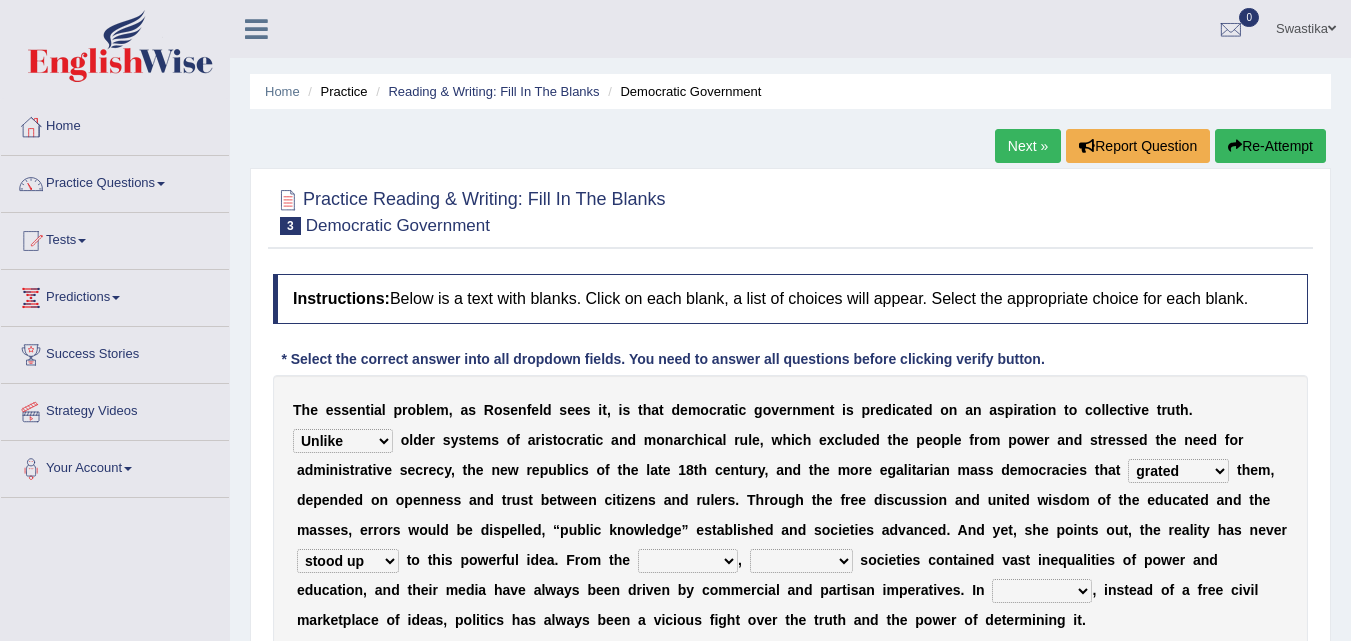click on "Re-Attempt" at bounding box center (1270, 146) 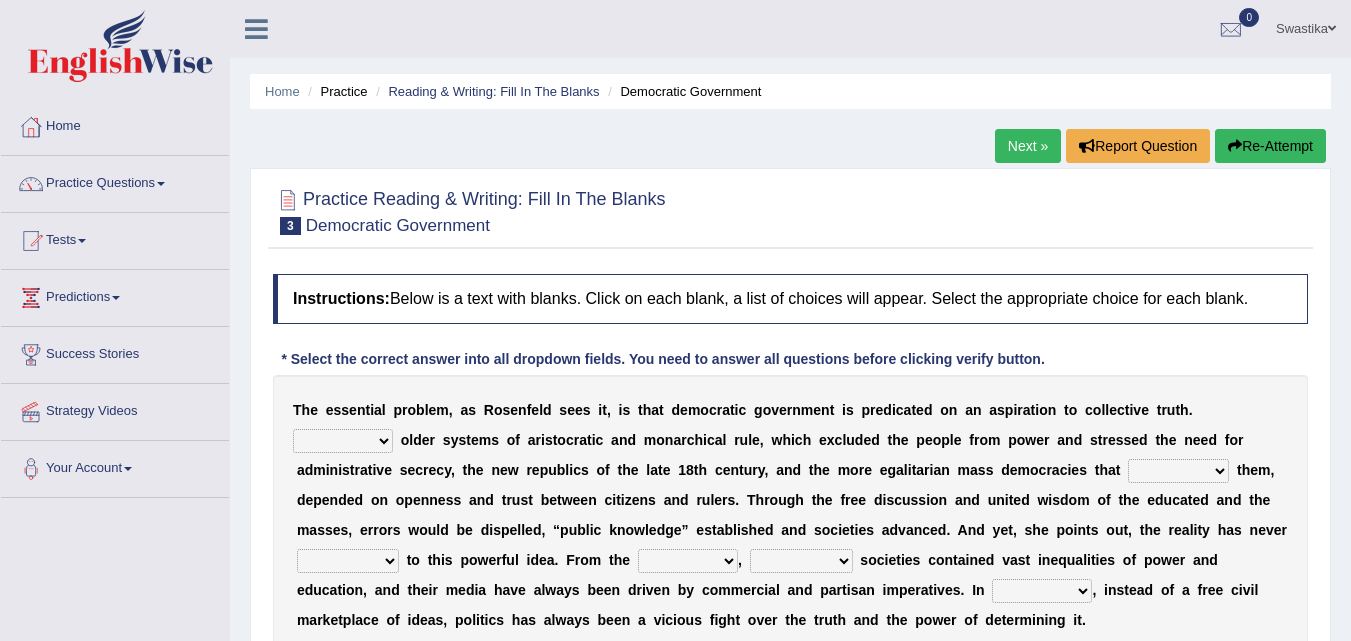 scroll, scrollTop: 100, scrollLeft: 0, axis: vertical 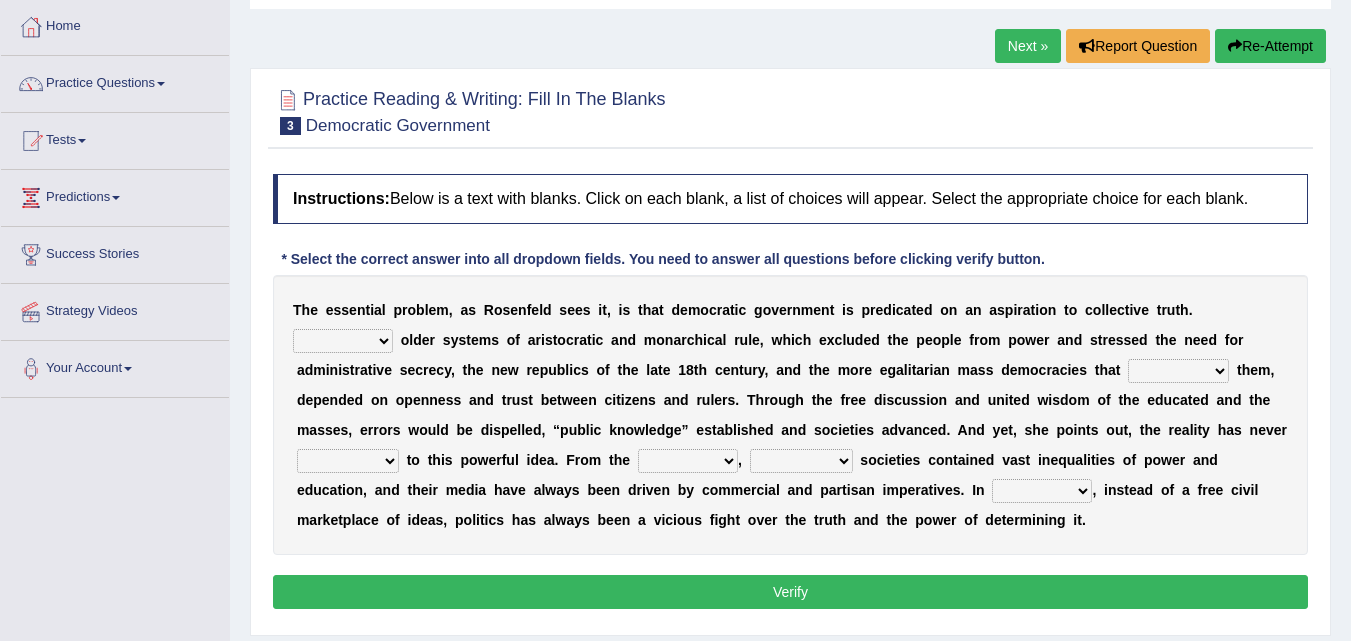 click on "Like Unlike Likely Safely" at bounding box center (343, 341) 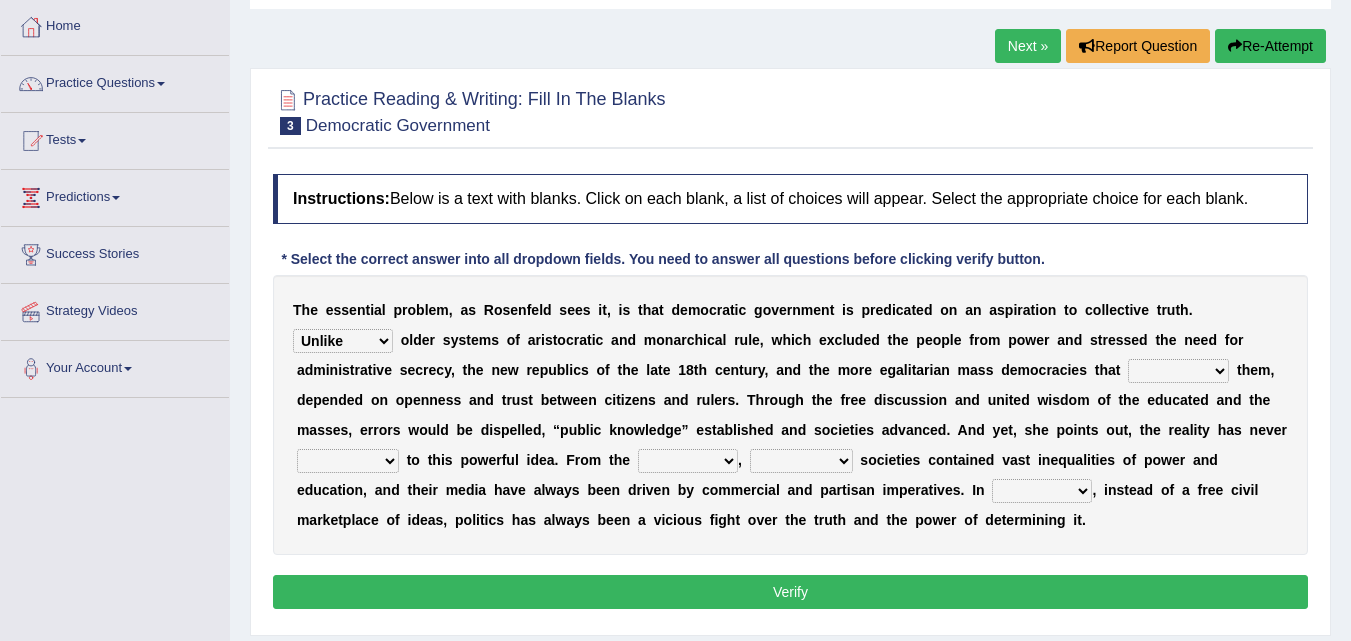 click on "Like Unlike Likely Safely" at bounding box center [343, 341] 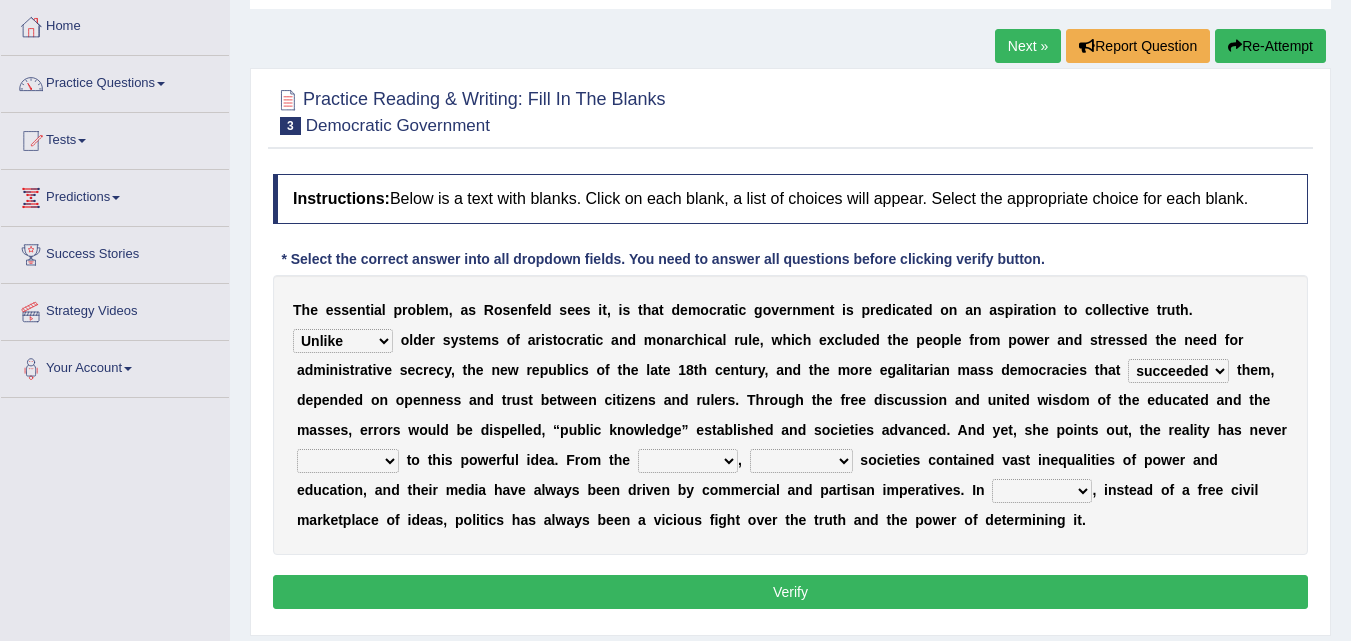 click on "readed grated succeeded printed" at bounding box center [1178, 371] 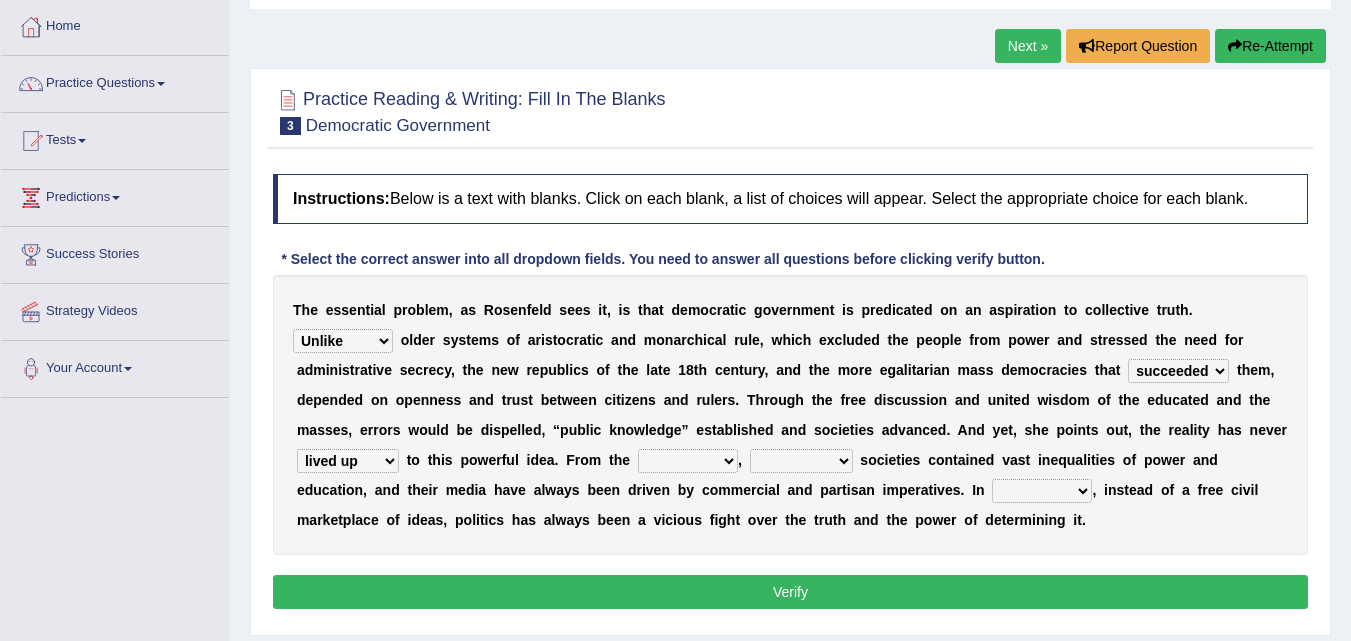 click on "outset ranged stood caught" at bounding box center (688, 461) 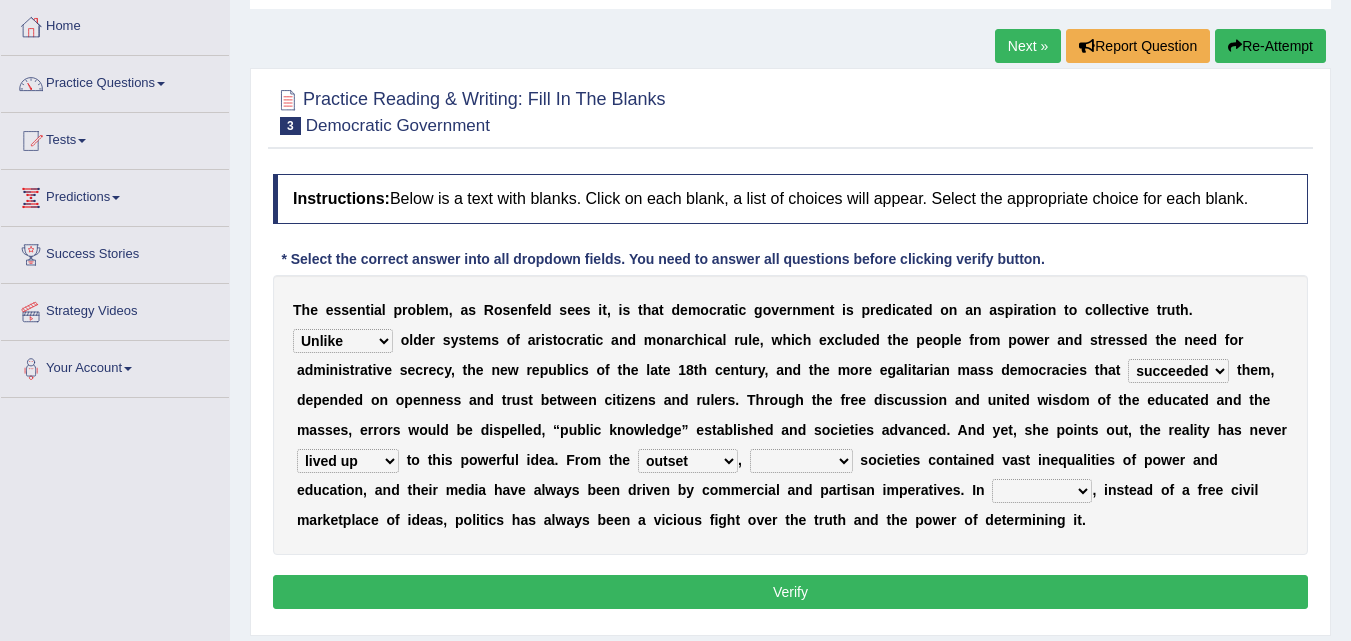 click on "freedom democratic media stilled" at bounding box center (801, 461) 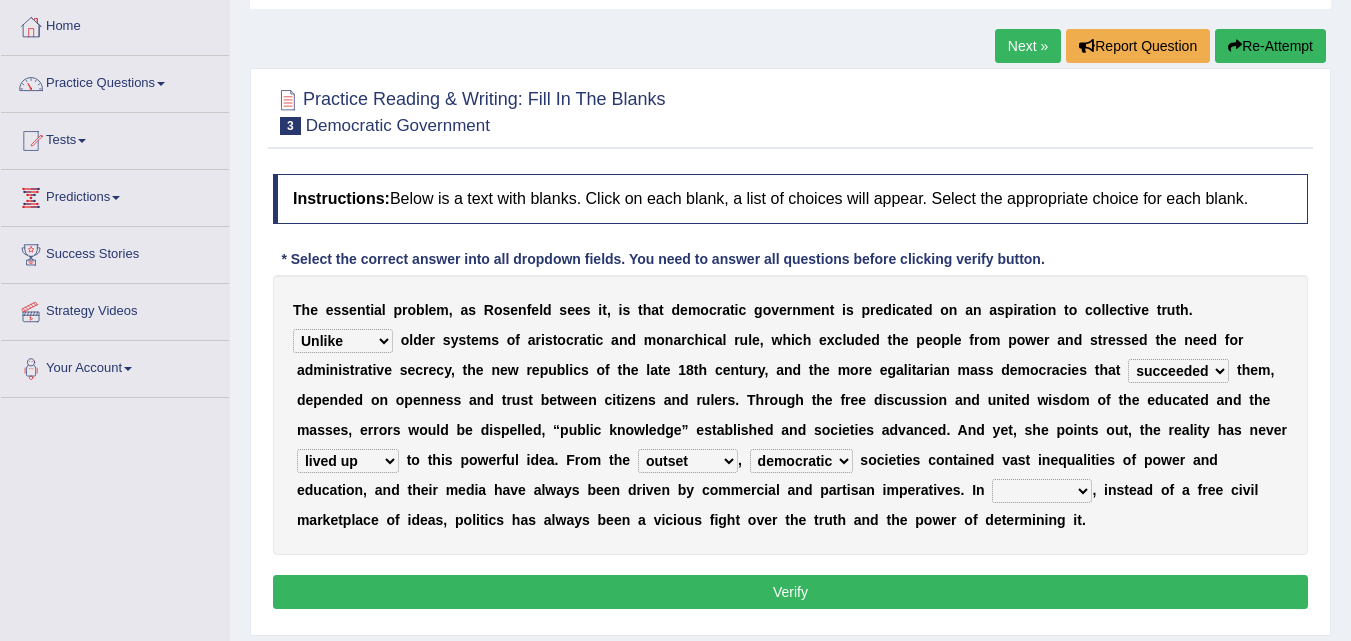 click on "power practice ideas fought" at bounding box center [1042, 491] 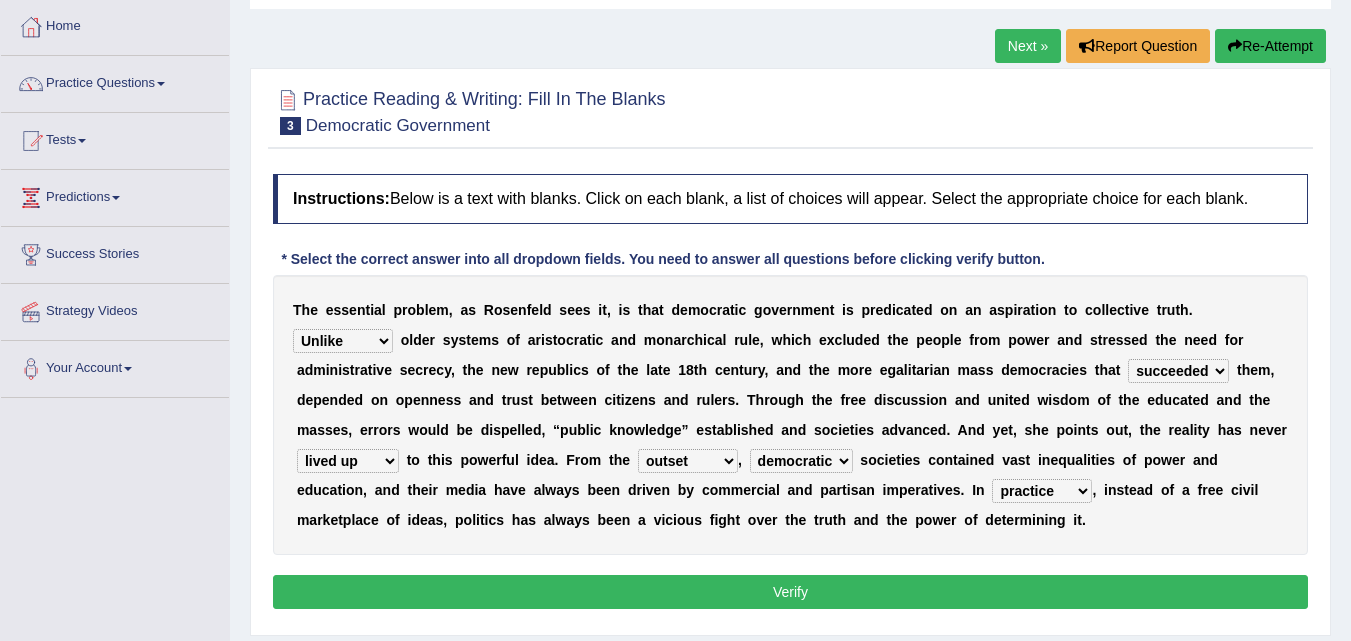 click on "Verify" at bounding box center [790, 592] 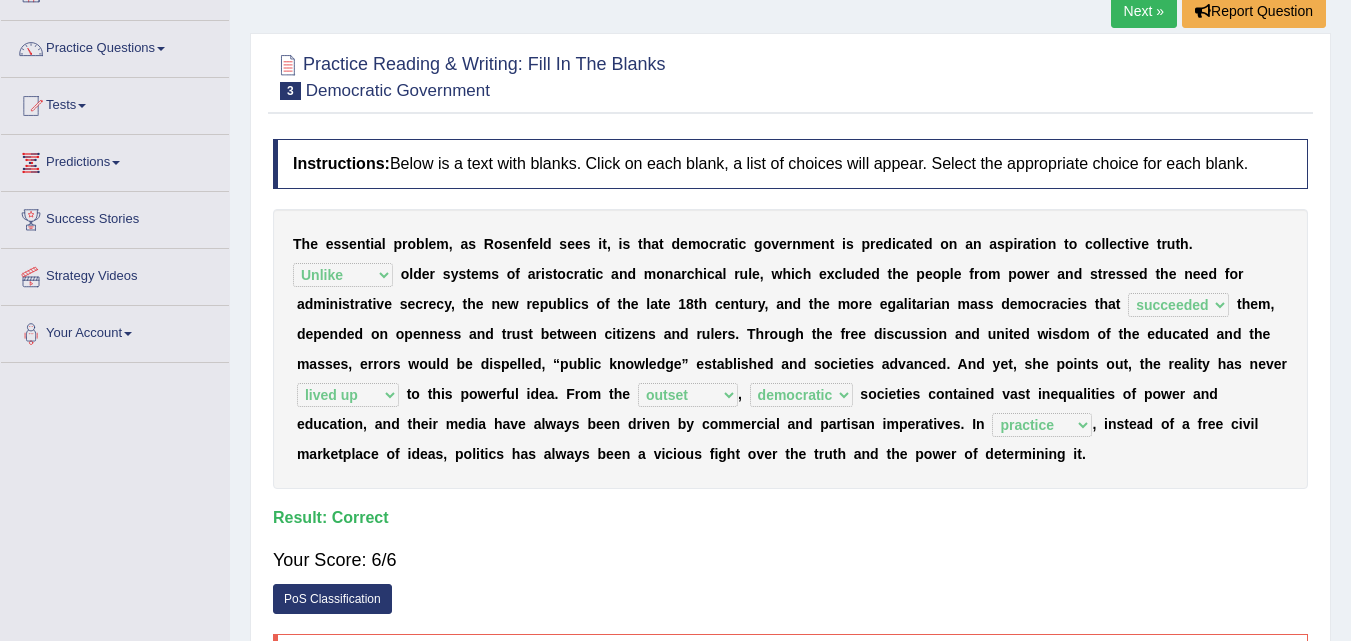 scroll, scrollTop: 0, scrollLeft: 0, axis: both 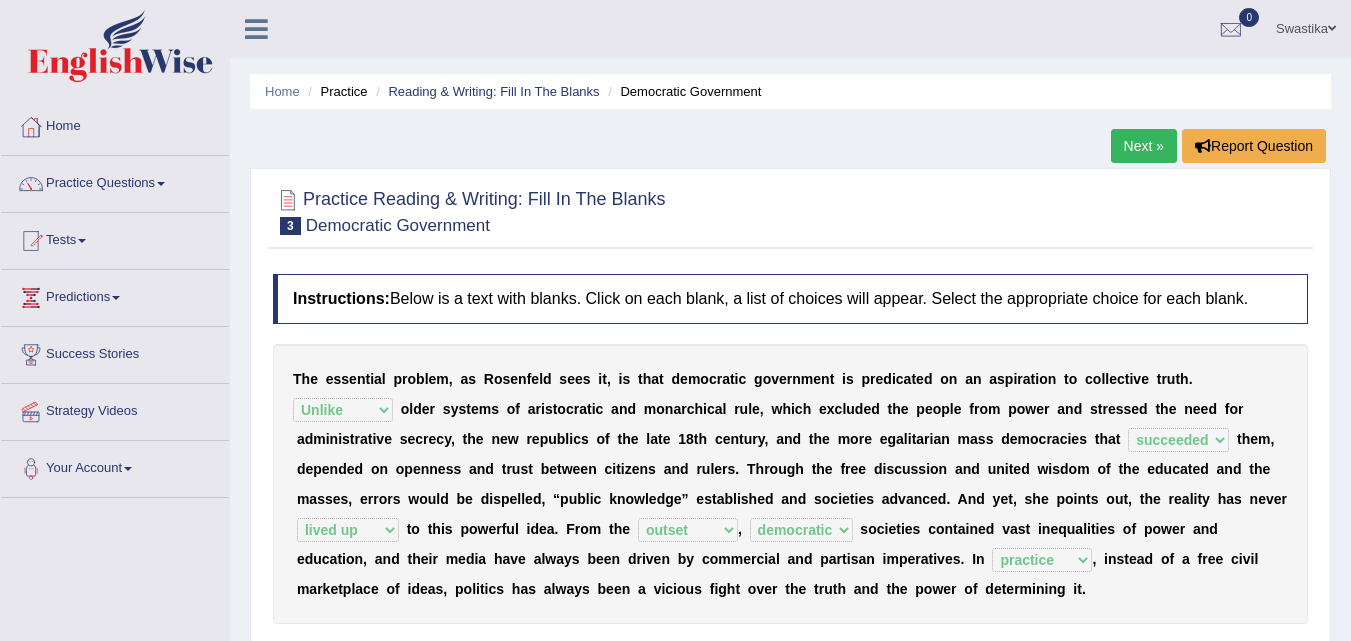 click on "Next »" at bounding box center [1144, 146] 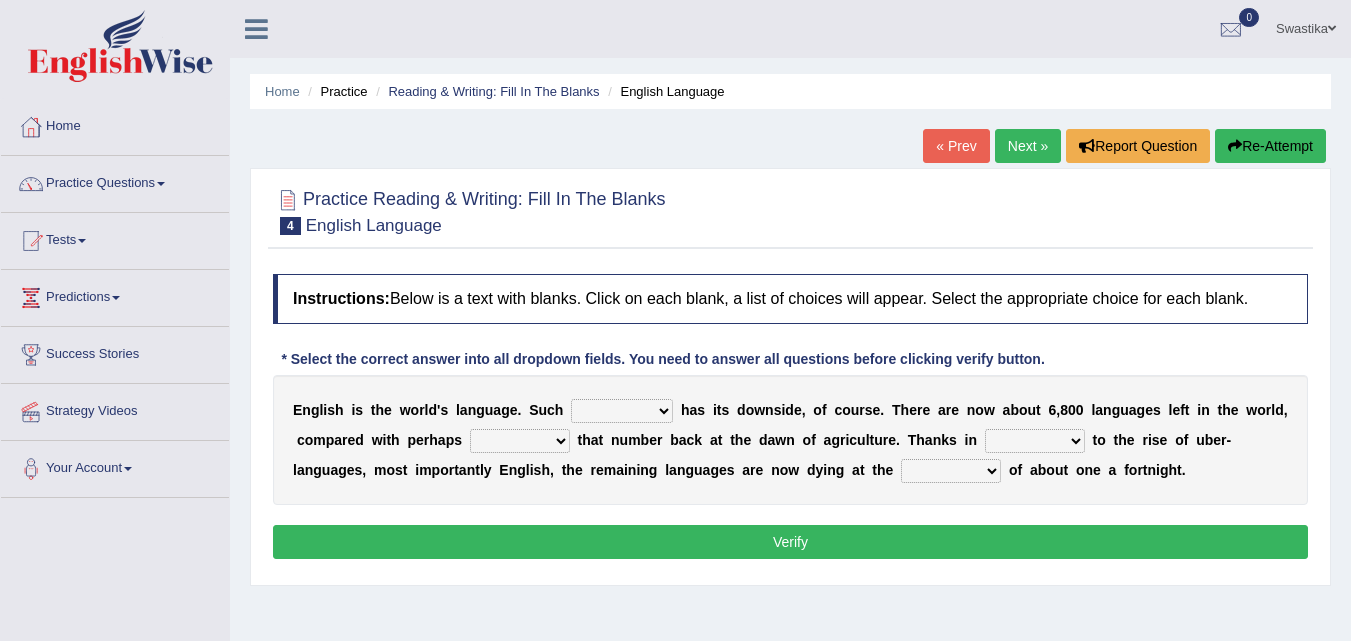 scroll, scrollTop: 0, scrollLeft: 0, axis: both 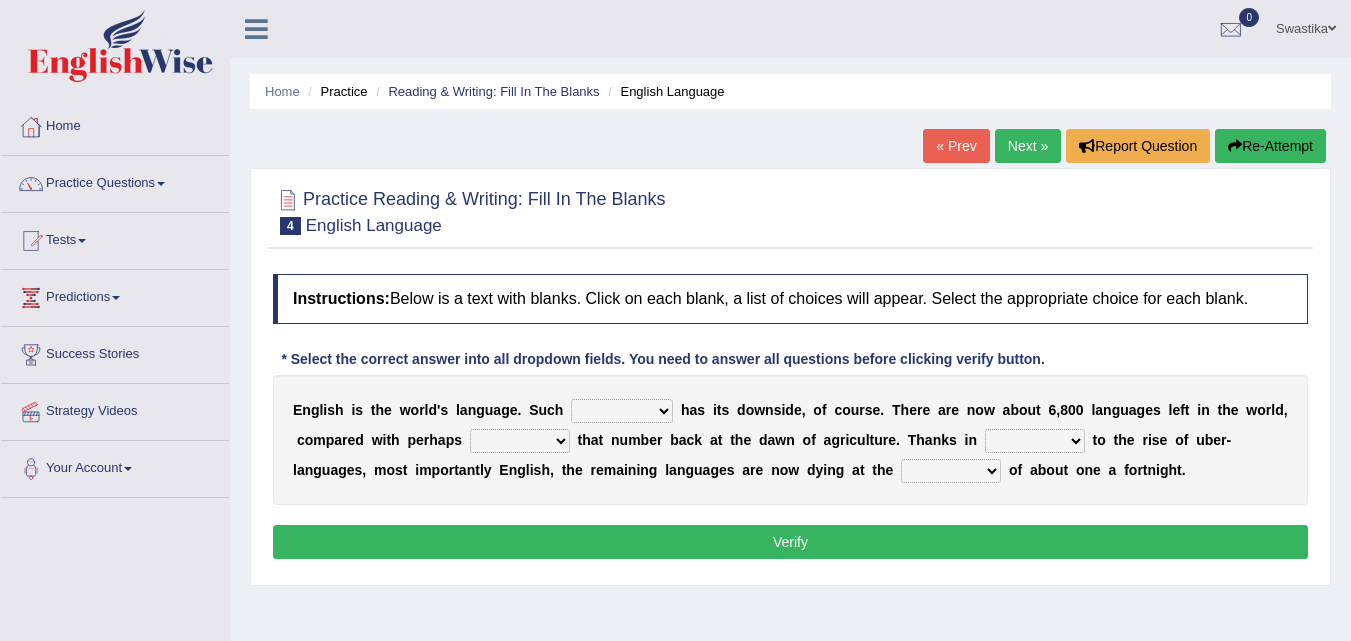 select on "subject" 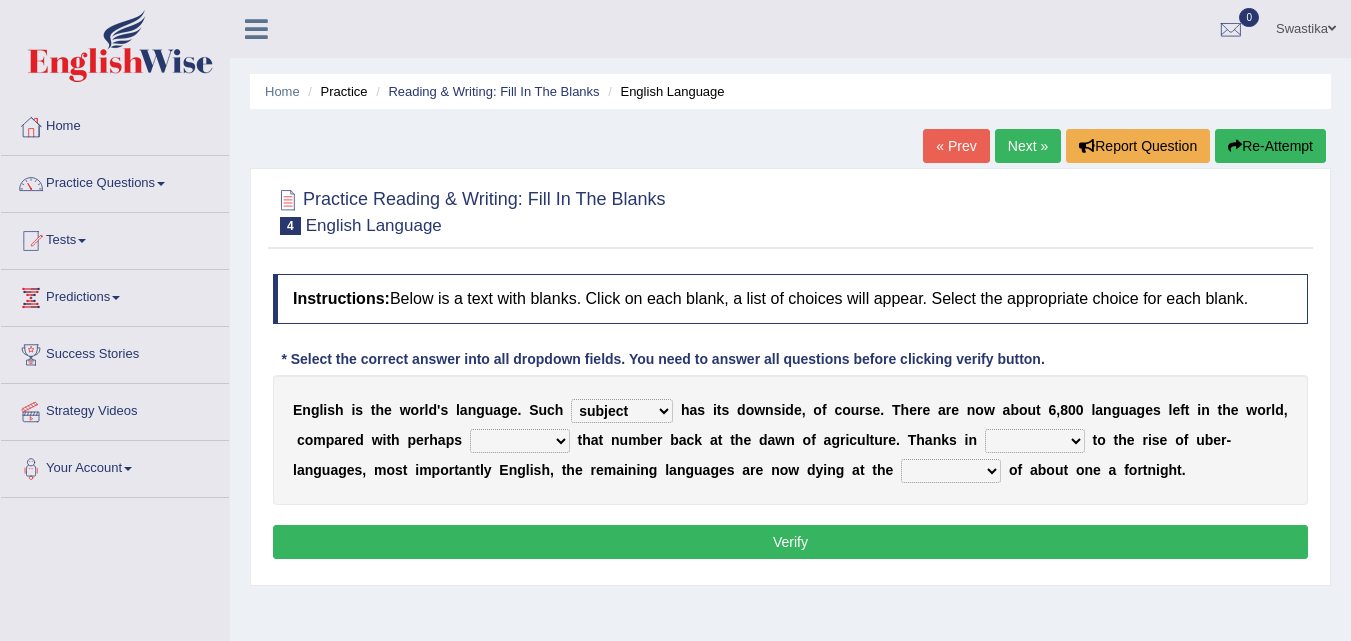click on "power idea subject dominance" at bounding box center (622, 411) 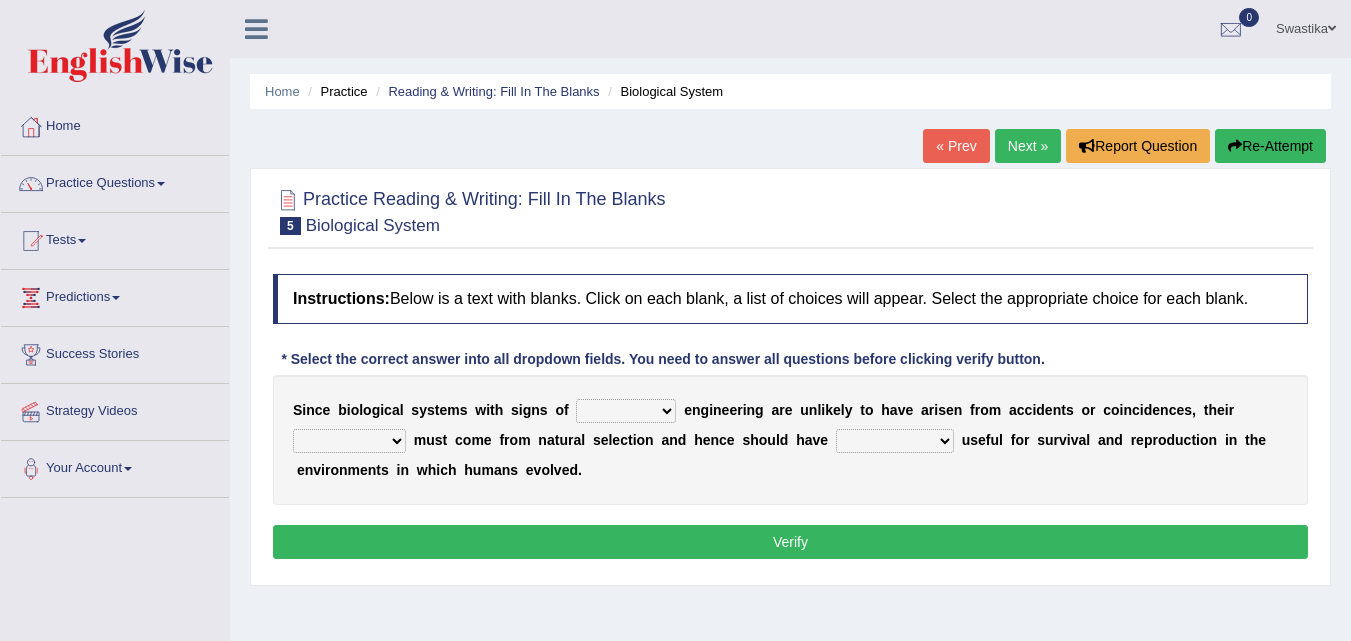 scroll, scrollTop: 0, scrollLeft: 0, axis: both 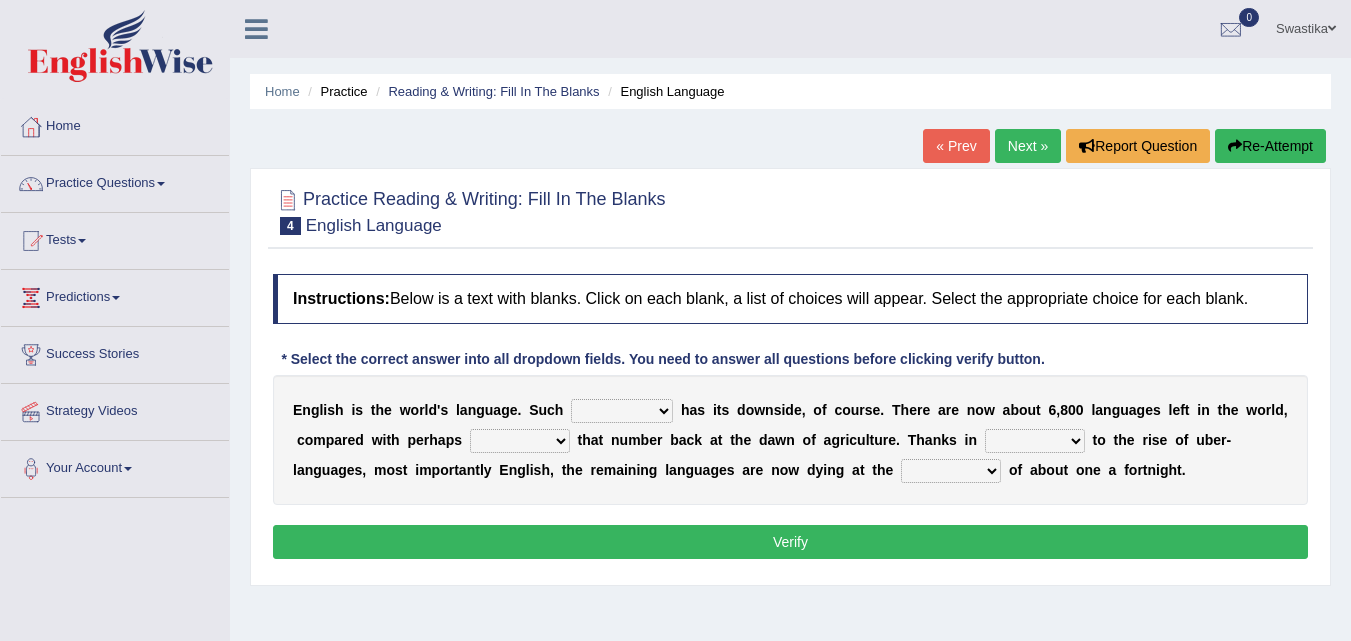 click on "power idea subject dominance" at bounding box center (622, 411) 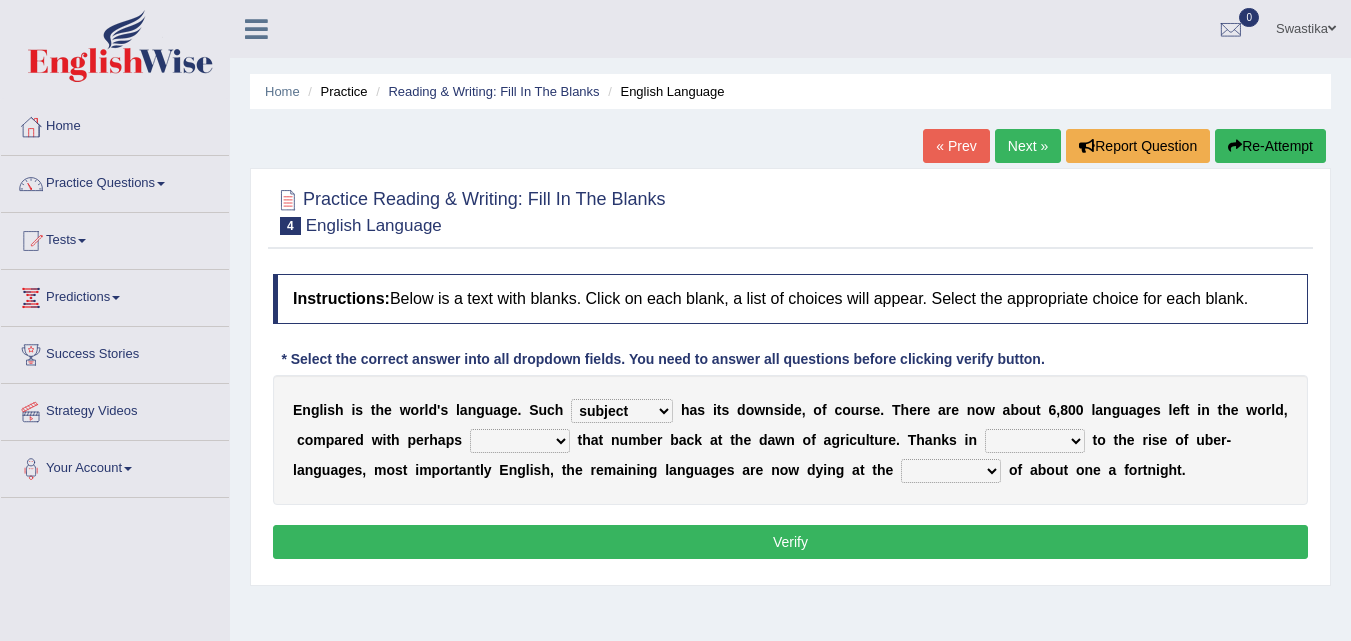 click on "power idea subject dominance" at bounding box center (622, 411) 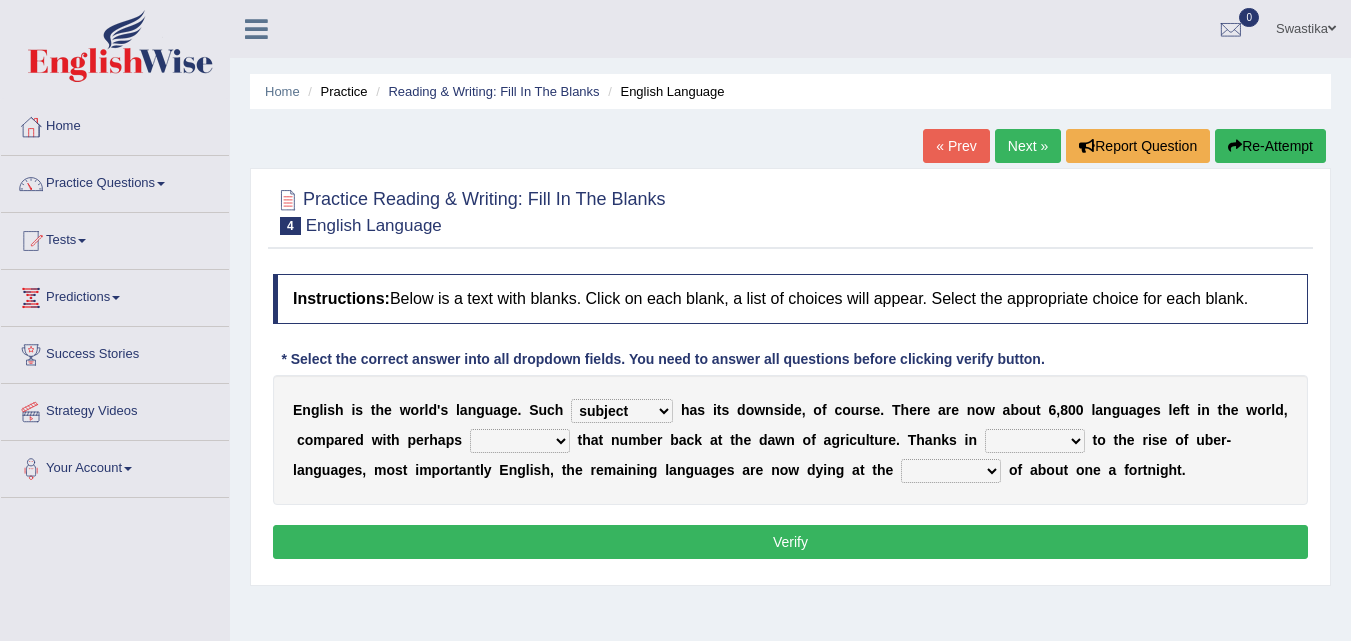 click on "E n g l i s h    i s    t h e    w o r l d ' s    l a n g u a g e .    S u c h    power idea subject dominance    h a s    i t s    d o w n s i d e ,    o f    c o u r s e .    T h e r e    a r e    n o w    a b o u t    6 , 8 0 0    l a n g u a g e s    l e f t    i n    t h e    w o r l d ,    c o m p a r e d    w i t h    p e r h a p s    rise twice firstly never    t h a t    n u m b e r    b a c k    a t    t h e    d a w n    o f    a g r i c u l t u r e .    T h a n k s    i n    rare start part bother    t o    t h e    r i s e    o f    u b e r - l a n g u a g e s ,    m o s t    i m p o r t a n t l y    E n g l i s h ,    t h e    r e m a i n i n g    l a n g u a g e s    a r e    n o w    d y i n g    a t    t h e    state rate wait great    o f    a b o u t    o n e    a    f o r t n i g h t ." at bounding box center [790, 440] 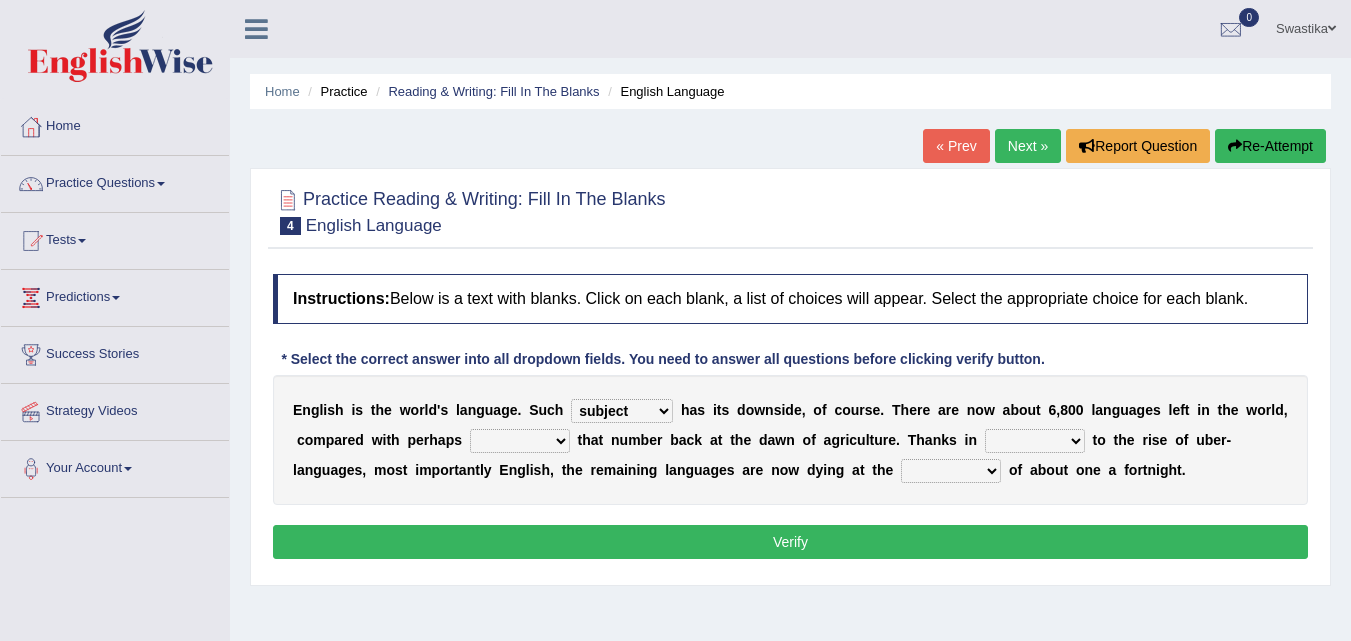 click on "rise twice firstly never" at bounding box center [520, 441] 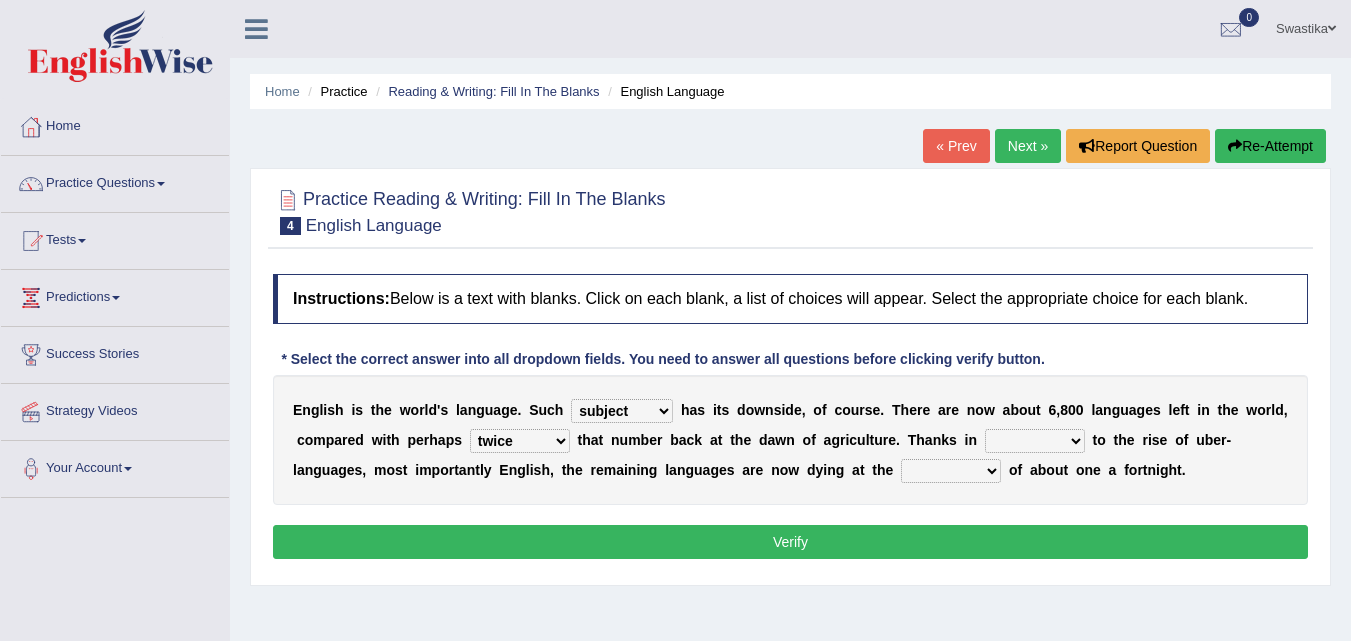 click on "rise twice firstly never" at bounding box center (520, 441) 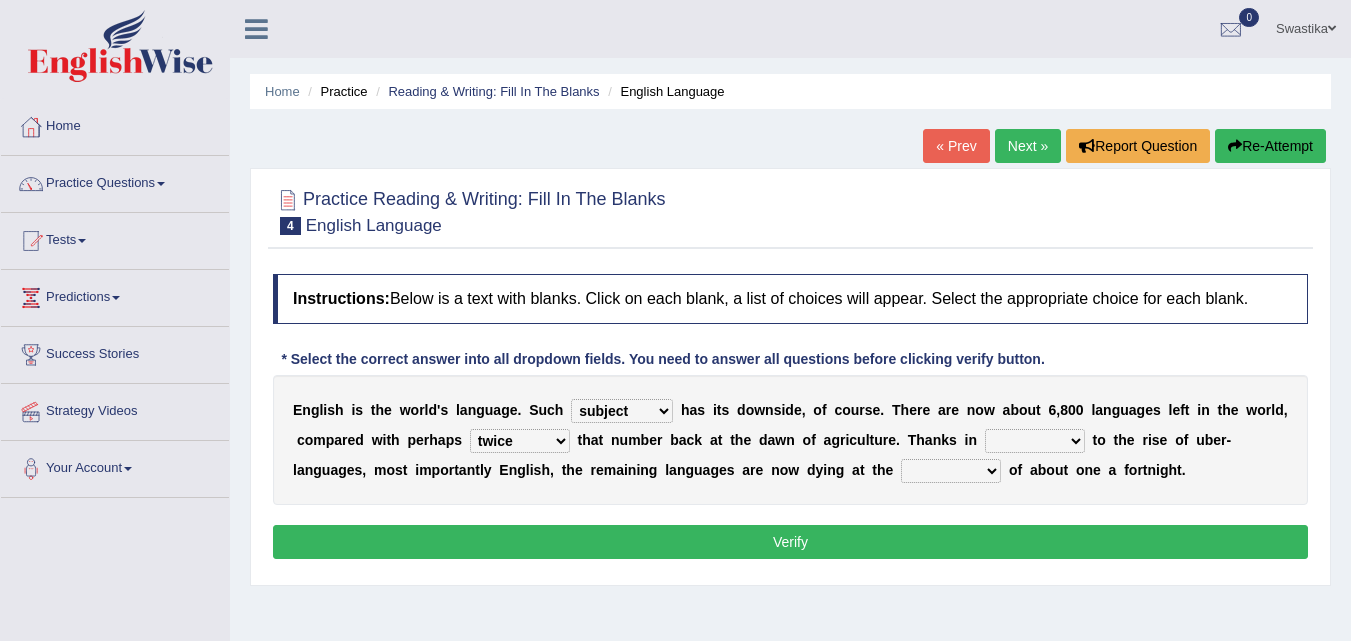 click on "rare start part bother" at bounding box center (1035, 441) 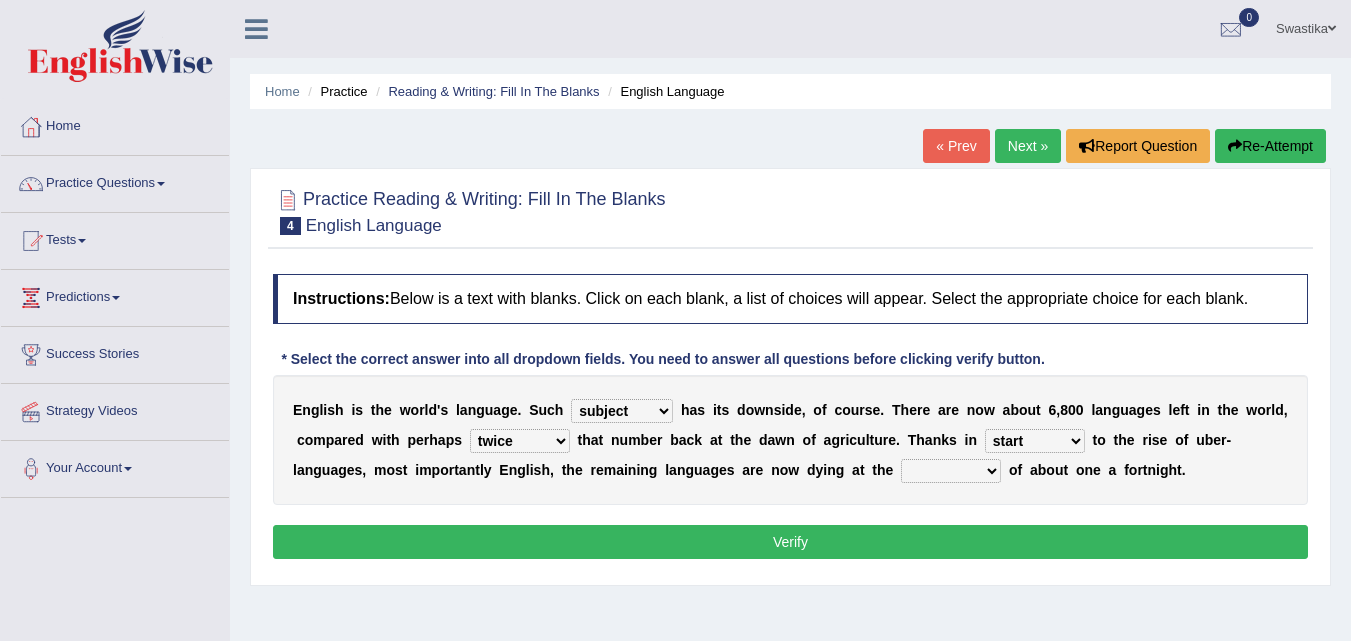 click on "rare start part bother" at bounding box center (1035, 441) 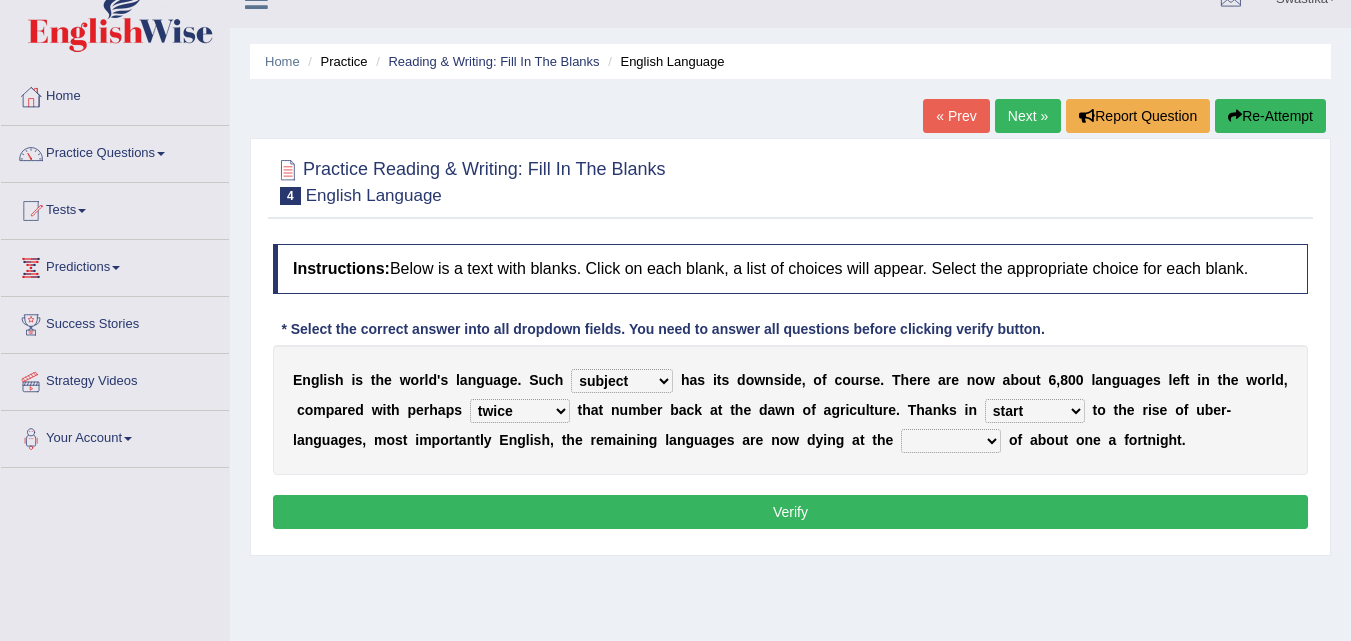 scroll, scrollTop: 9, scrollLeft: 0, axis: vertical 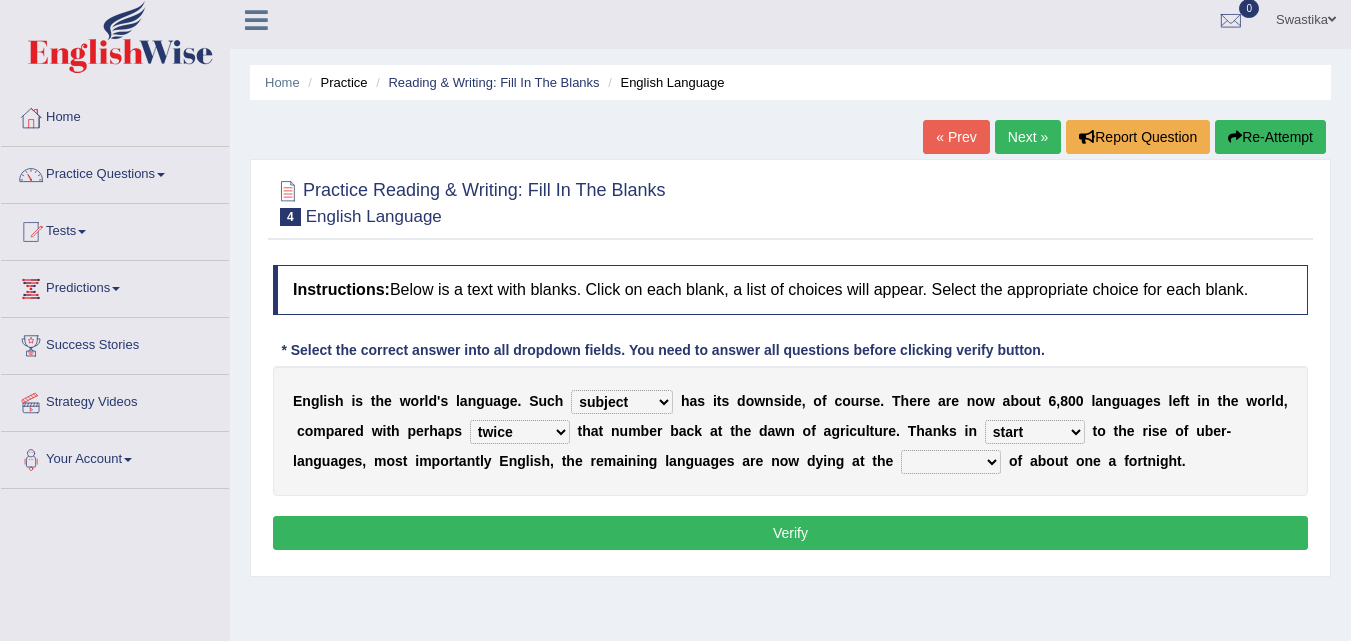 click on "state rate wait great" at bounding box center [951, 462] 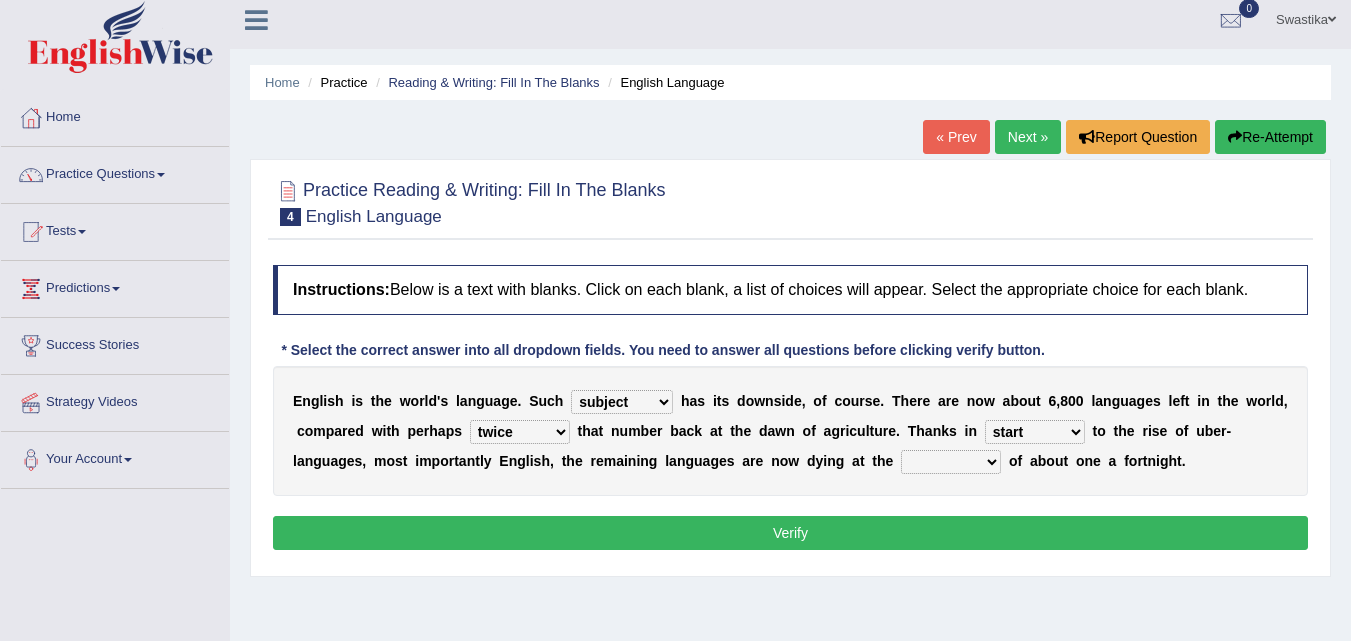 select on "state" 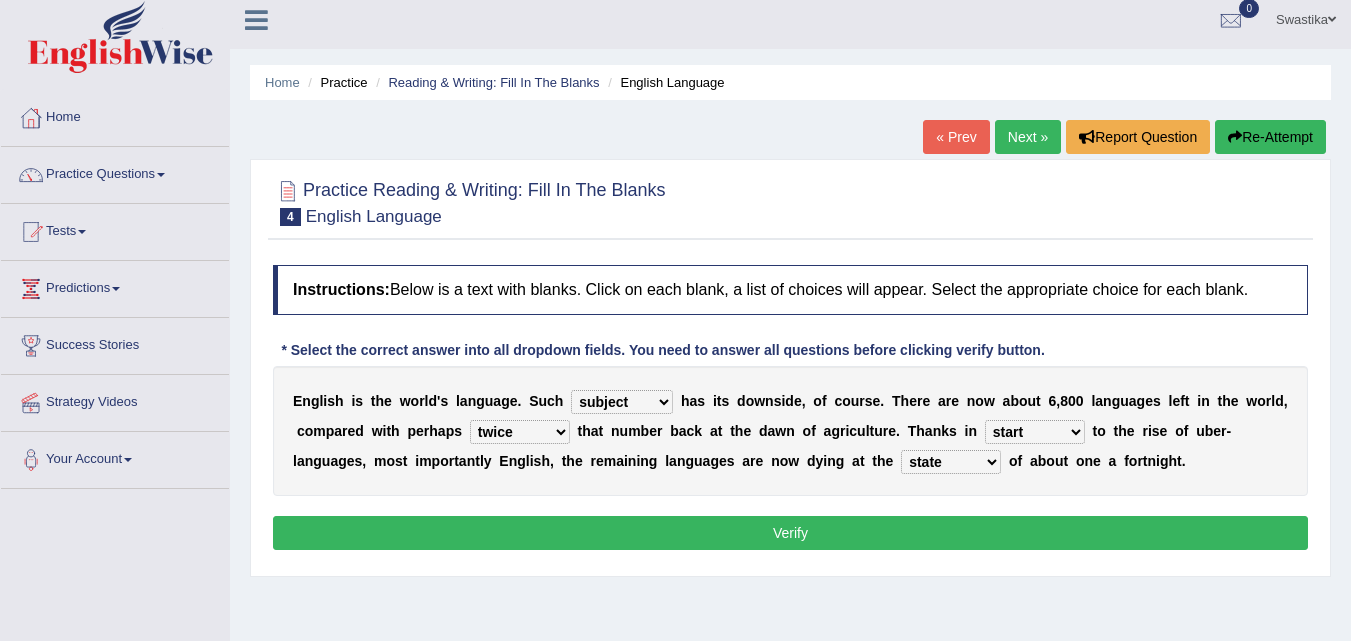 click on "Verify" at bounding box center [790, 533] 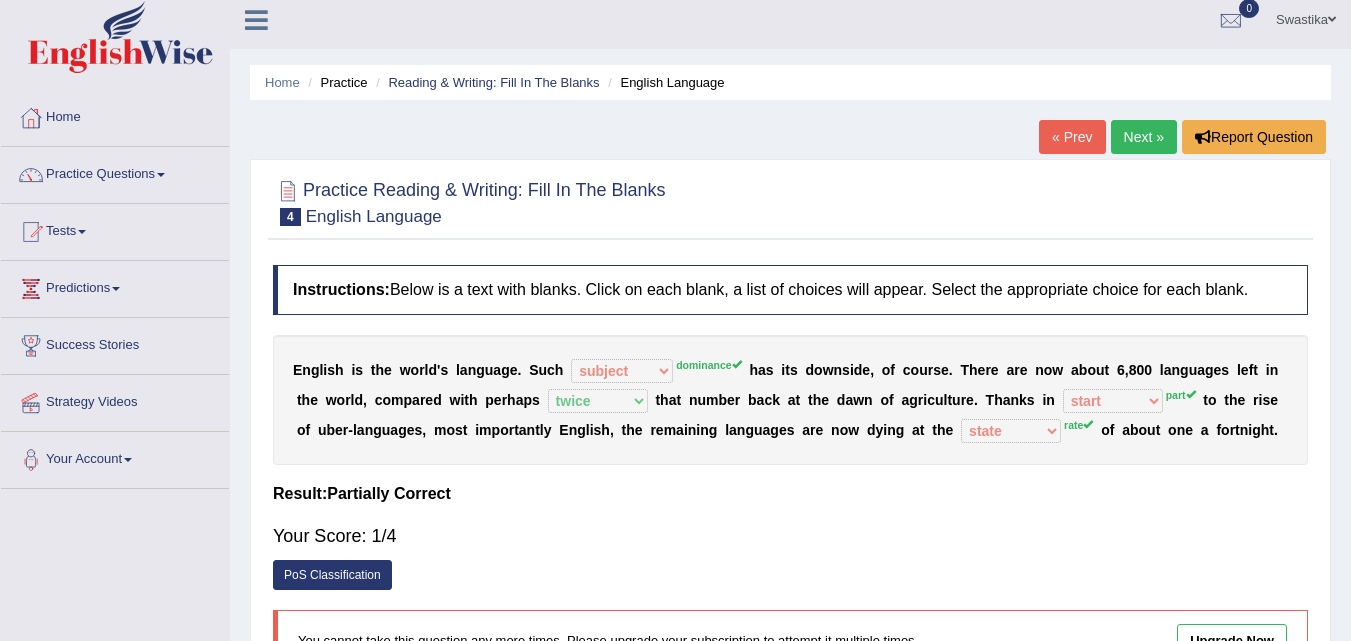 click on "Next »" at bounding box center [1144, 137] 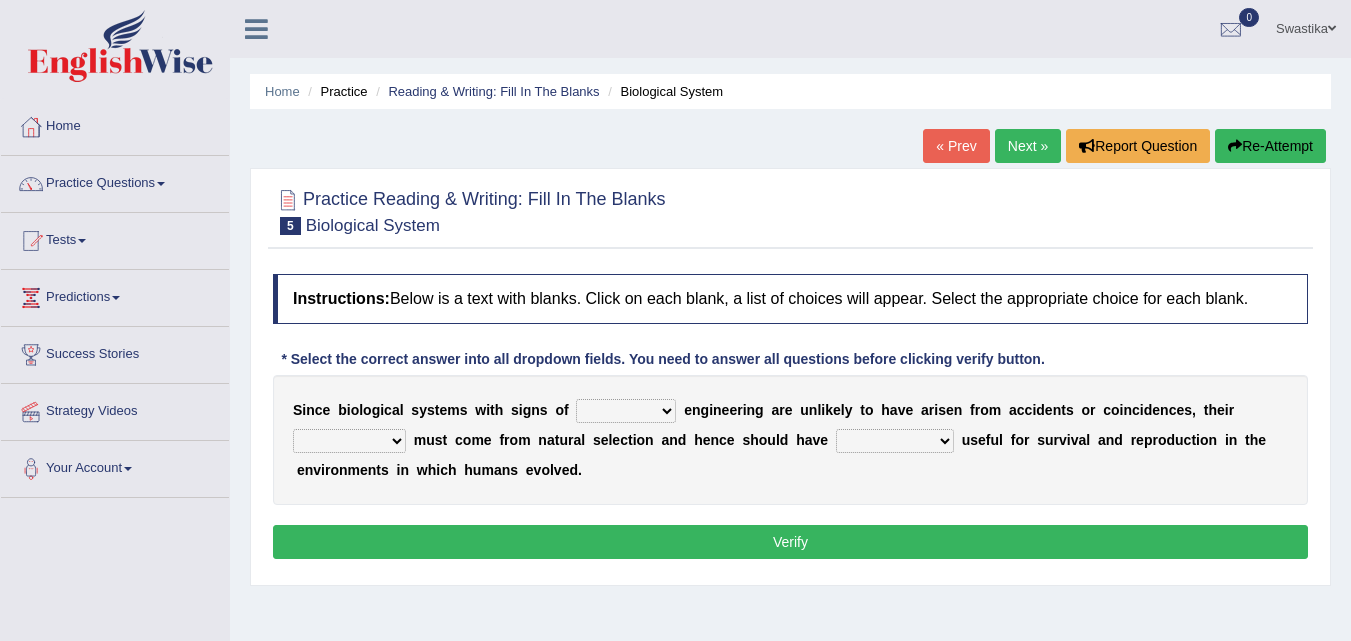 scroll, scrollTop: 0, scrollLeft: 0, axis: both 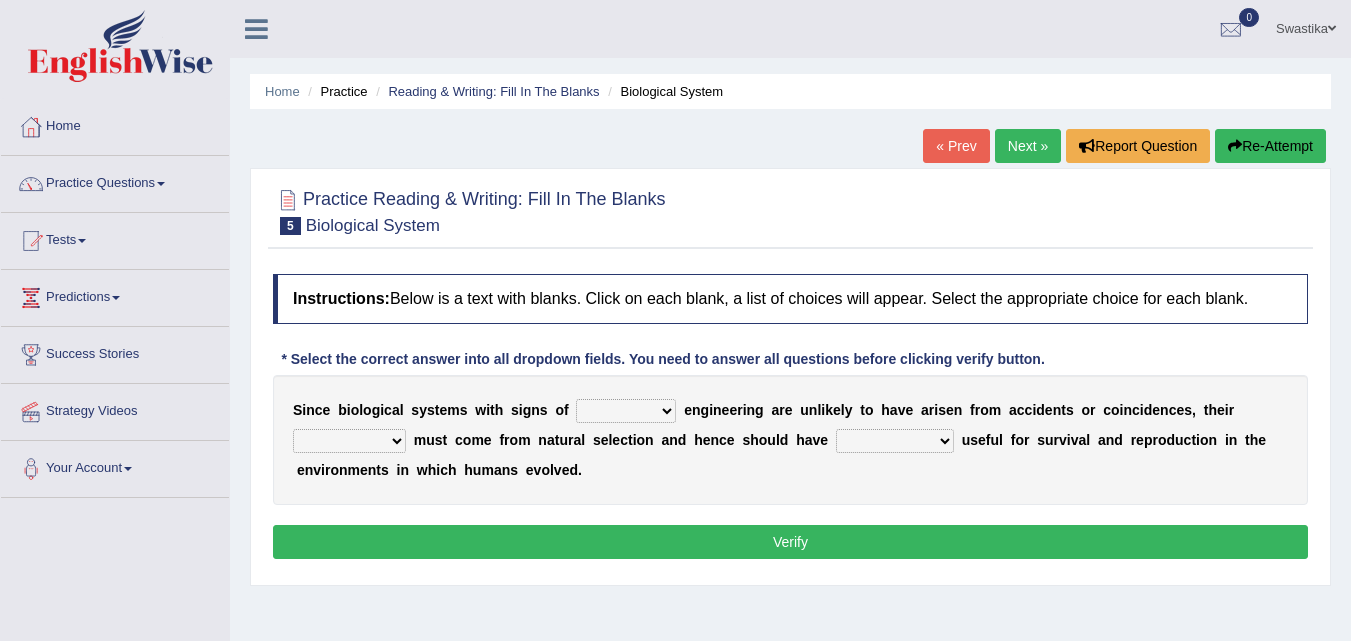 select on "complex" 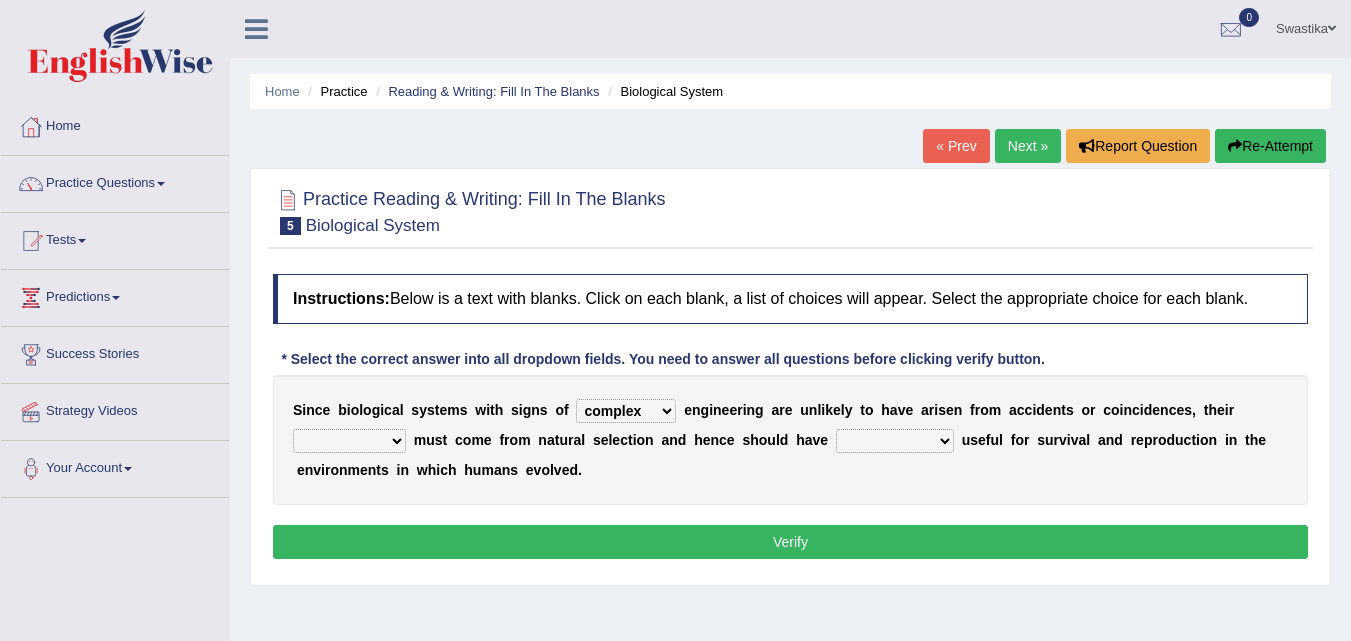 click on "system national extra complex" at bounding box center [626, 411] 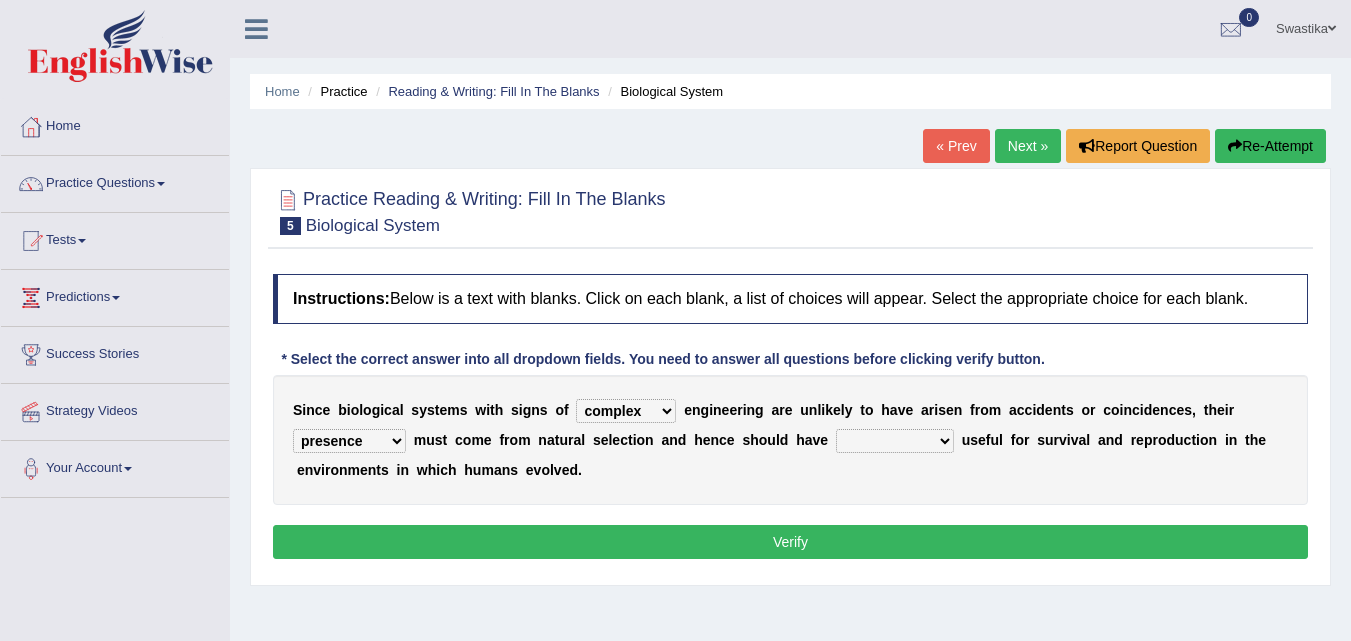 click on "presence organisation registration structures" at bounding box center [349, 441] 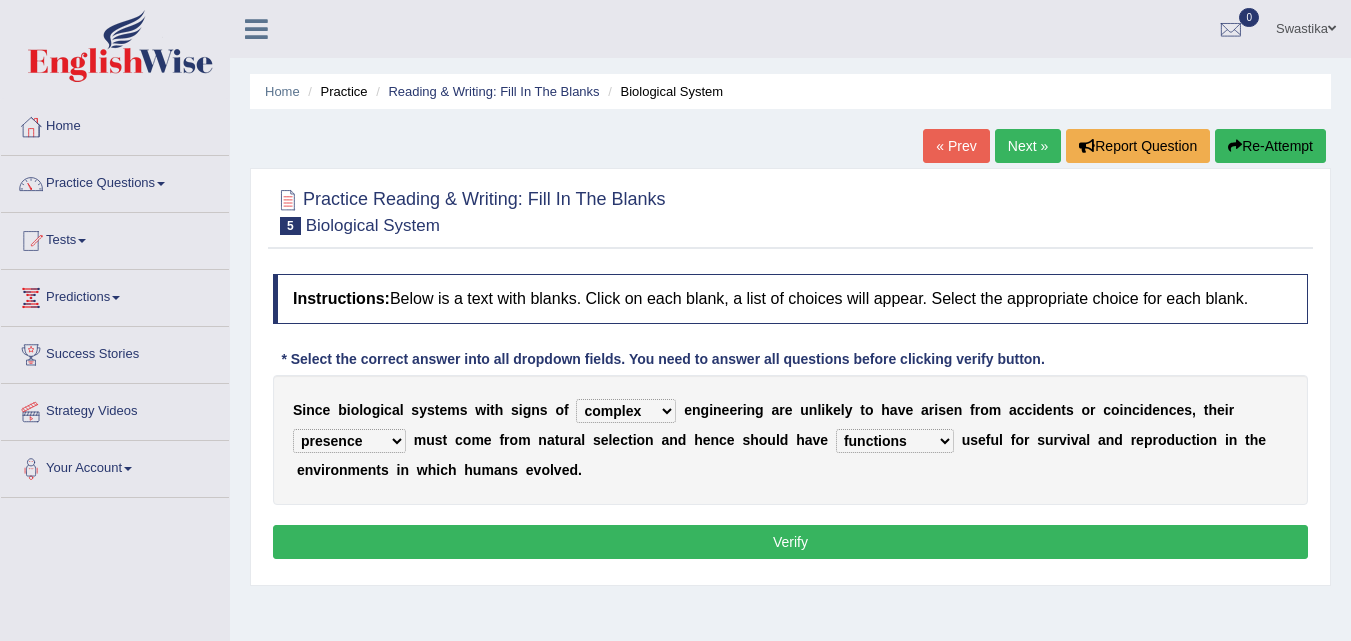 click on "Verify" at bounding box center [790, 542] 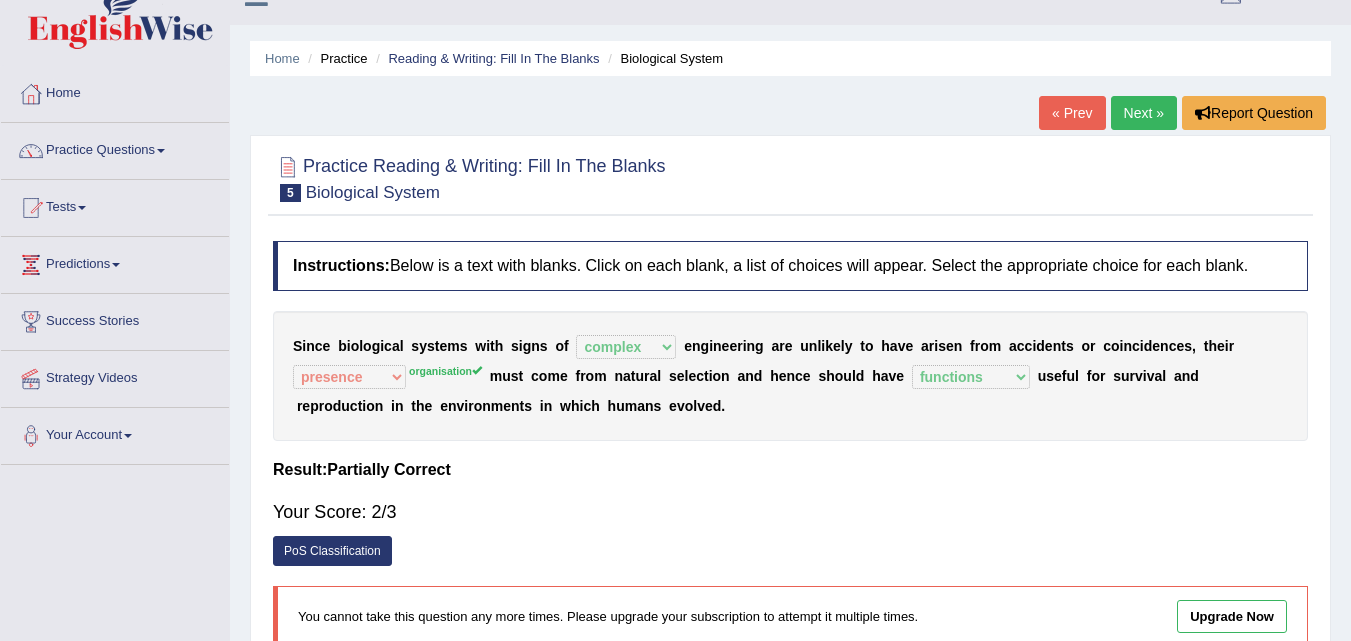 scroll, scrollTop: 0, scrollLeft: 0, axis: both 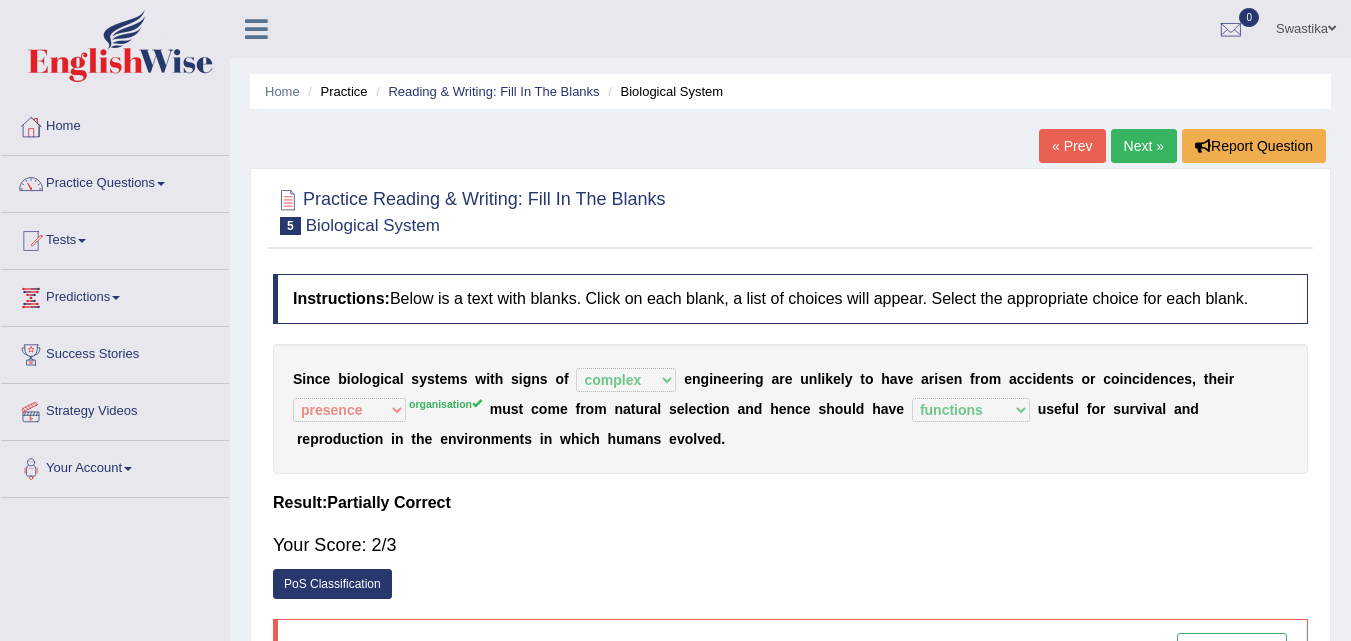 click on "Next »" at bounding box center (1144, 146) 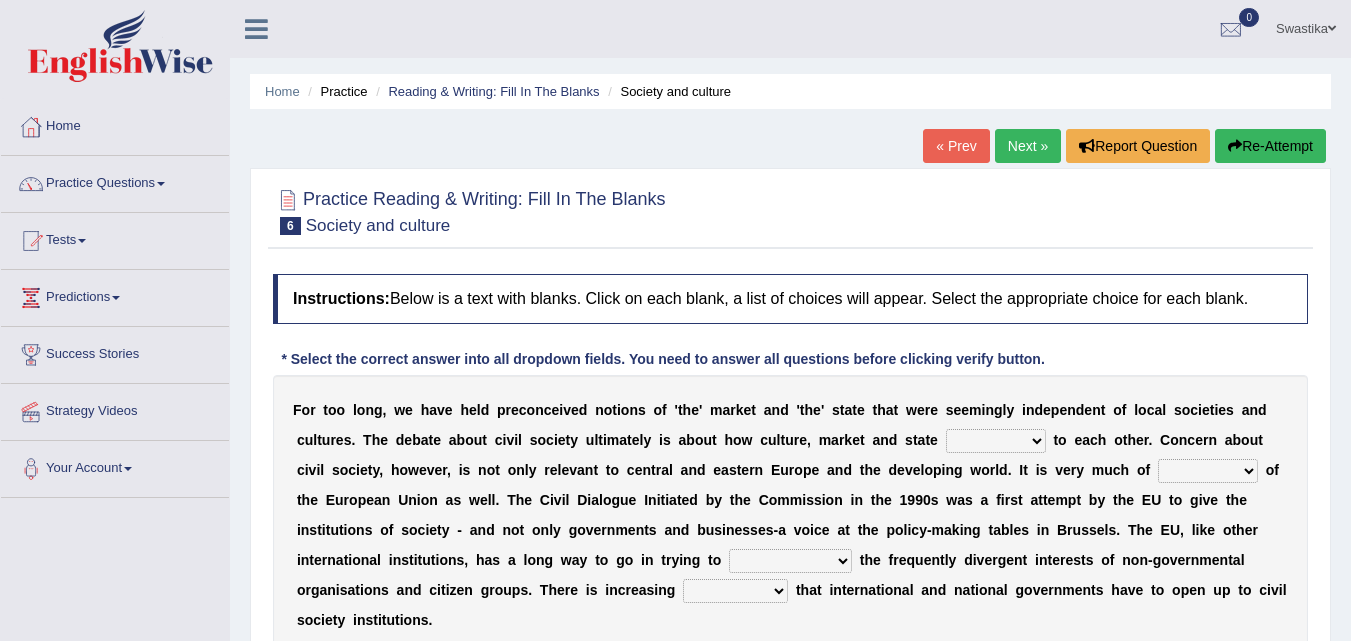 scroll, scrollTop: 0, scrollLeft: 0, axis: both 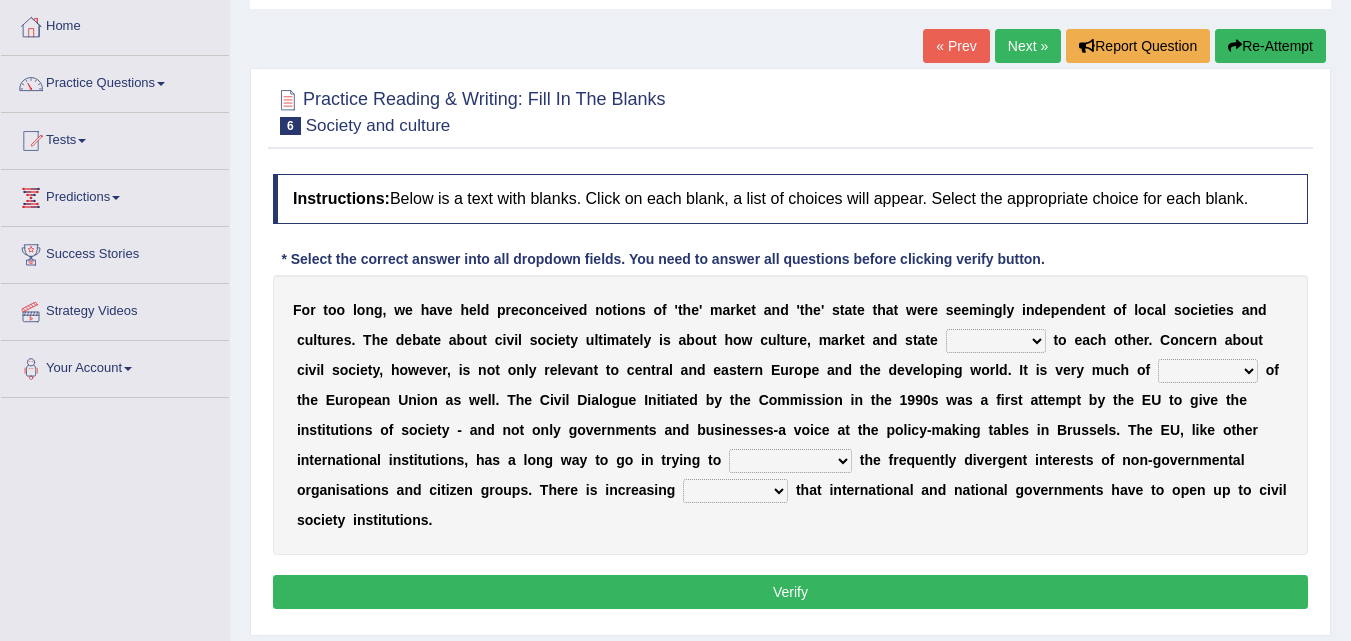 click on "stay relate bring telling" at bounding box center (996, 341) 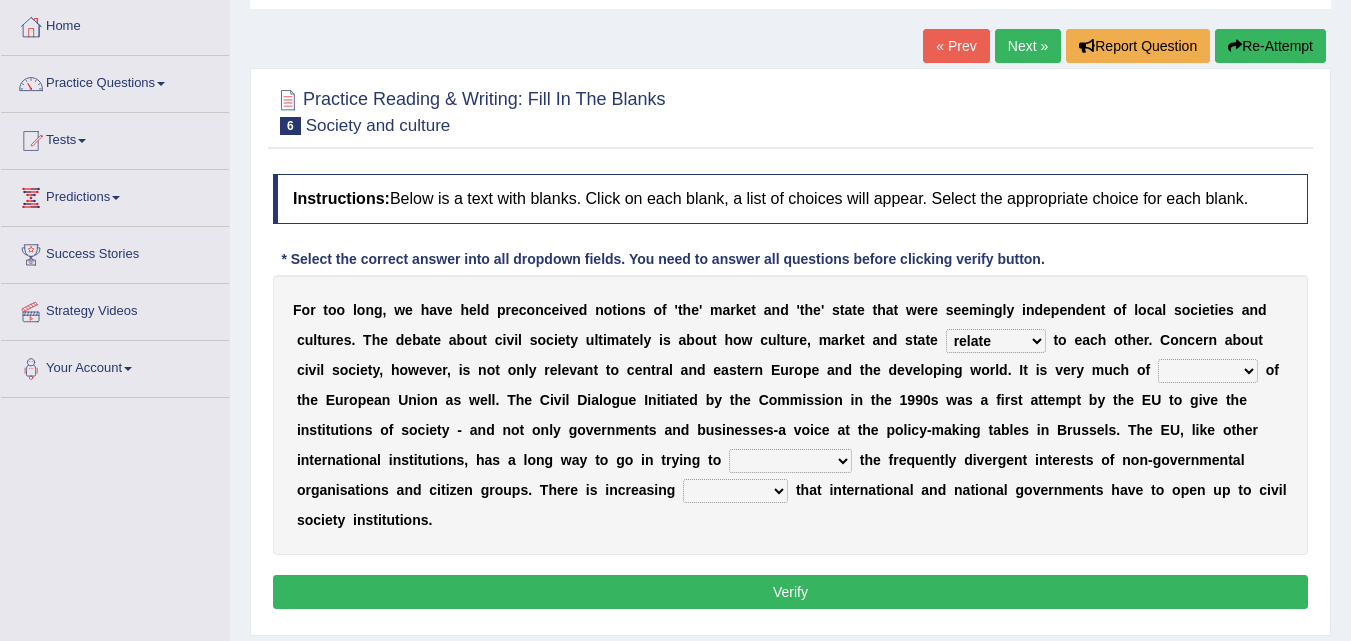 click on "stay relate bring telling" at bounding box center (996, 341) 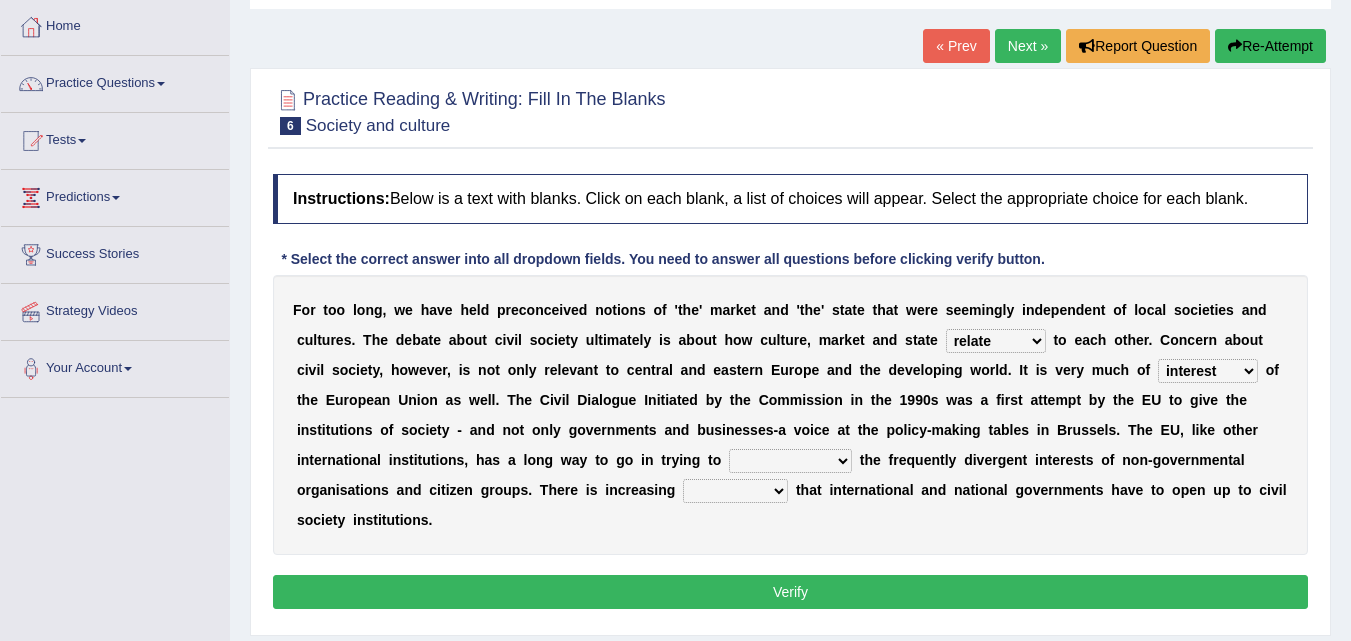click on "interest brought shown suspect" at bounding box center [1208, 371] 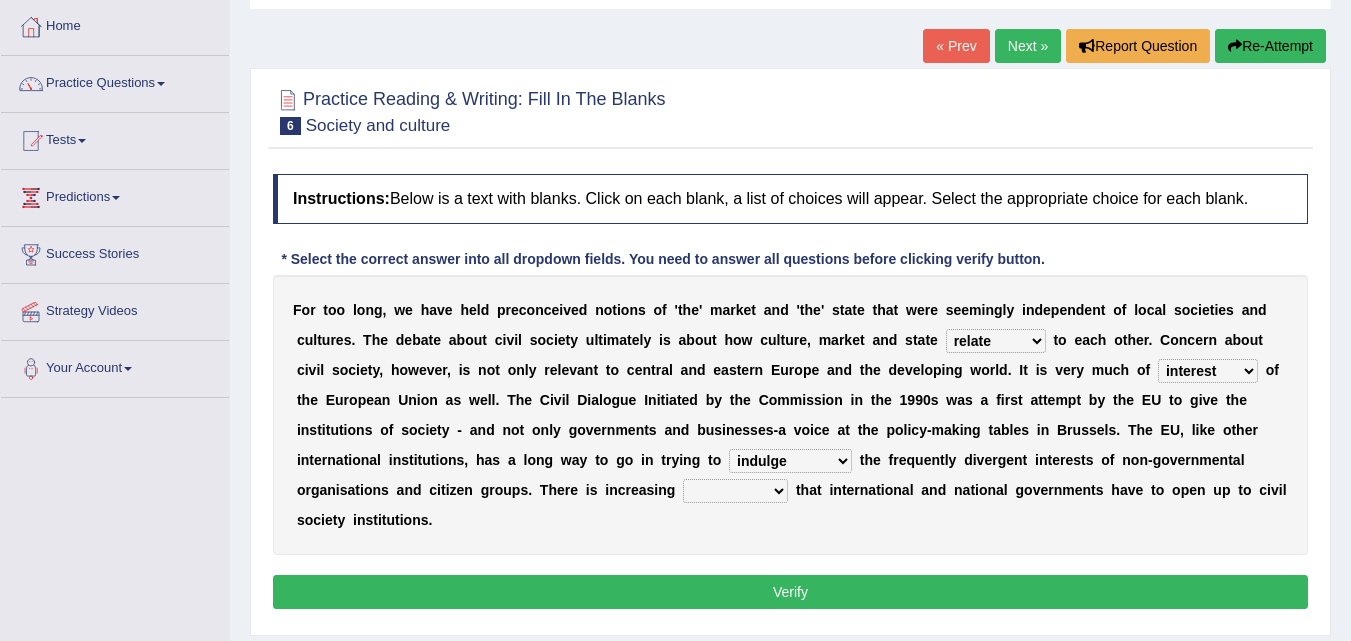 click on "indulge express supreme accommodate" at bounding box center [790, 461] 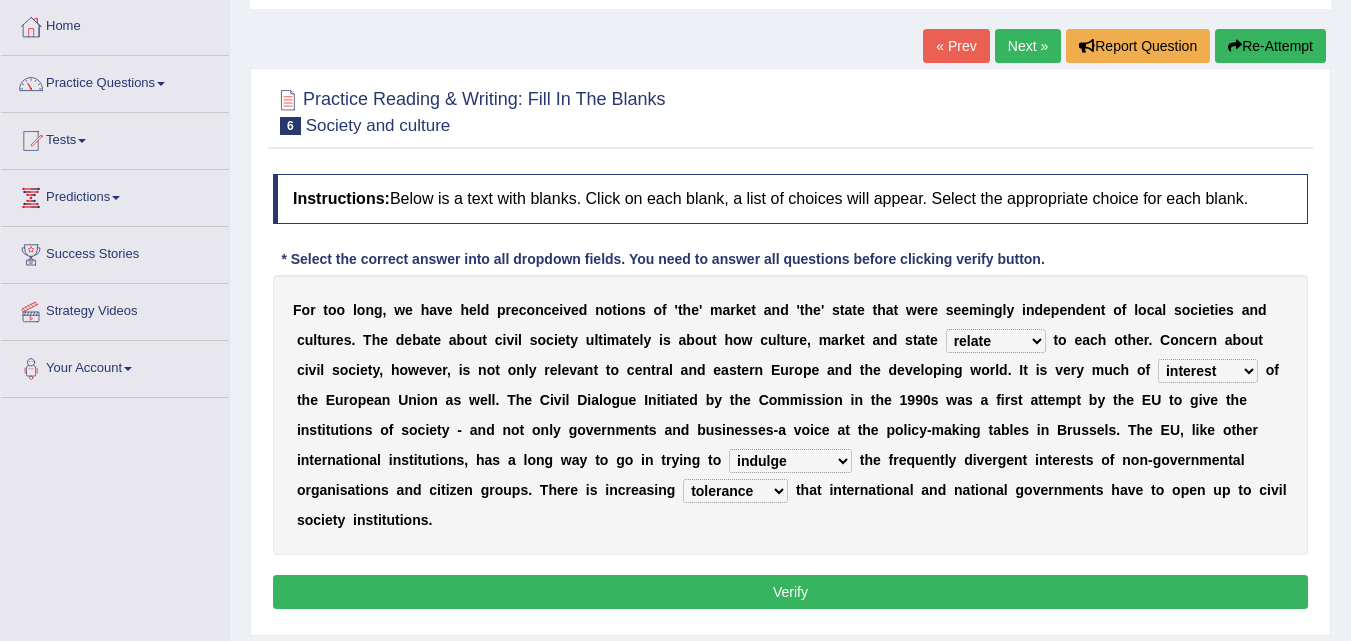 click on "tolerance expression recognition sample" at bounding box center [735, 491] 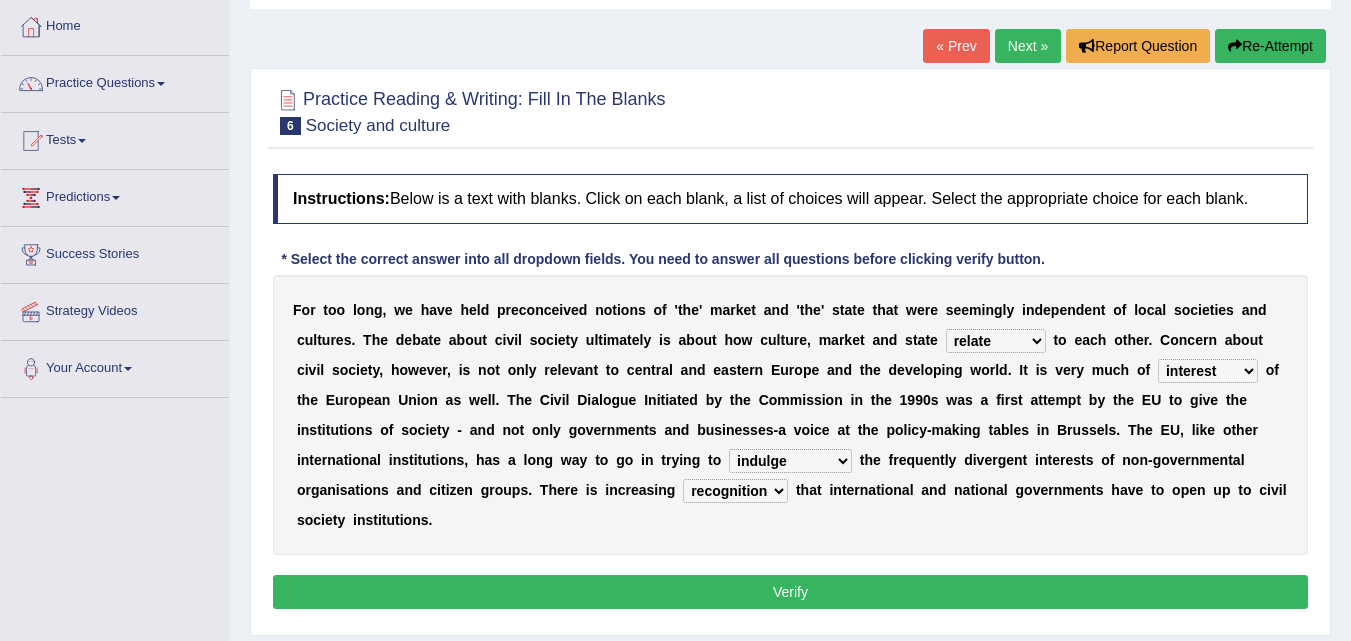 click on "Verify" at bounding box center (790, 592) 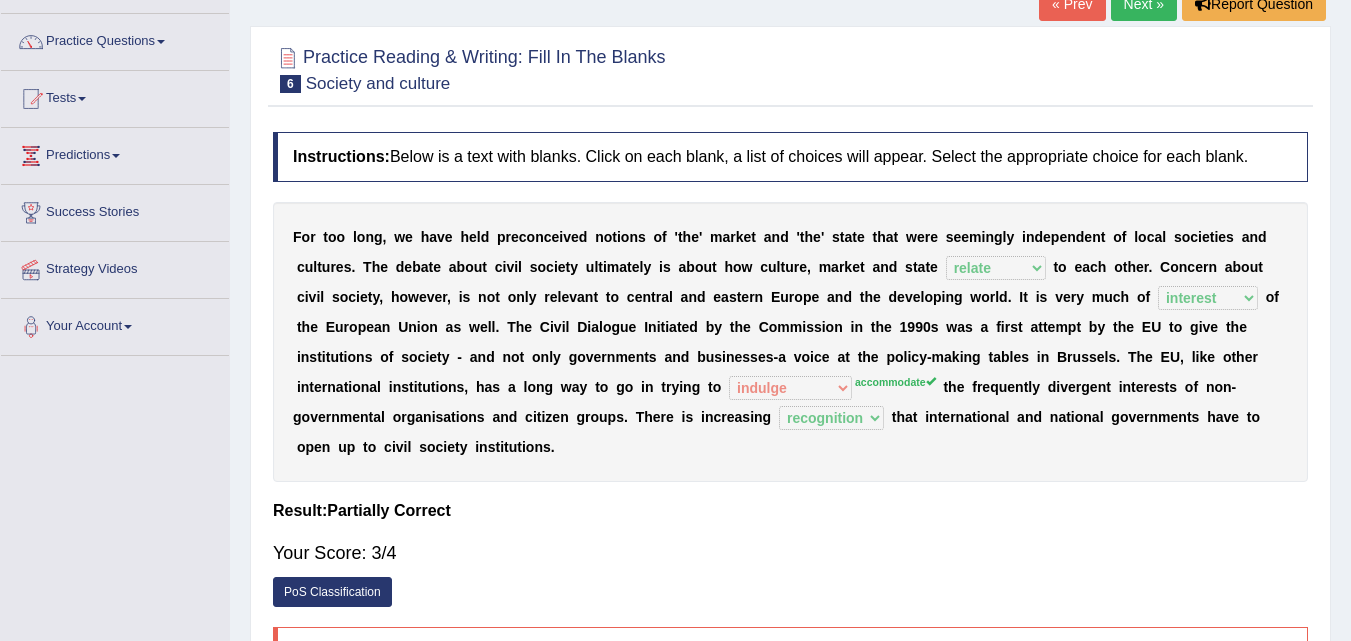 scroll, scrollTop: 0, scrollLeft: 0, axis: both 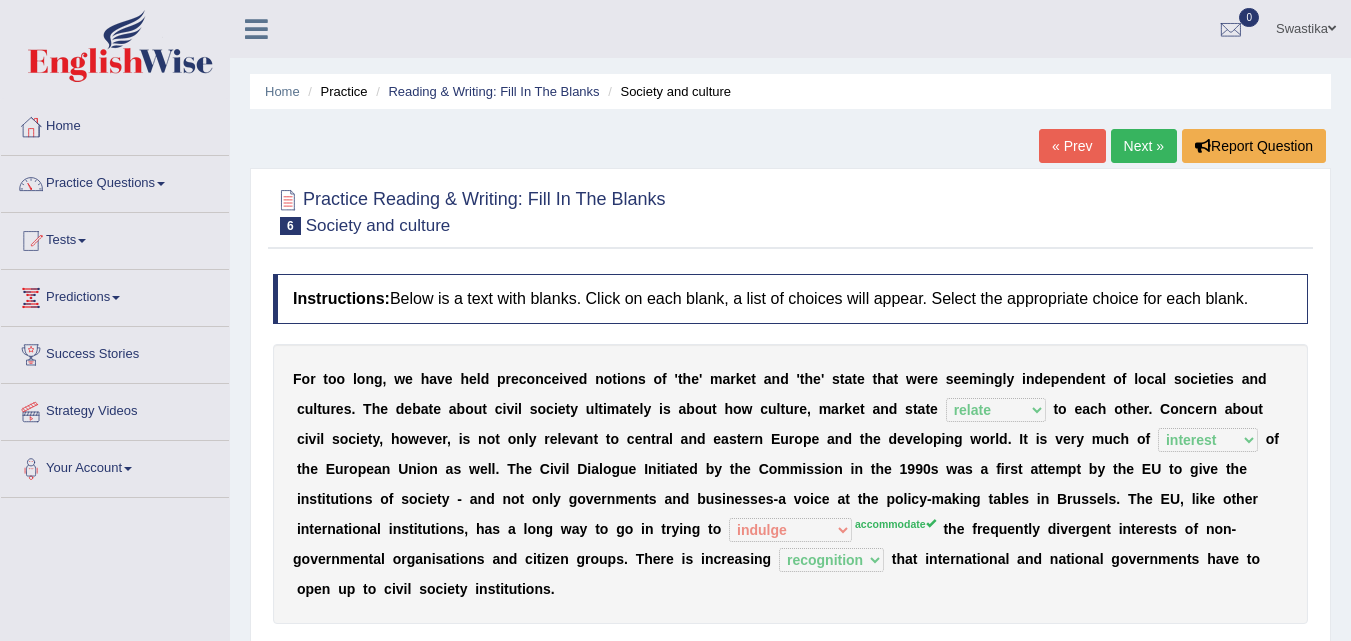 click on "Next »" at bounding box center [1144, 146] 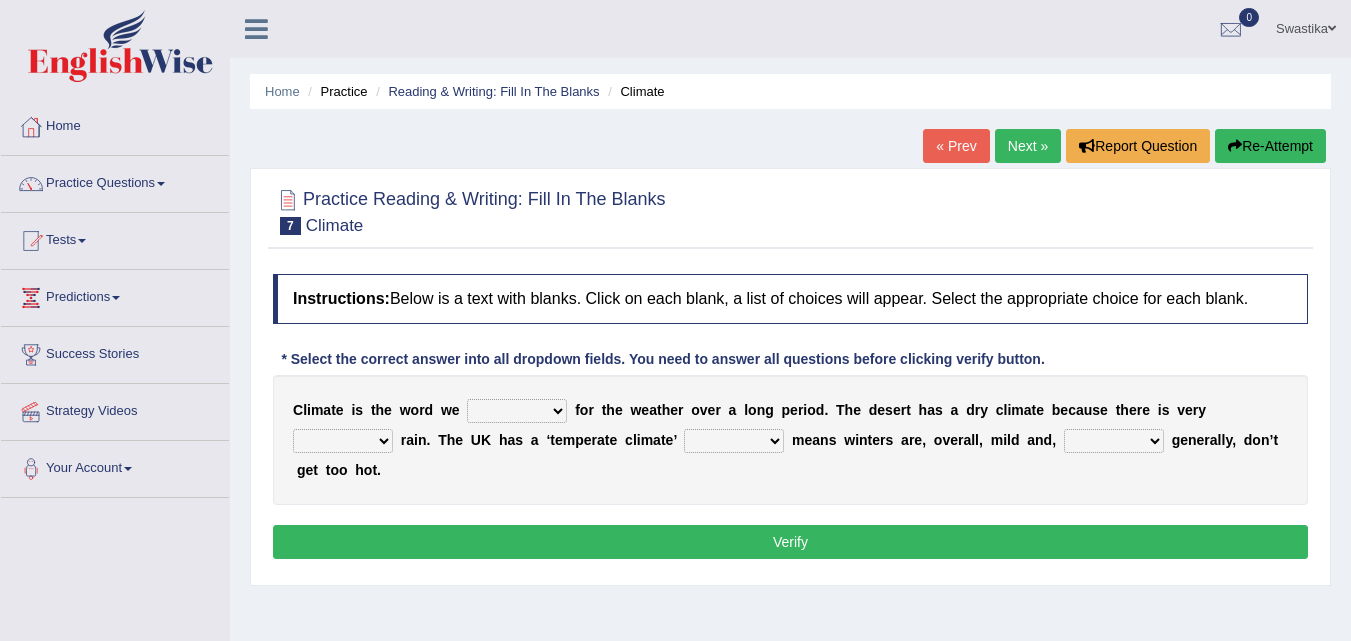 scroll, scrollTop: 0, scrollLeft: 0, axis: both 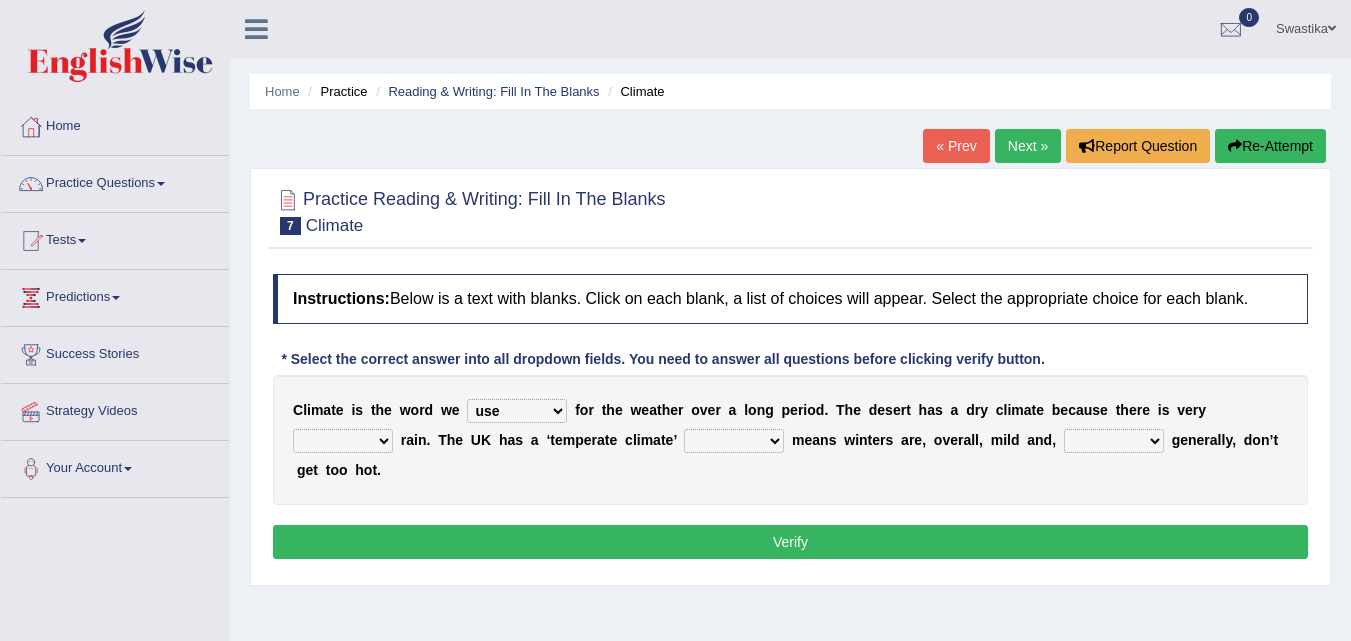click on "give take use throw" at bounding box center [517, 411] 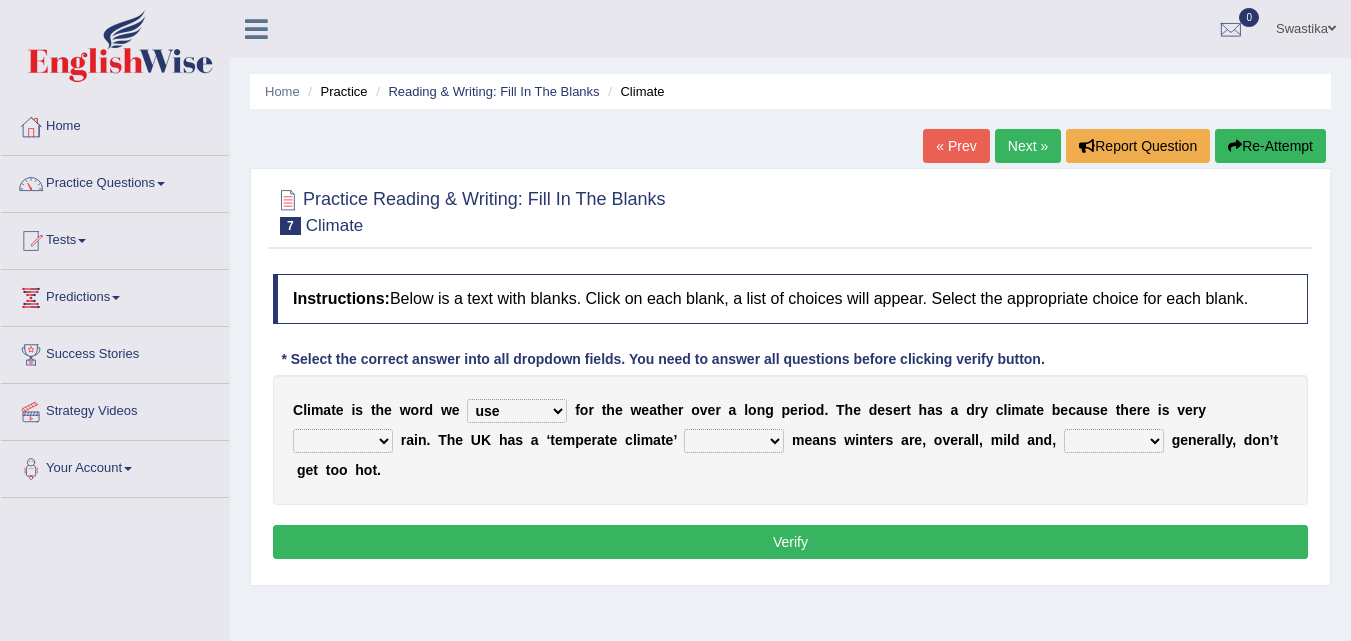 click on "give take use throw" at bounding box center [517, 411] 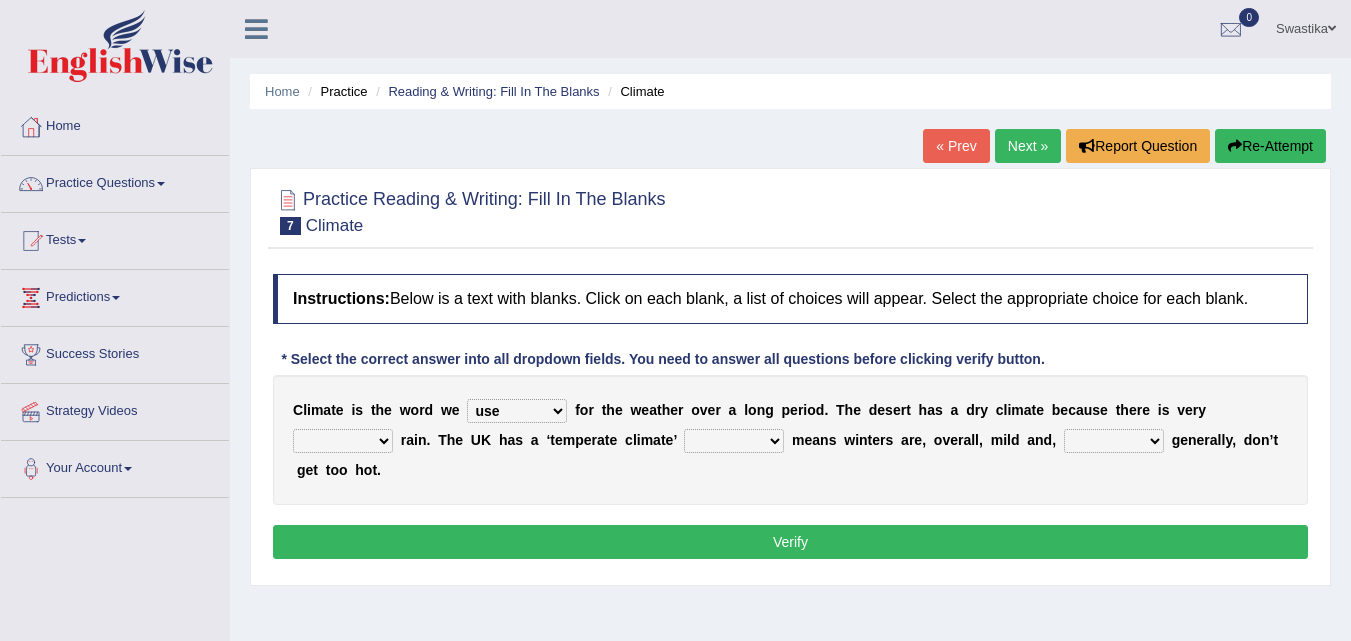 click on "give take use throw" at bounding box center [517, 411] 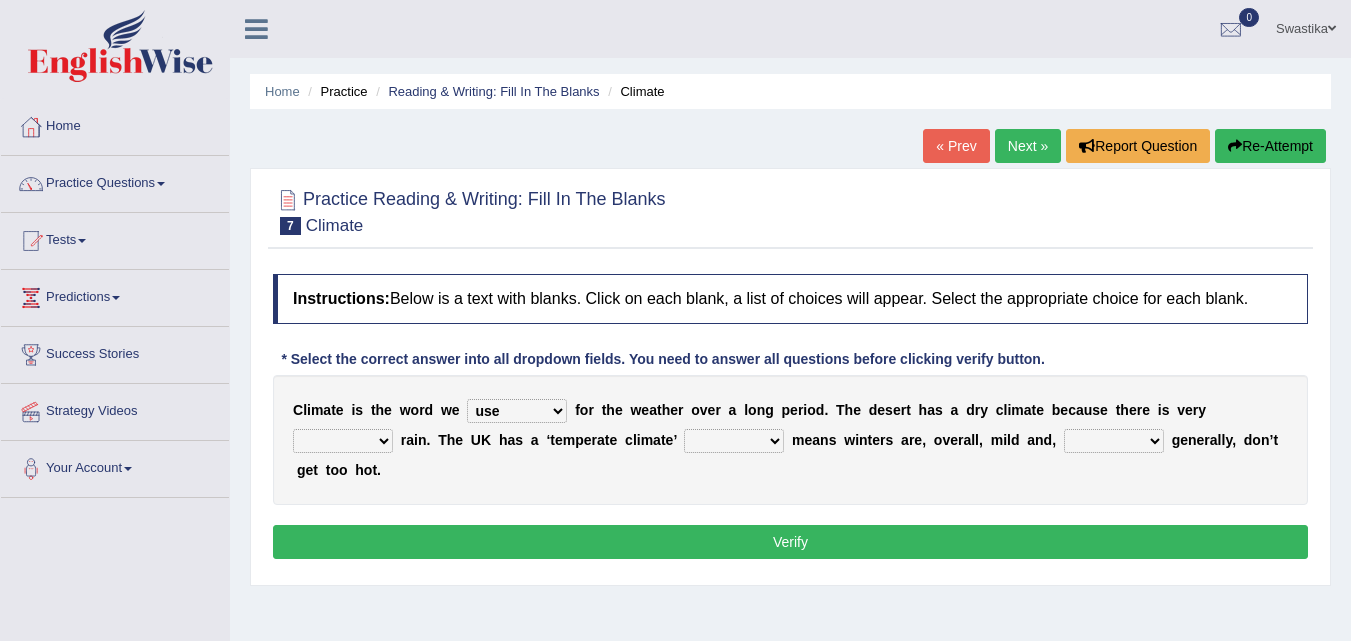 select on "give" 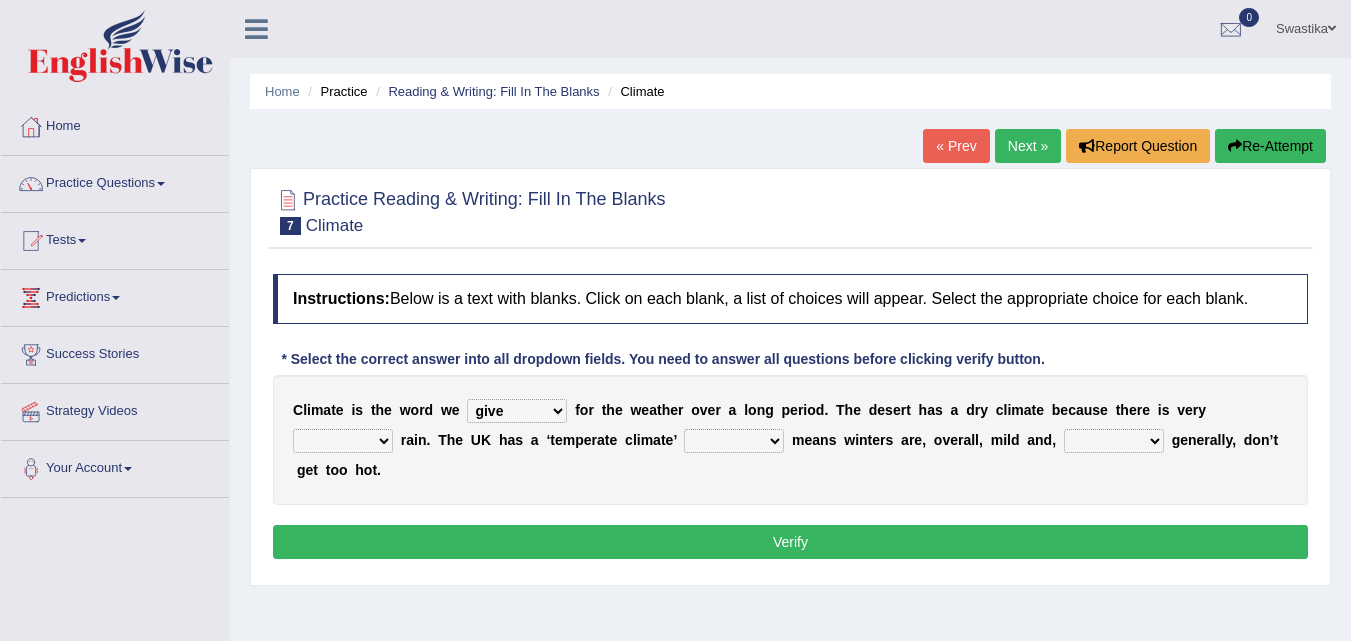 click on "give take use throw" at bounding box center (517, 411) 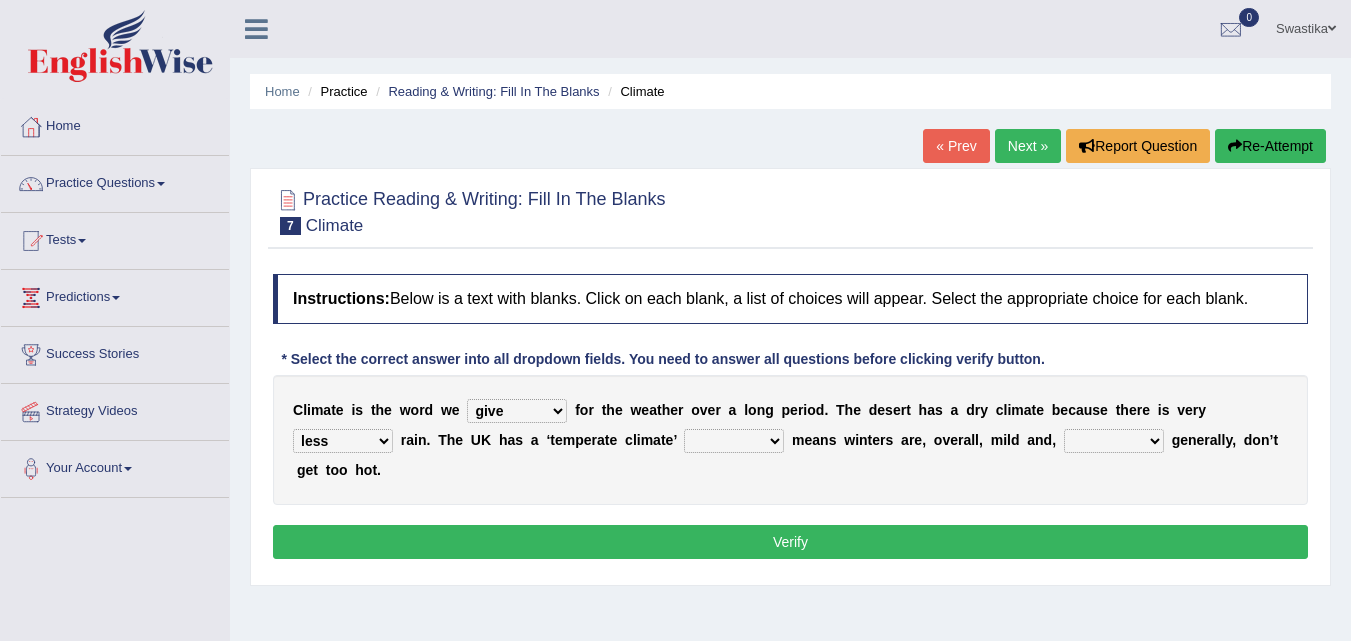 click on "when where which where" at bounding box center [734, 441] 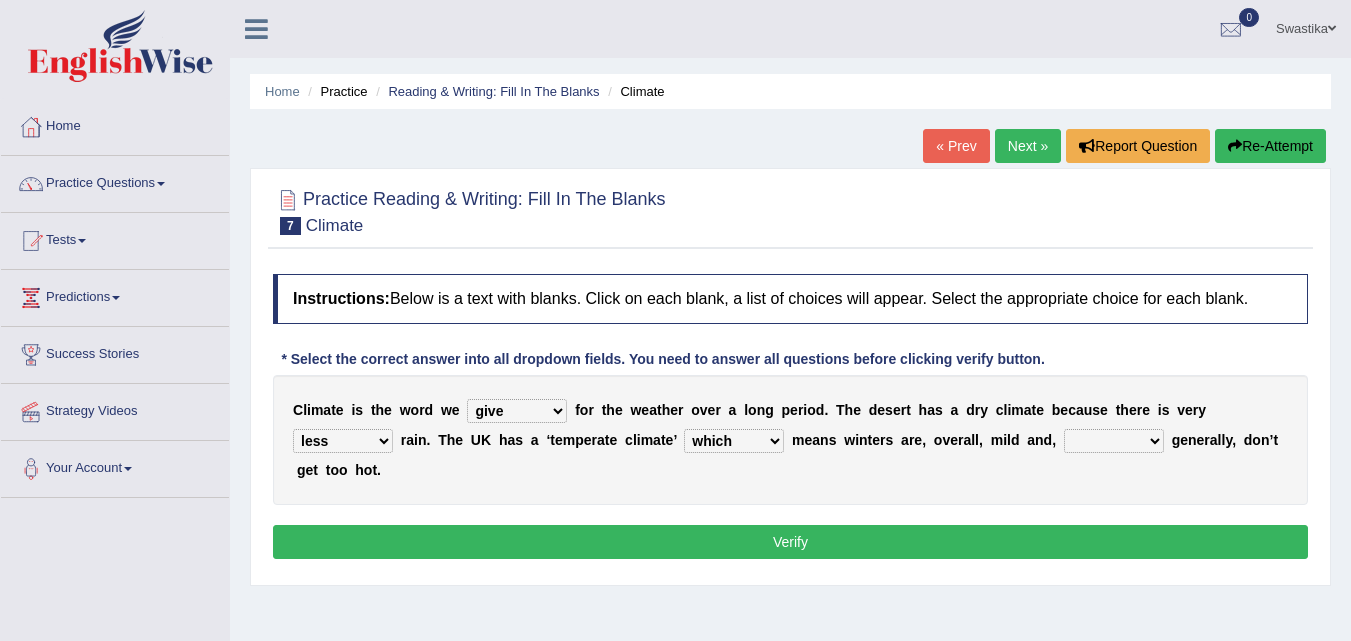 click on "when where which where" at bounding box center [734, 441] 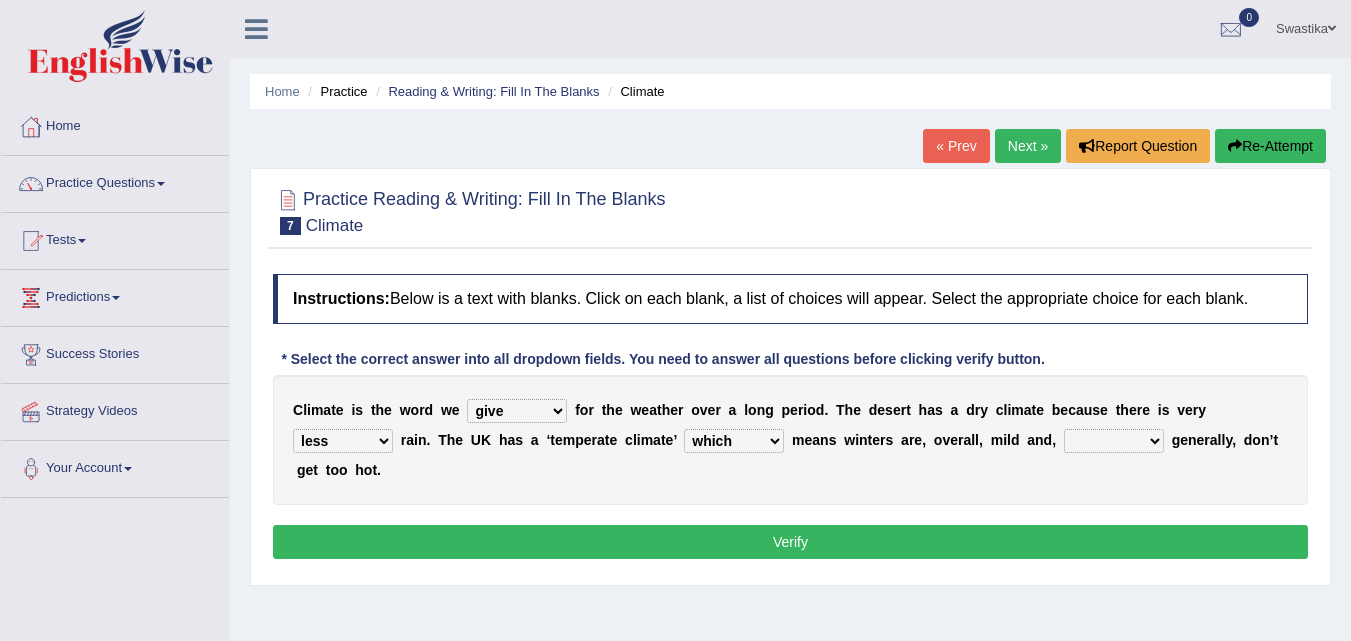 click on "weather winters summers warmer" at bounding box center (1114, 441) 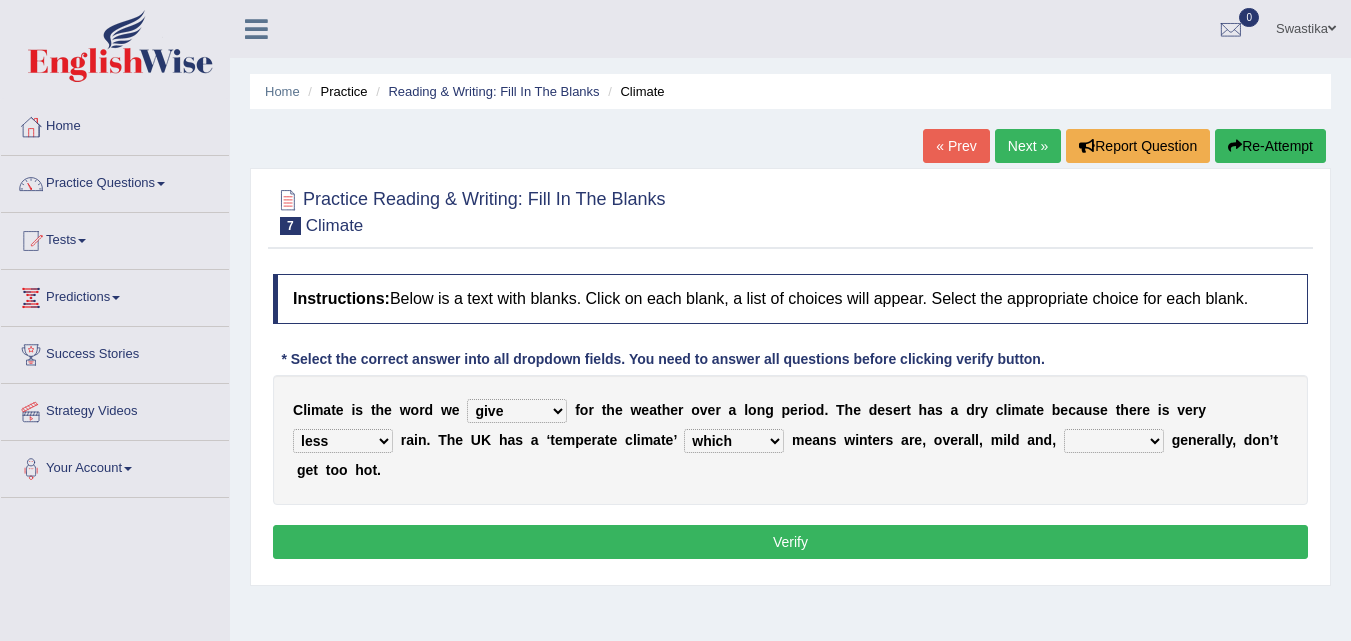 click on "weather winters summers warmer" at bounding box center (1114, 441) 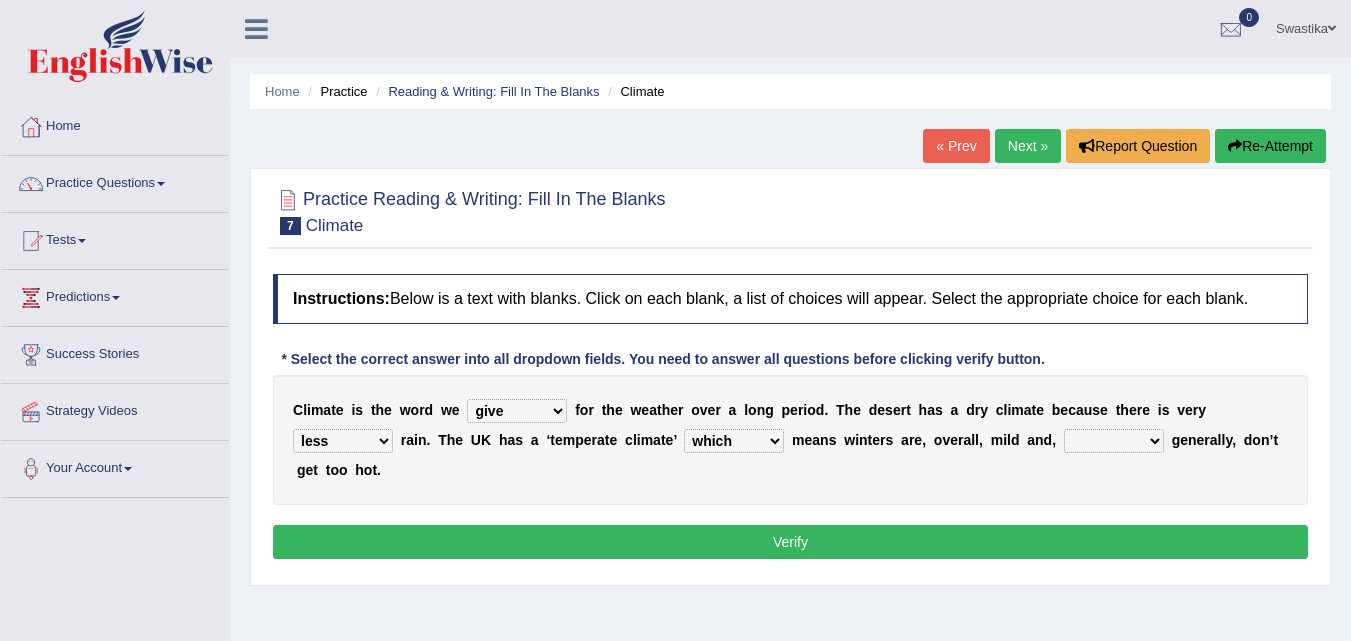 select on "warmer" 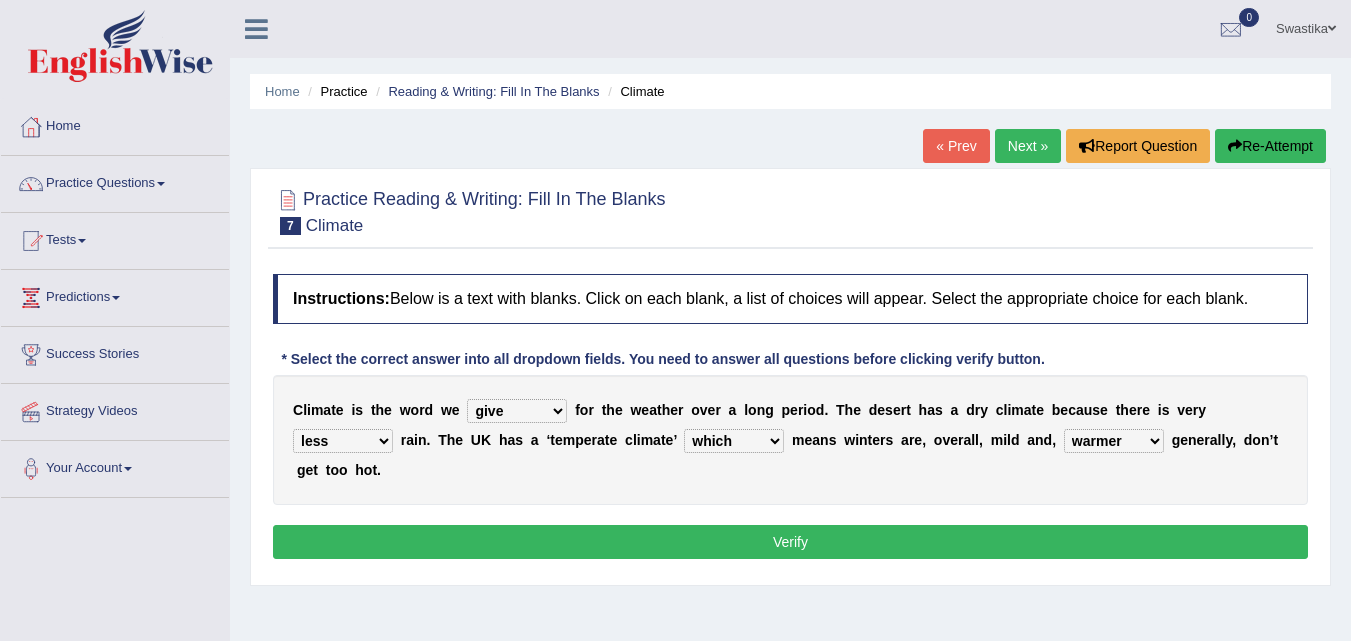 click on "weather winters summers warmer" at bounding box center [1114, 441] 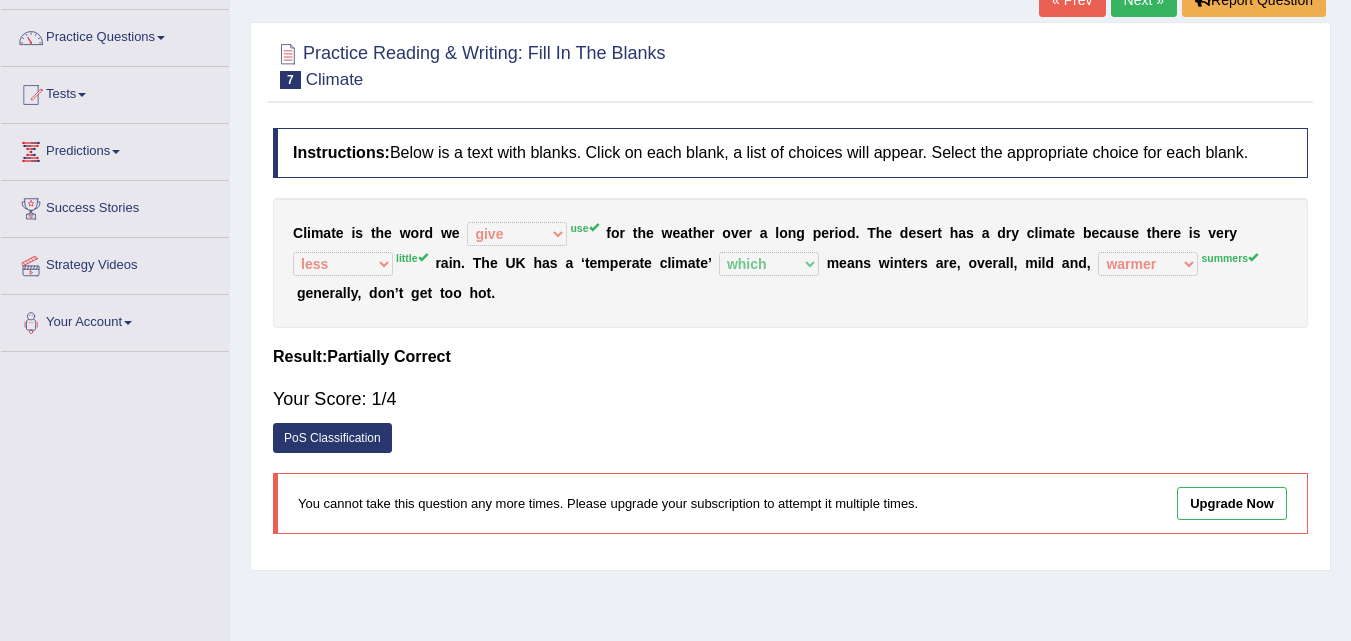 scroll, scrollTop: 0, scrollLeft: 0, axis: both 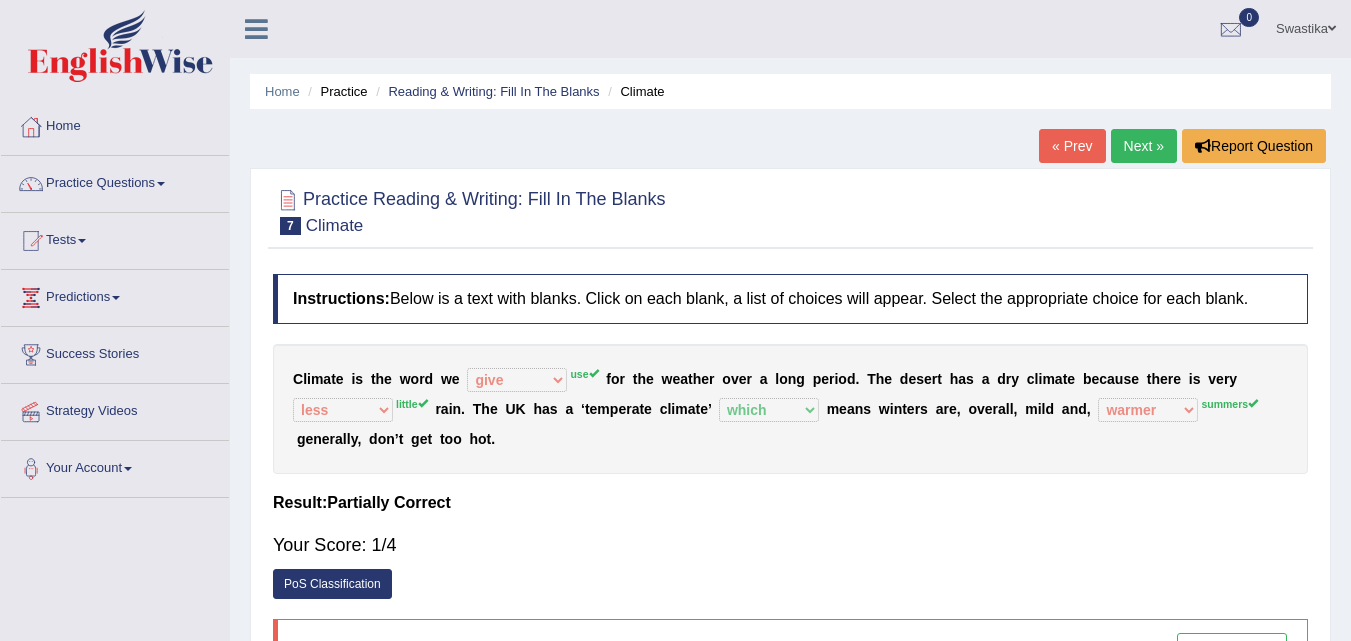 click on "Next »" at bounding box center (1144, 146) 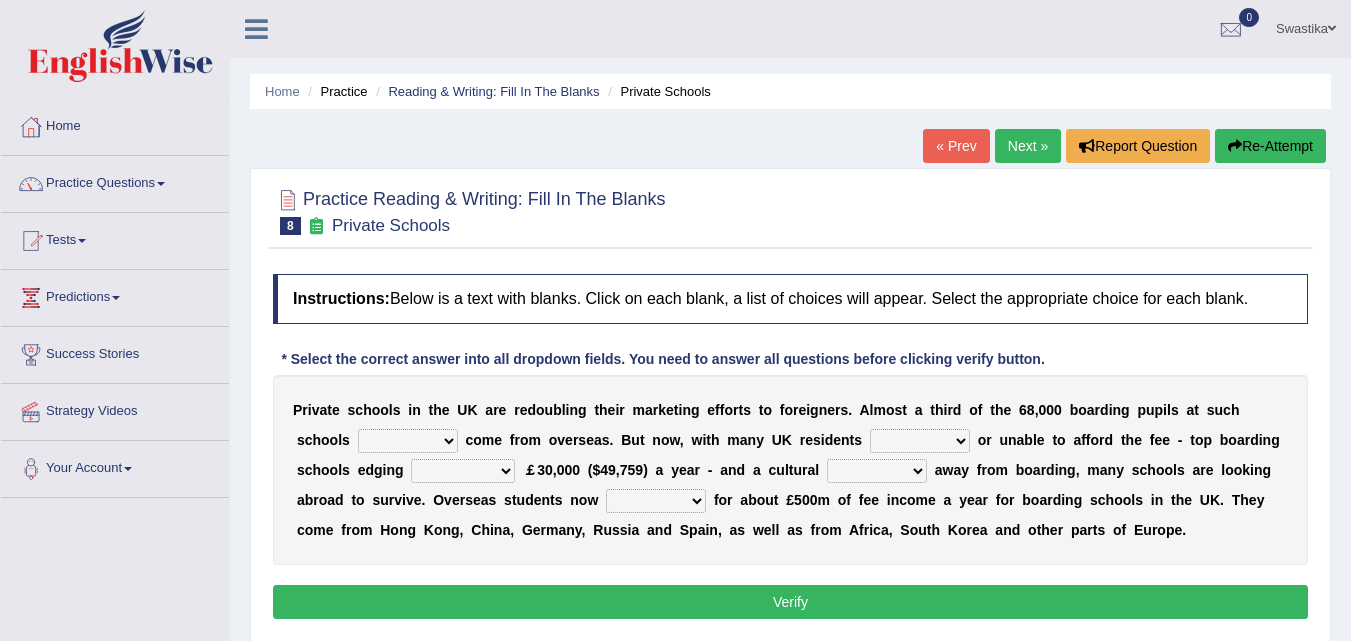 scroll, scrollTop: 0, scrollLeft: 0, axis: both 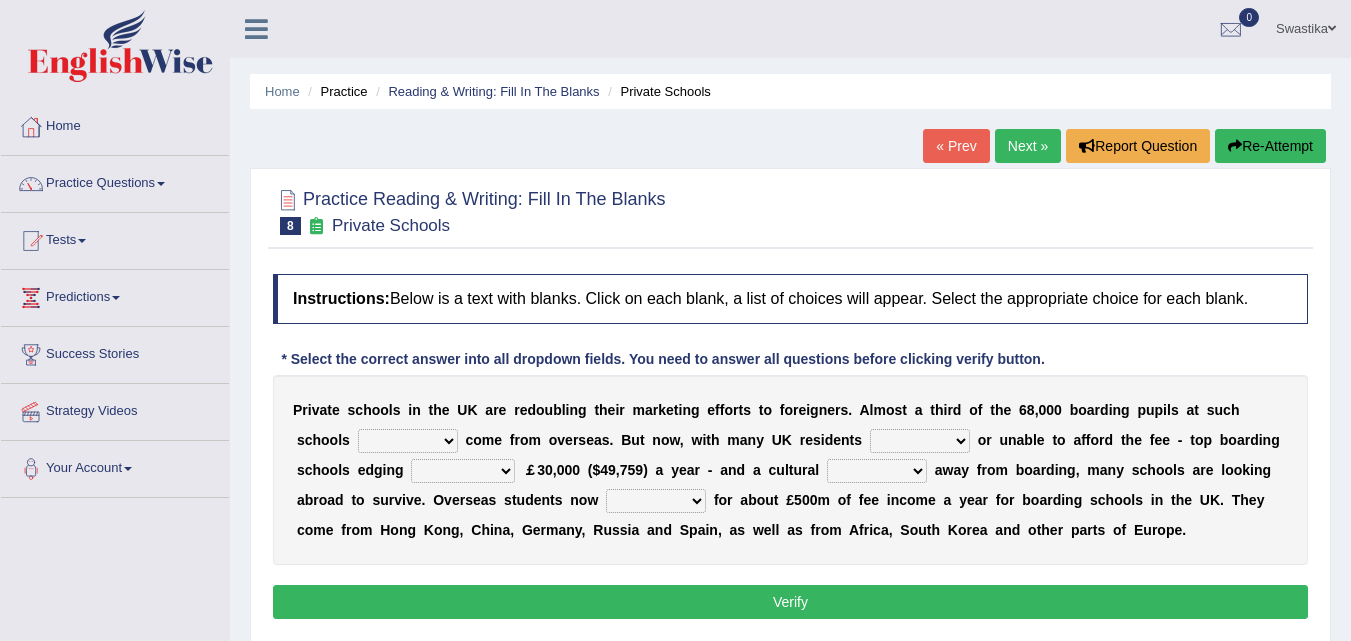 click on "n" at bounding box center [573, 410] 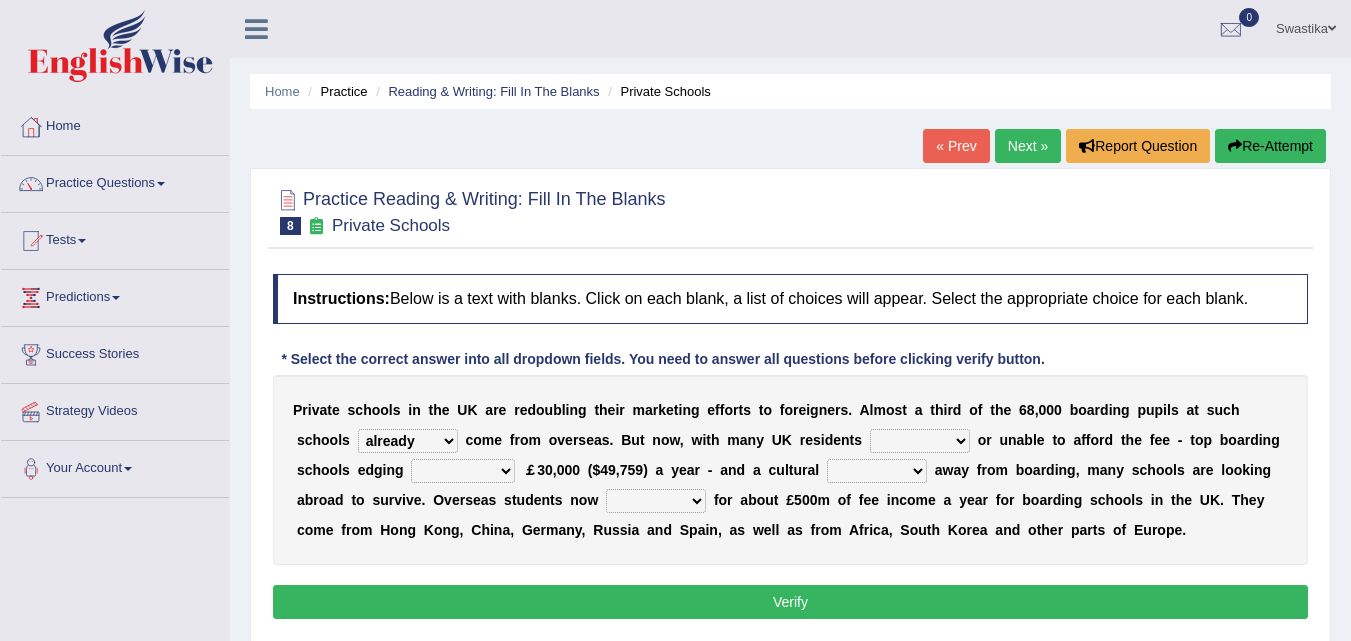 click on "all set already great news" at bounding box center (408, 441) 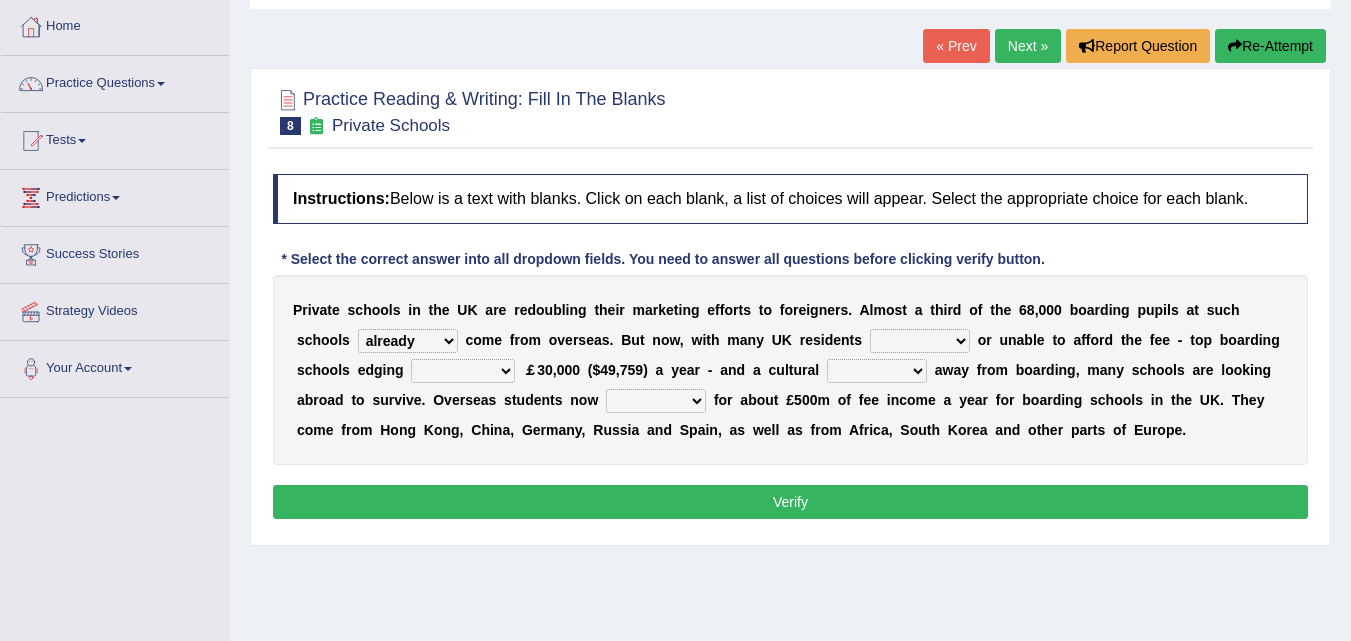scroll, scrollTop: 0, scrollLeft: 0, axis: both 